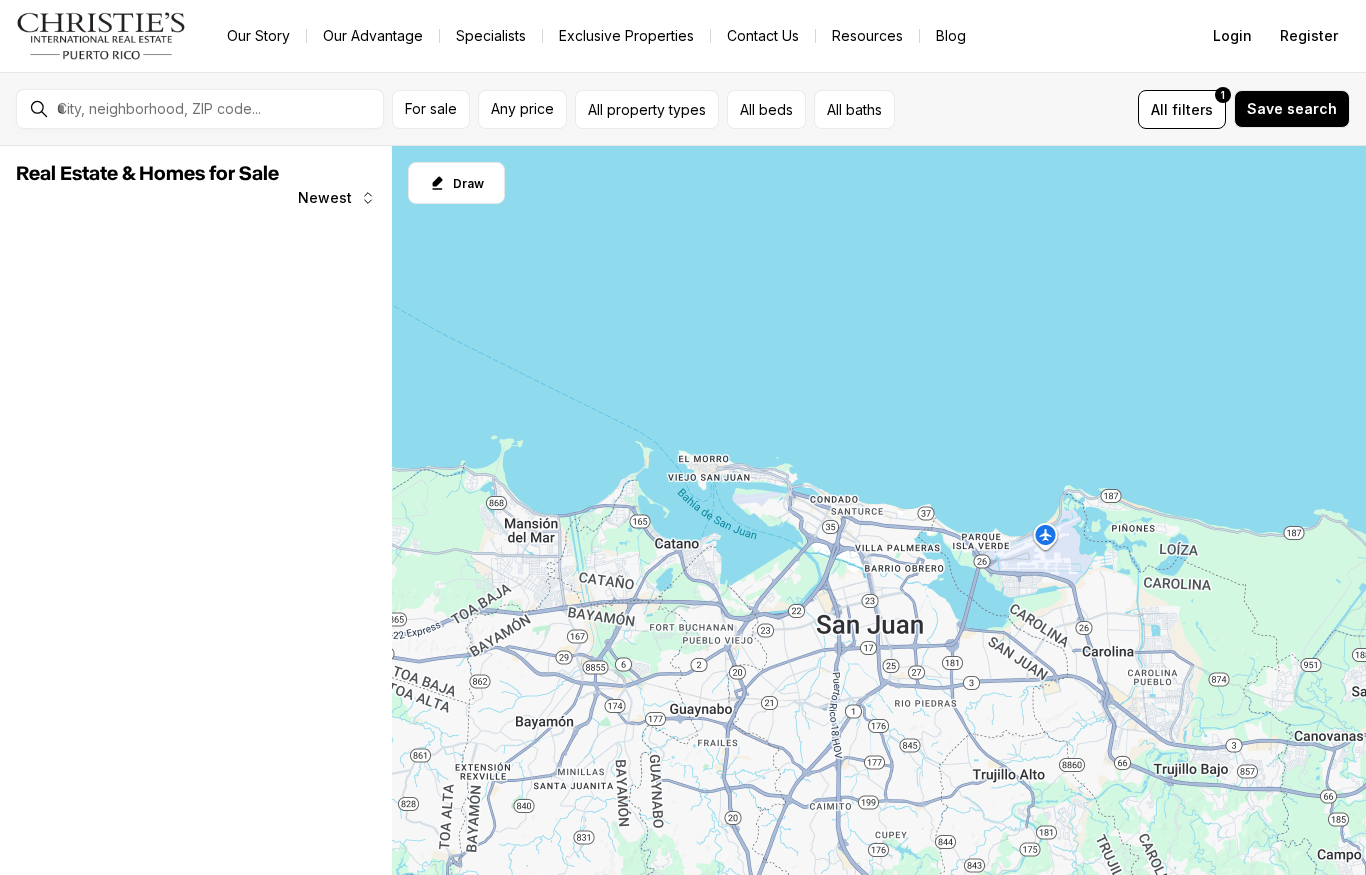 scroll, scrollTop: 0, scrollLeft: 0, axis: both 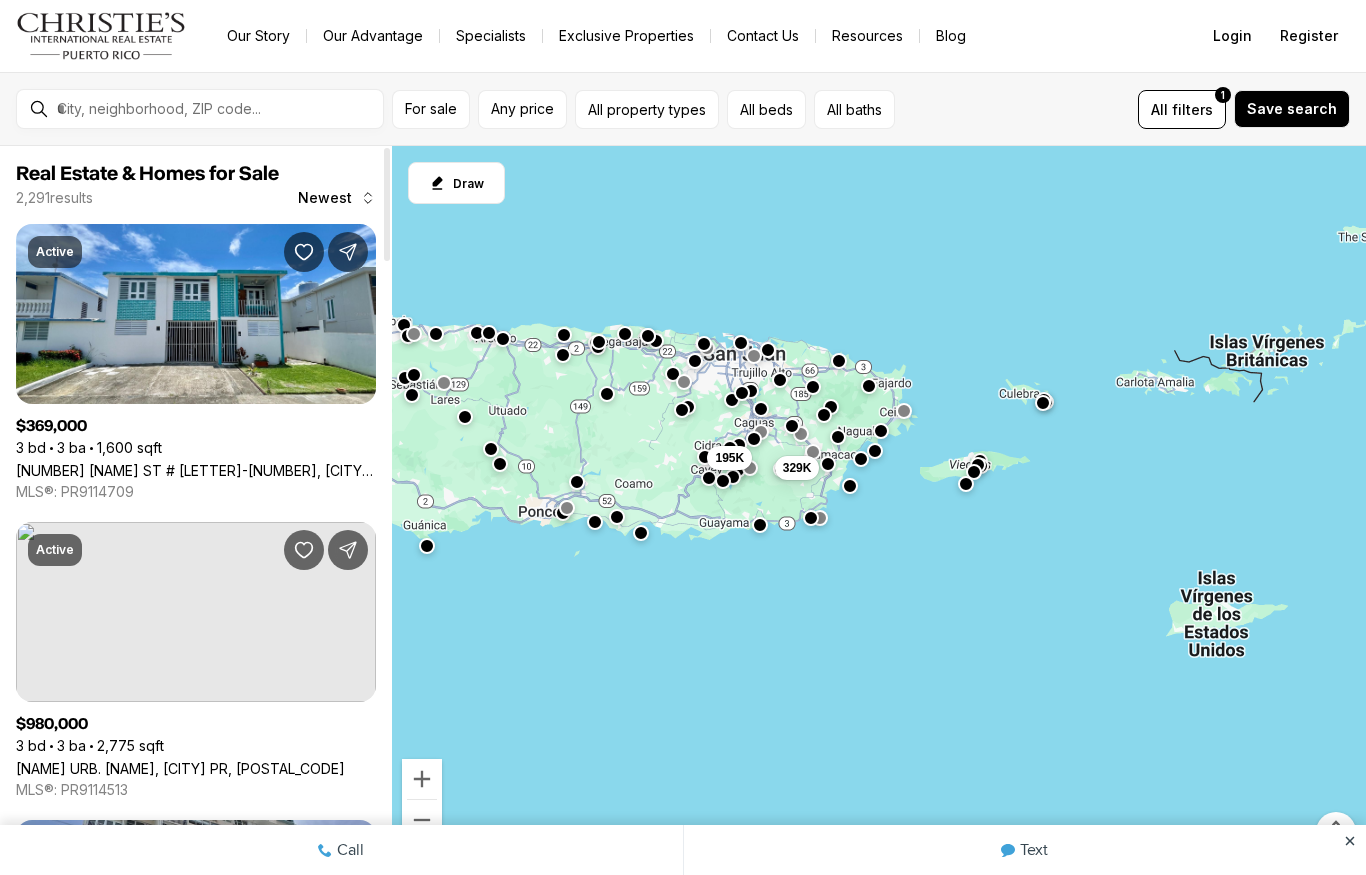 click at bounding box center [869, 386] 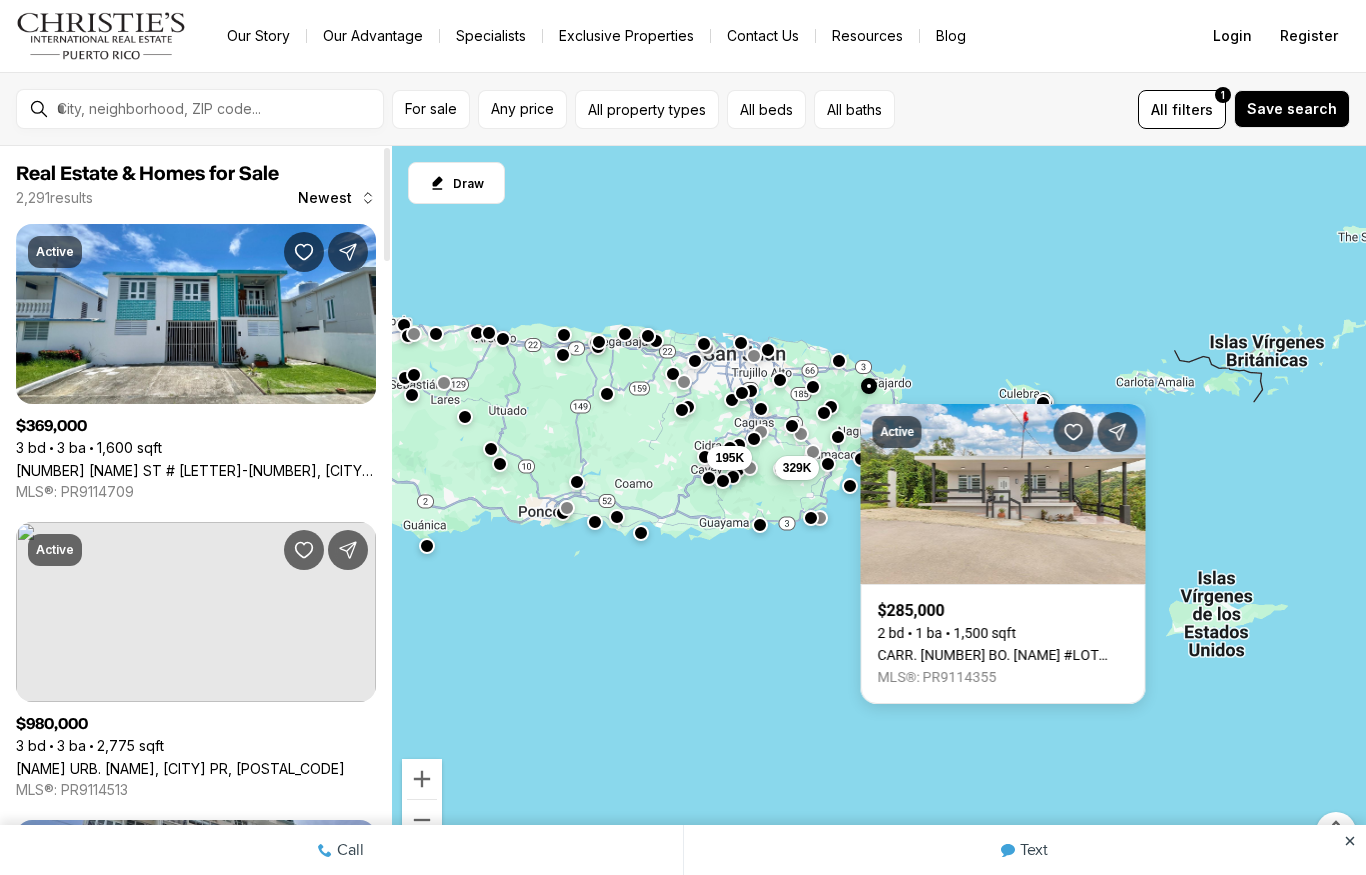 click at bounding box center (824, 413) 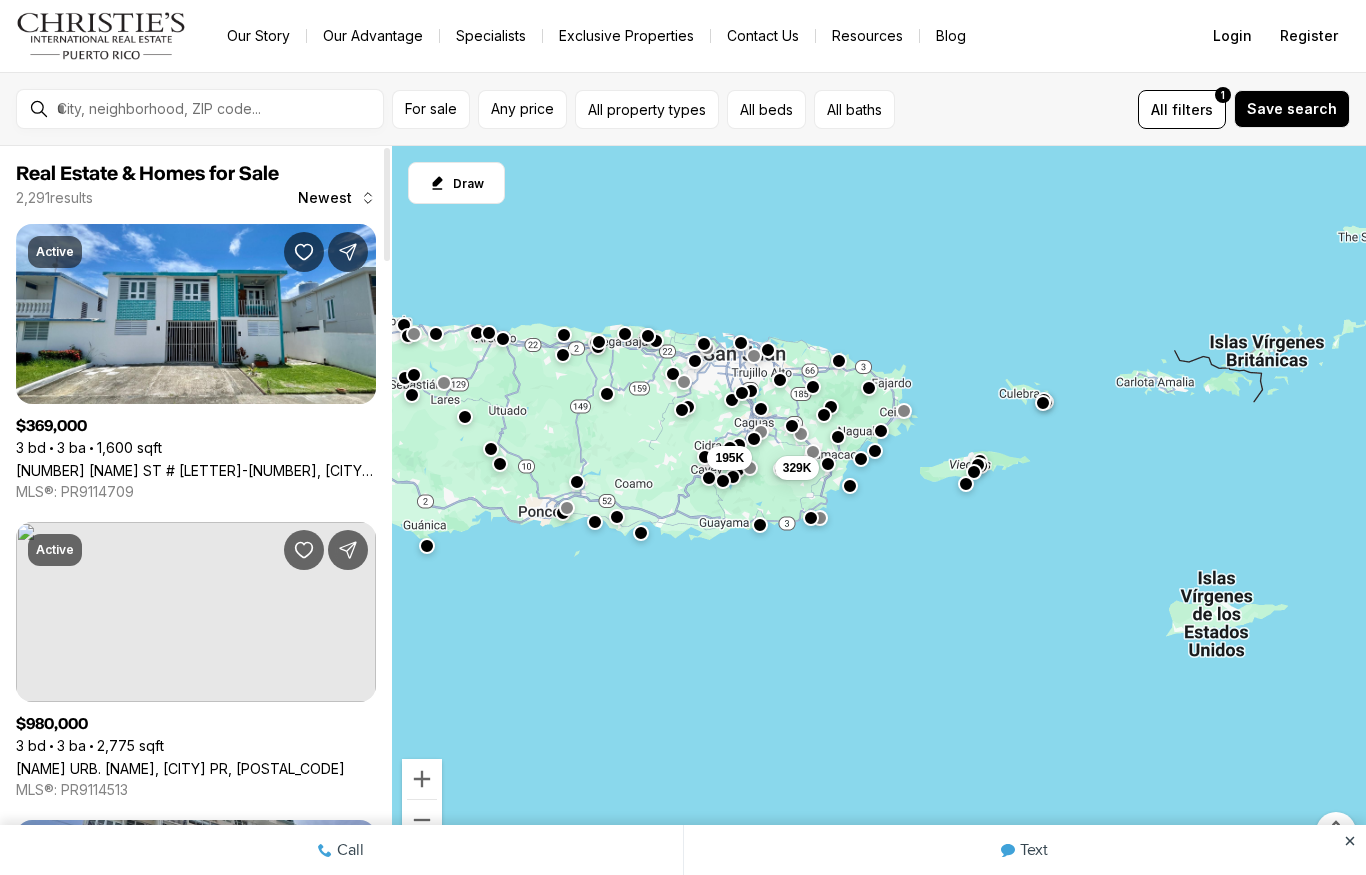 click on "Para navegar, presiona las teclas de flecha. 195K 329K" at bounding box center [879, 511] 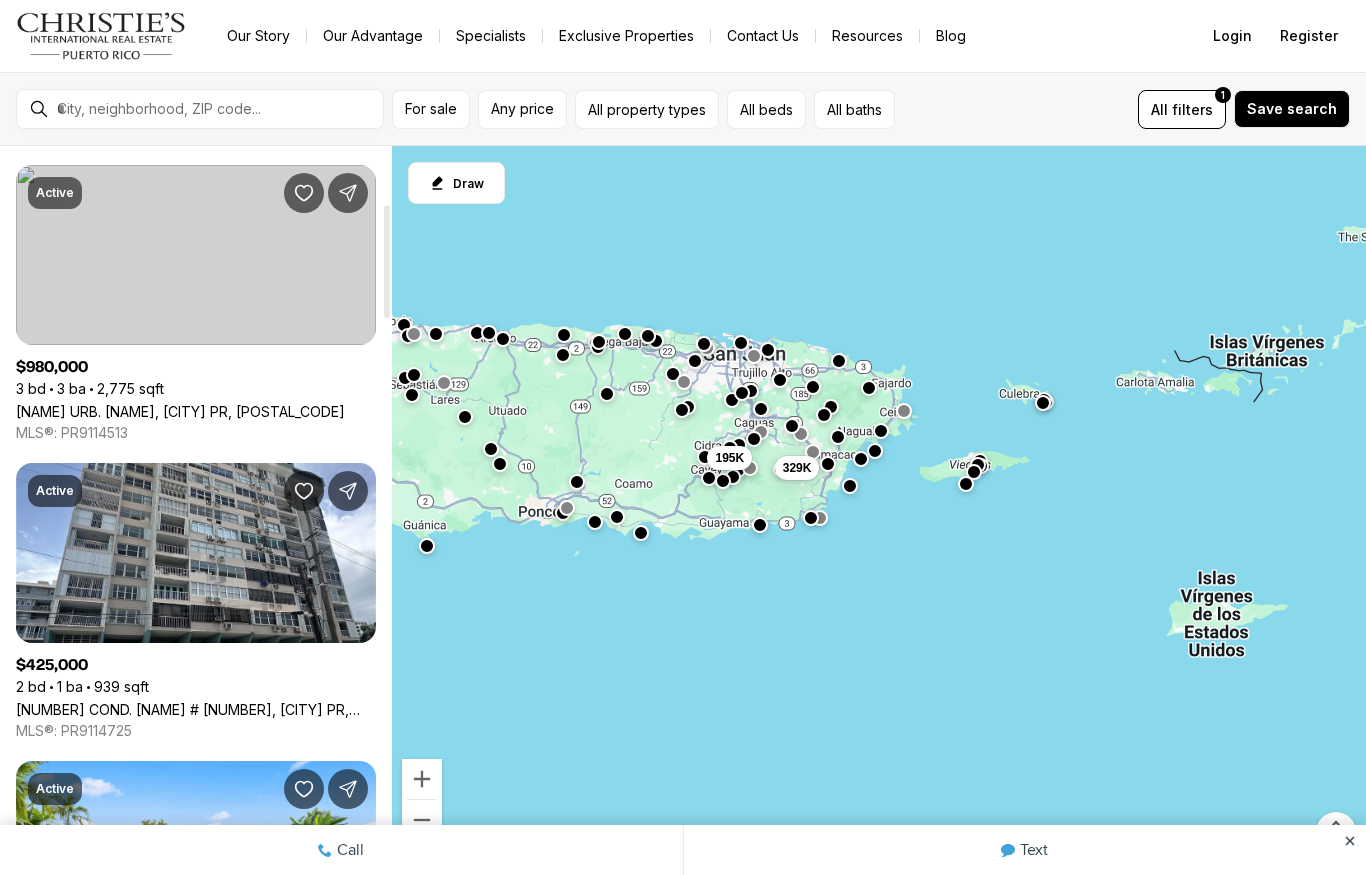 scroll, scrollTop: 379, scrollLeft: 0, axis: vertical 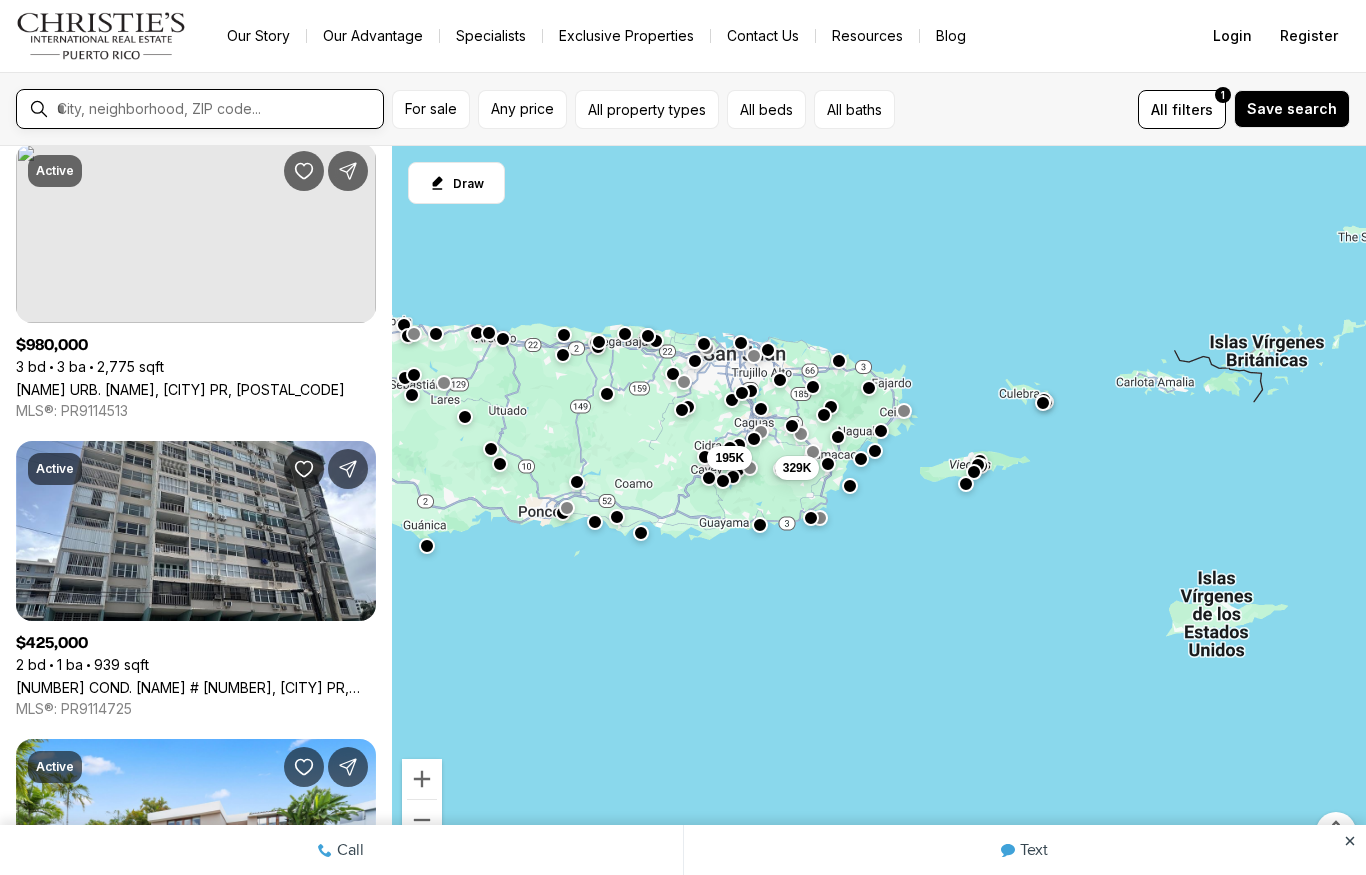 click at bounding box center [216, 109] 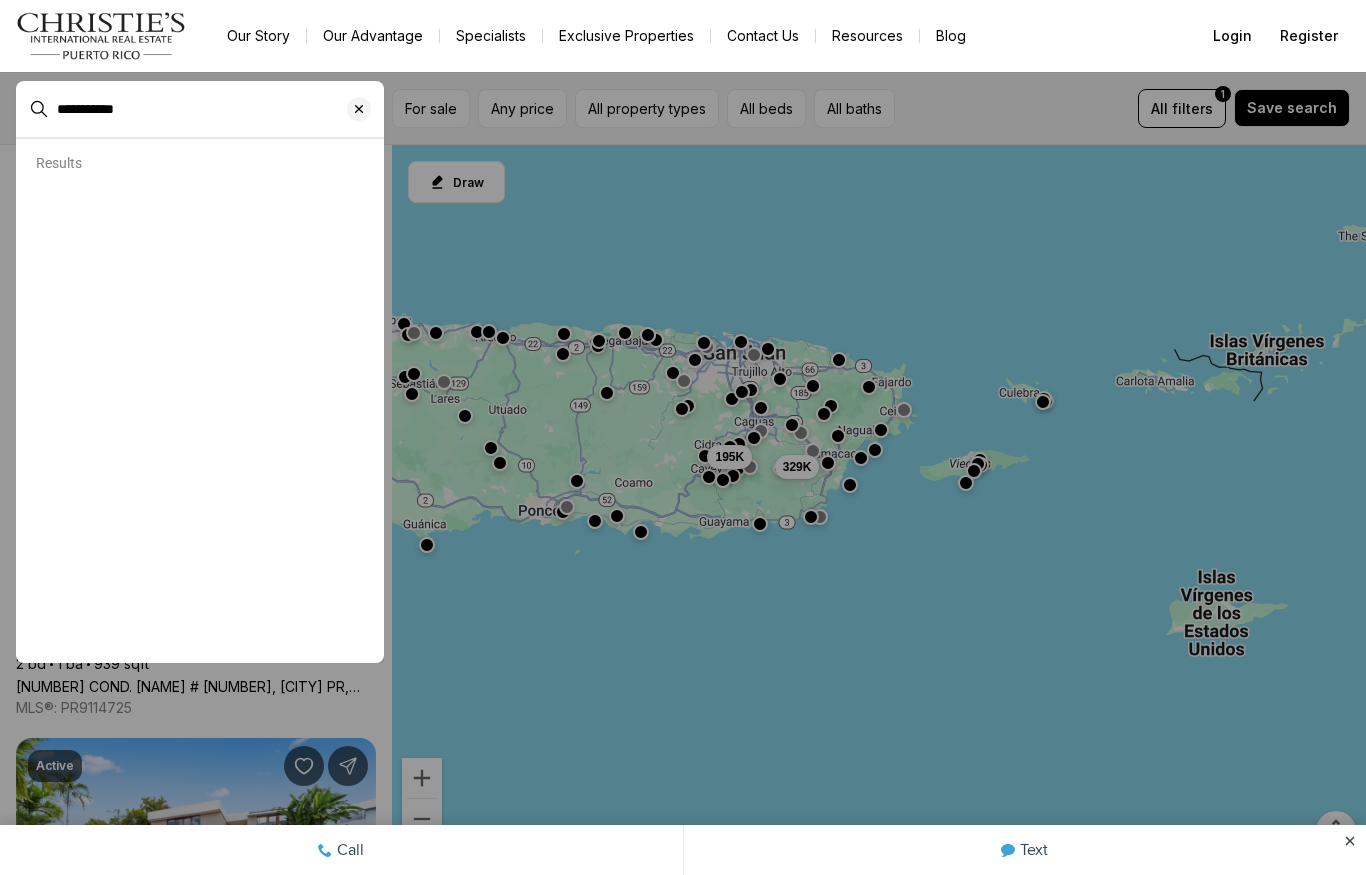 type on "**********" 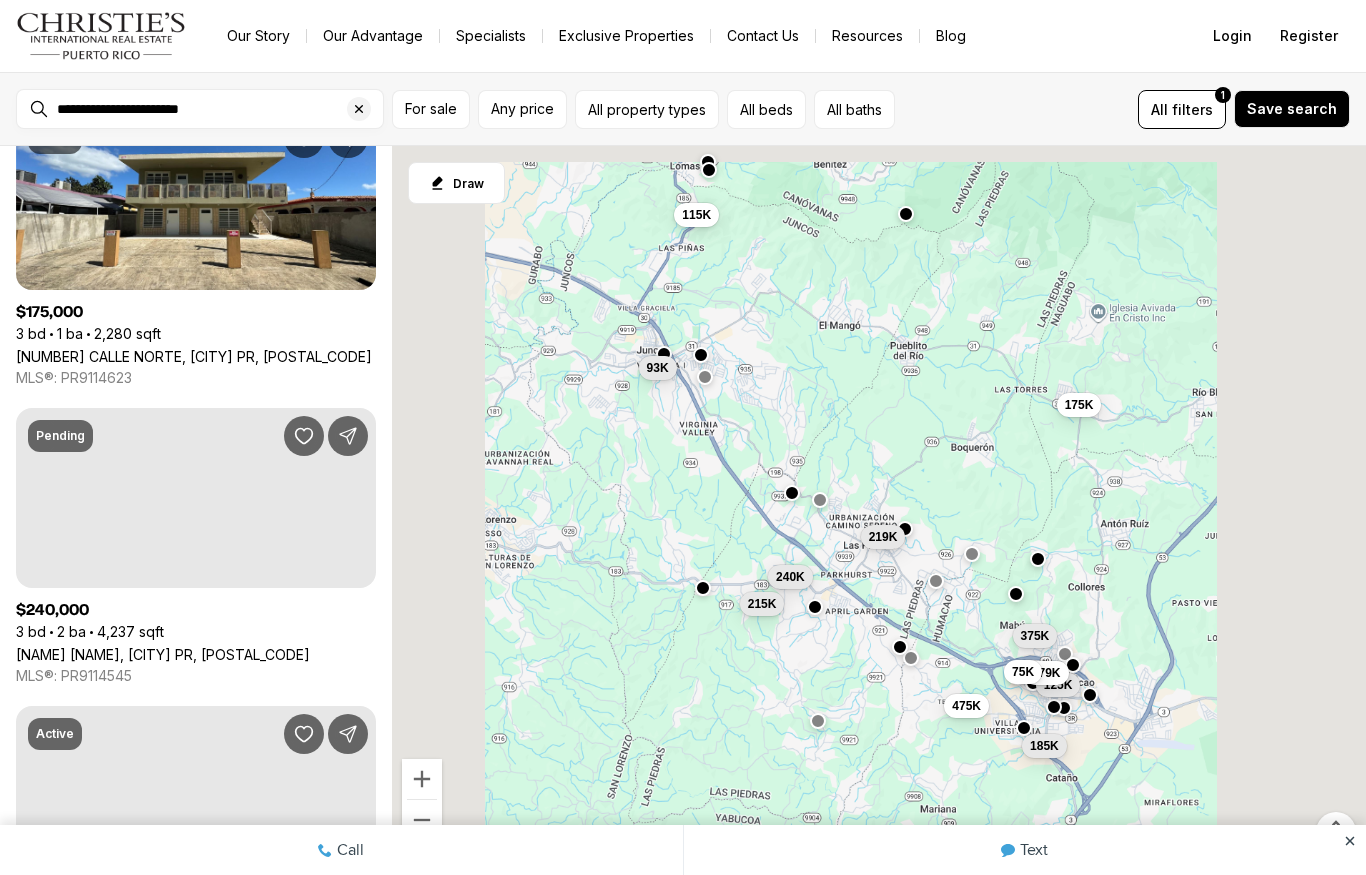 scroll, scrollTop: 0, scrollLeft: 0, axis: both 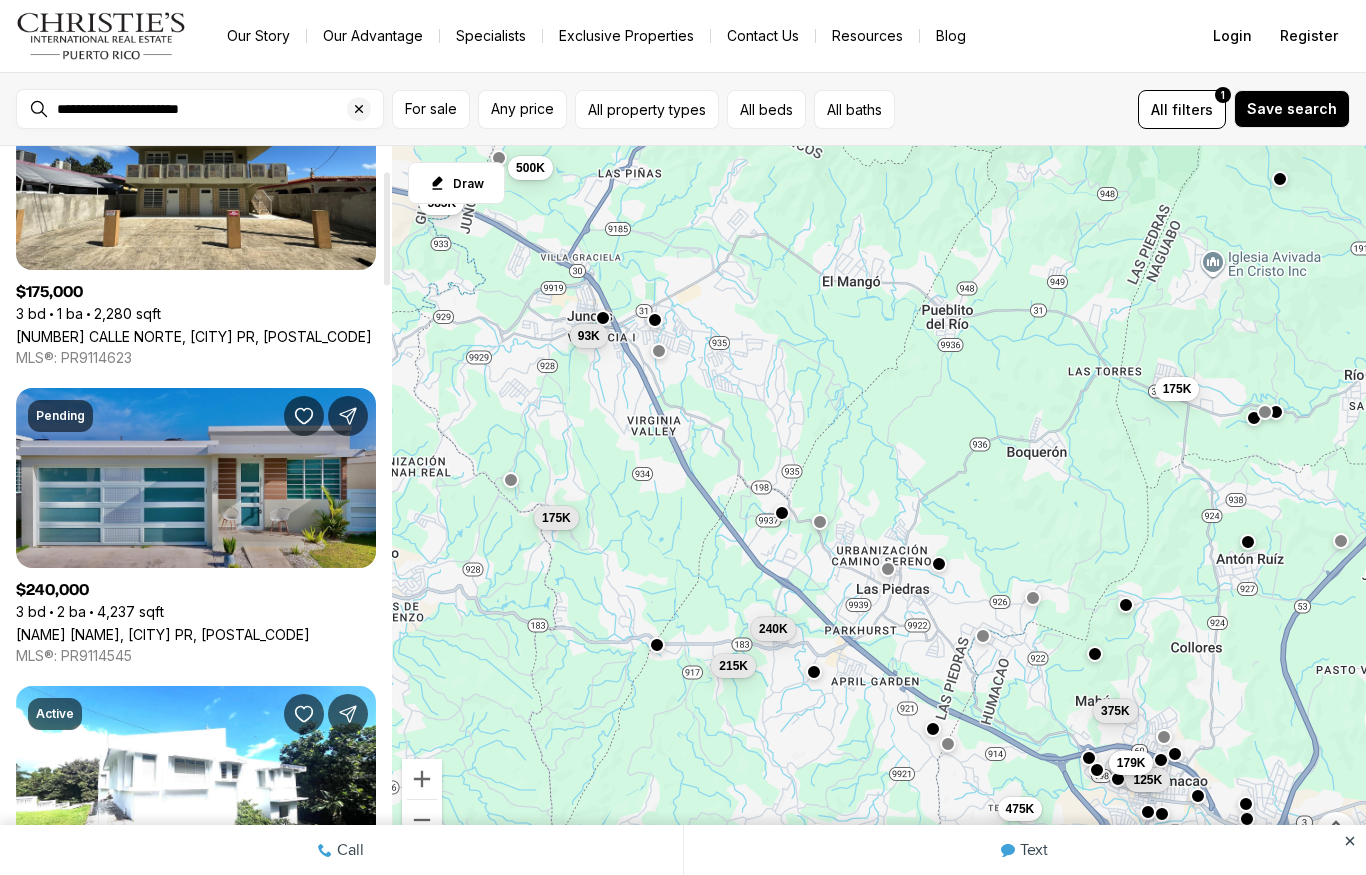 click on "O-6 SERIGRAFIA, LAS PIEDRAS PR, 00771" at bounding box center (163, 634) 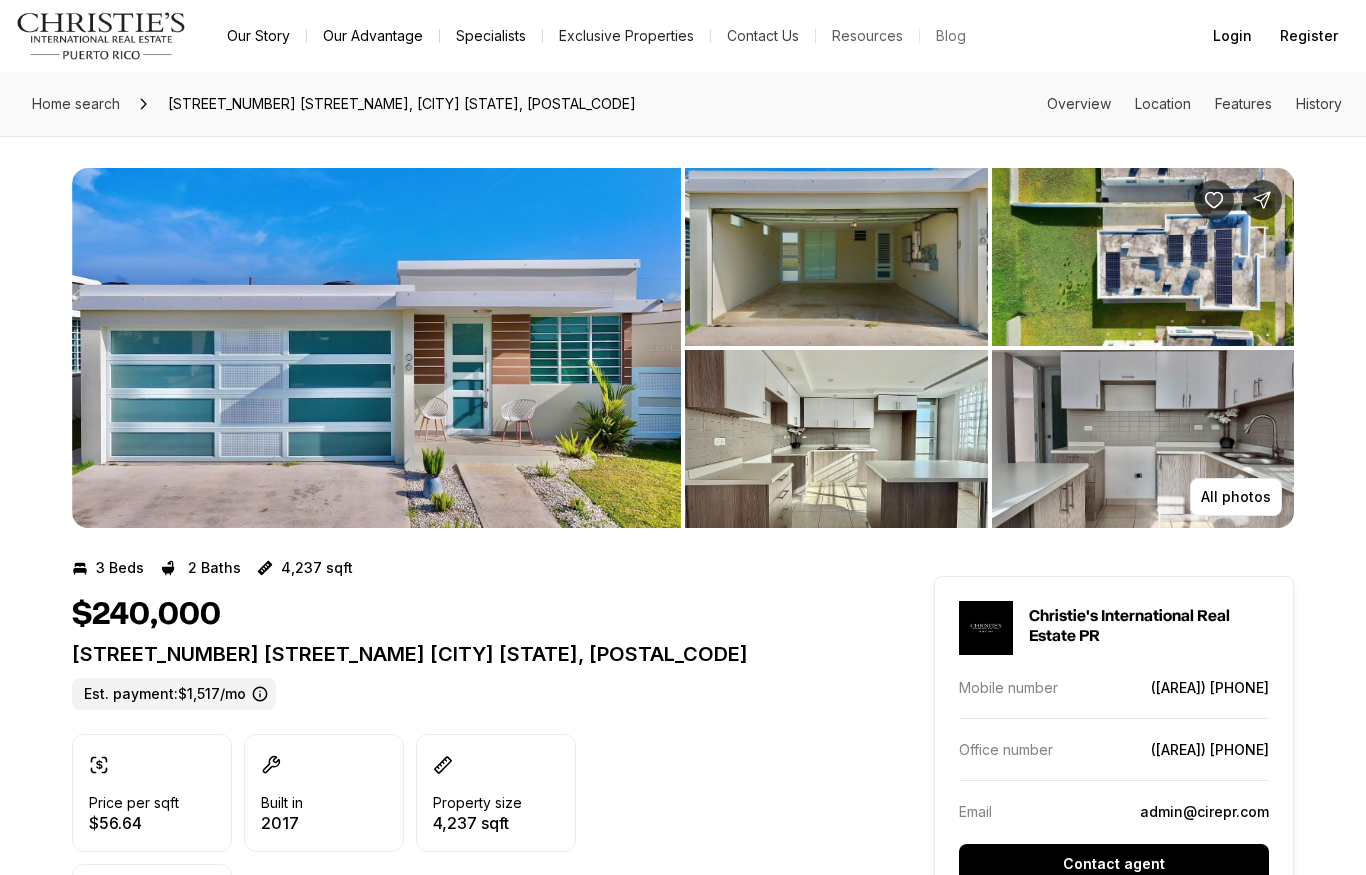 scroll, scrollTop: 0, scrollLeft: 0, axis: both 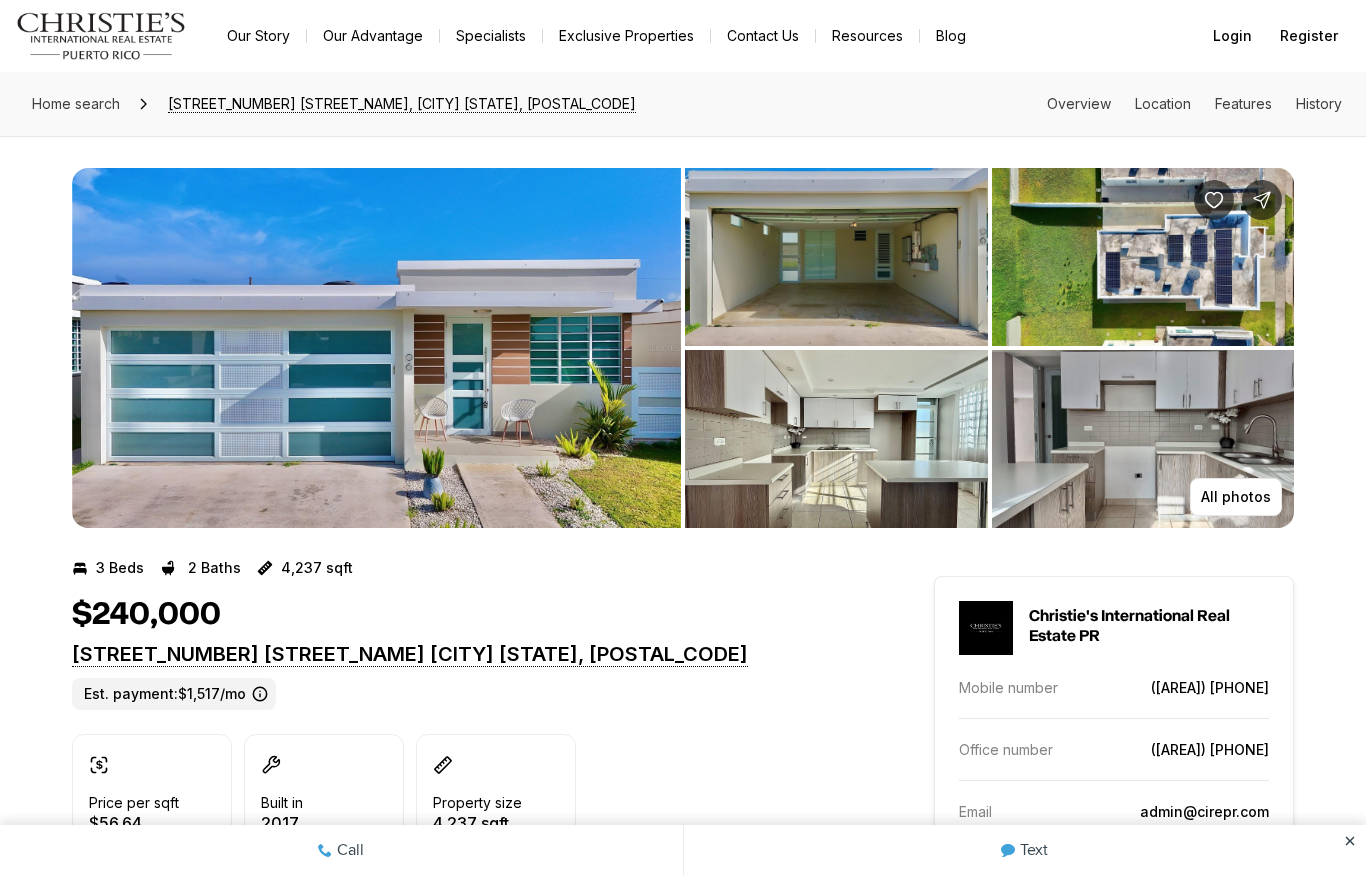 click at bounding box center (376, 348) 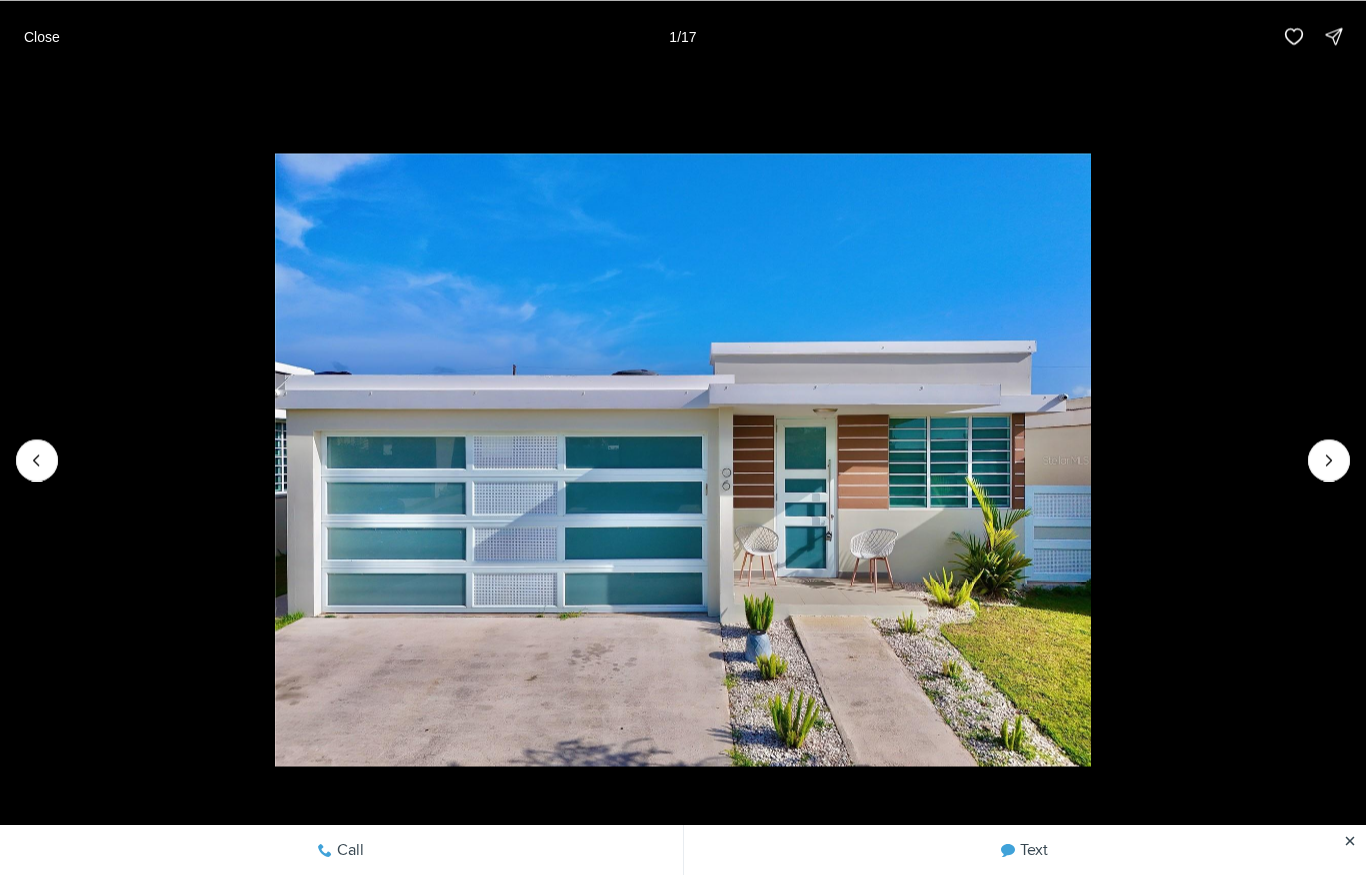 click at bounding box center [683, 459] 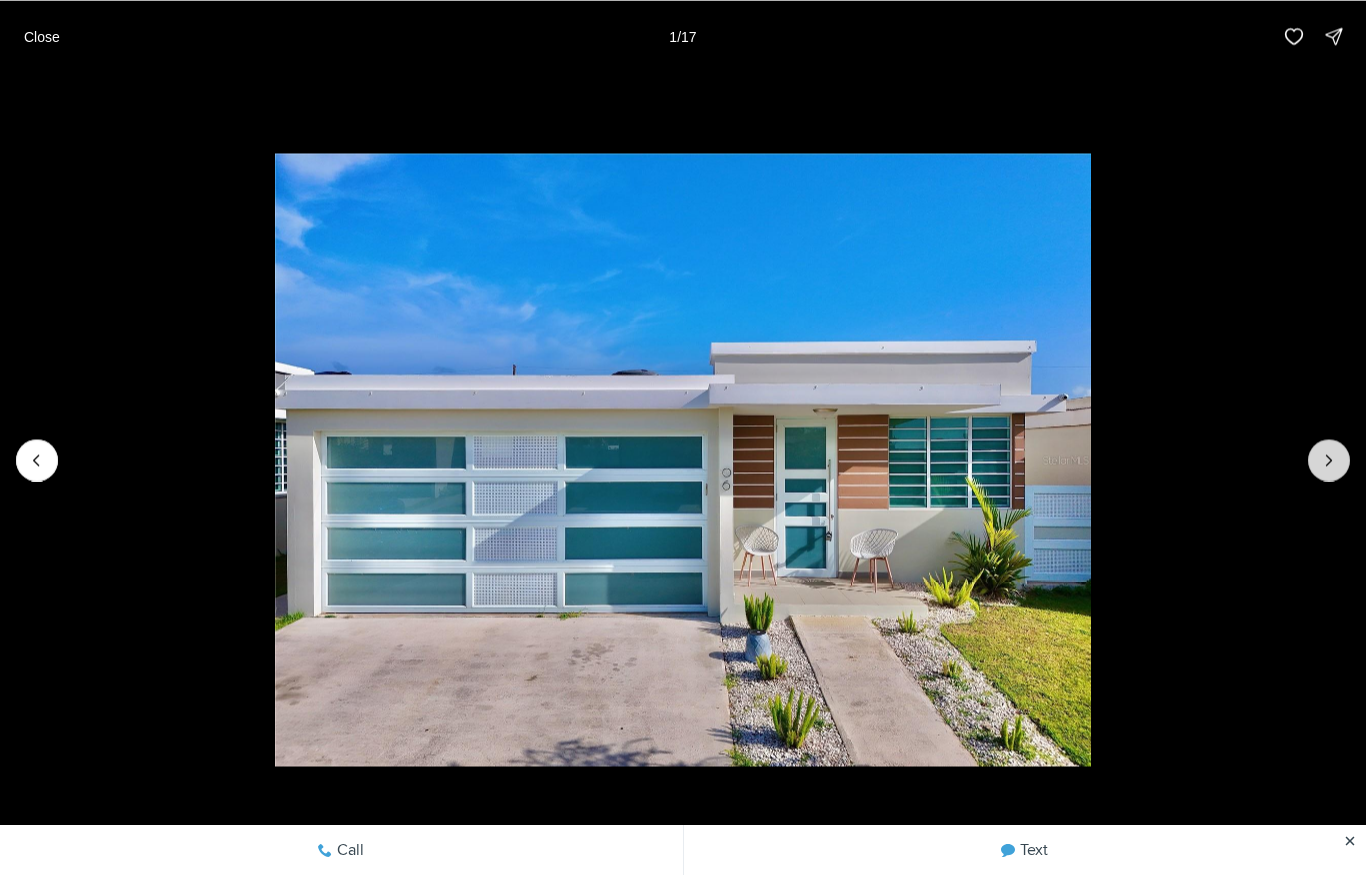 click at bounding box center [1329, 460] 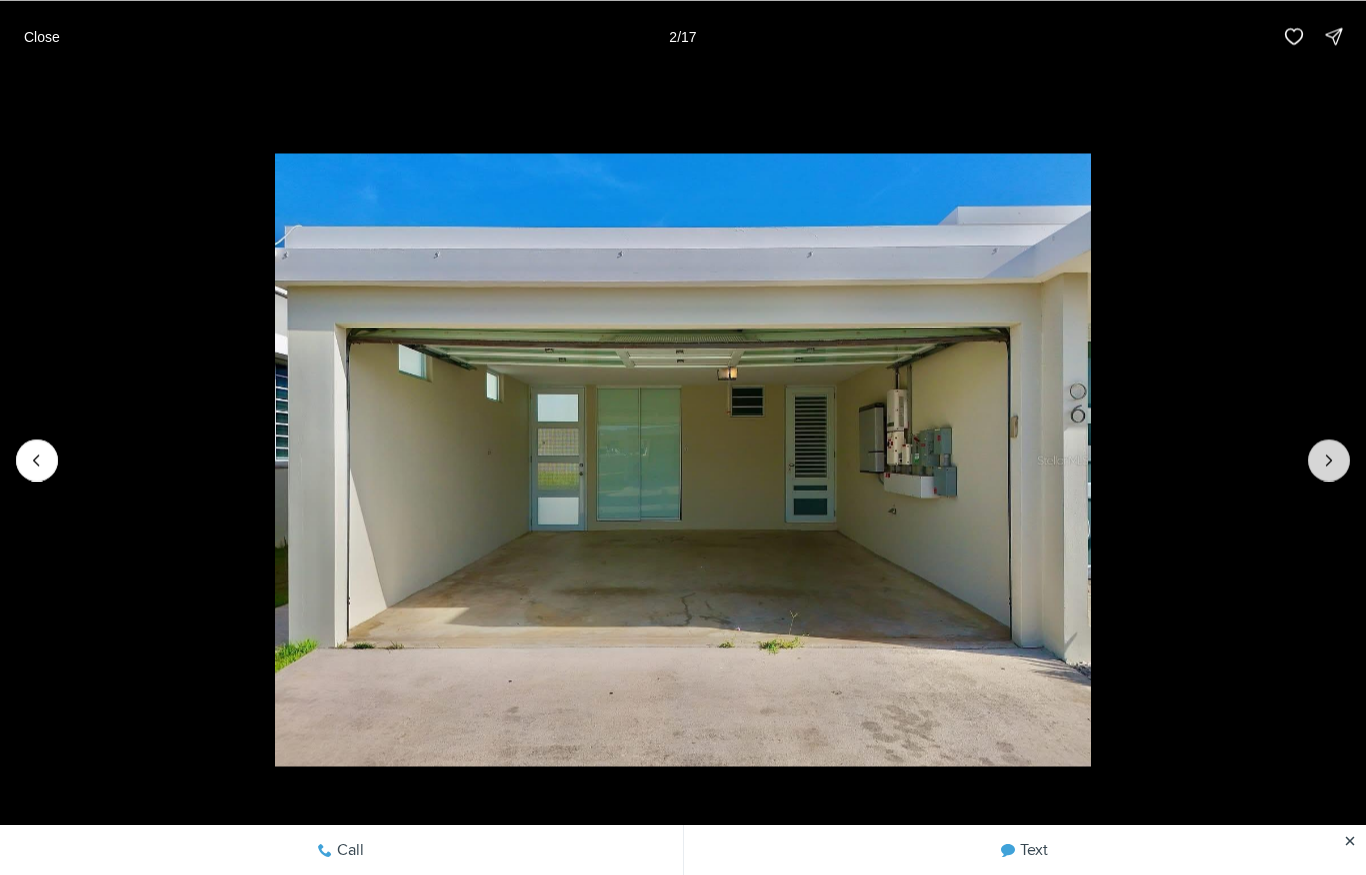 click at bounding box center [1329, 460] 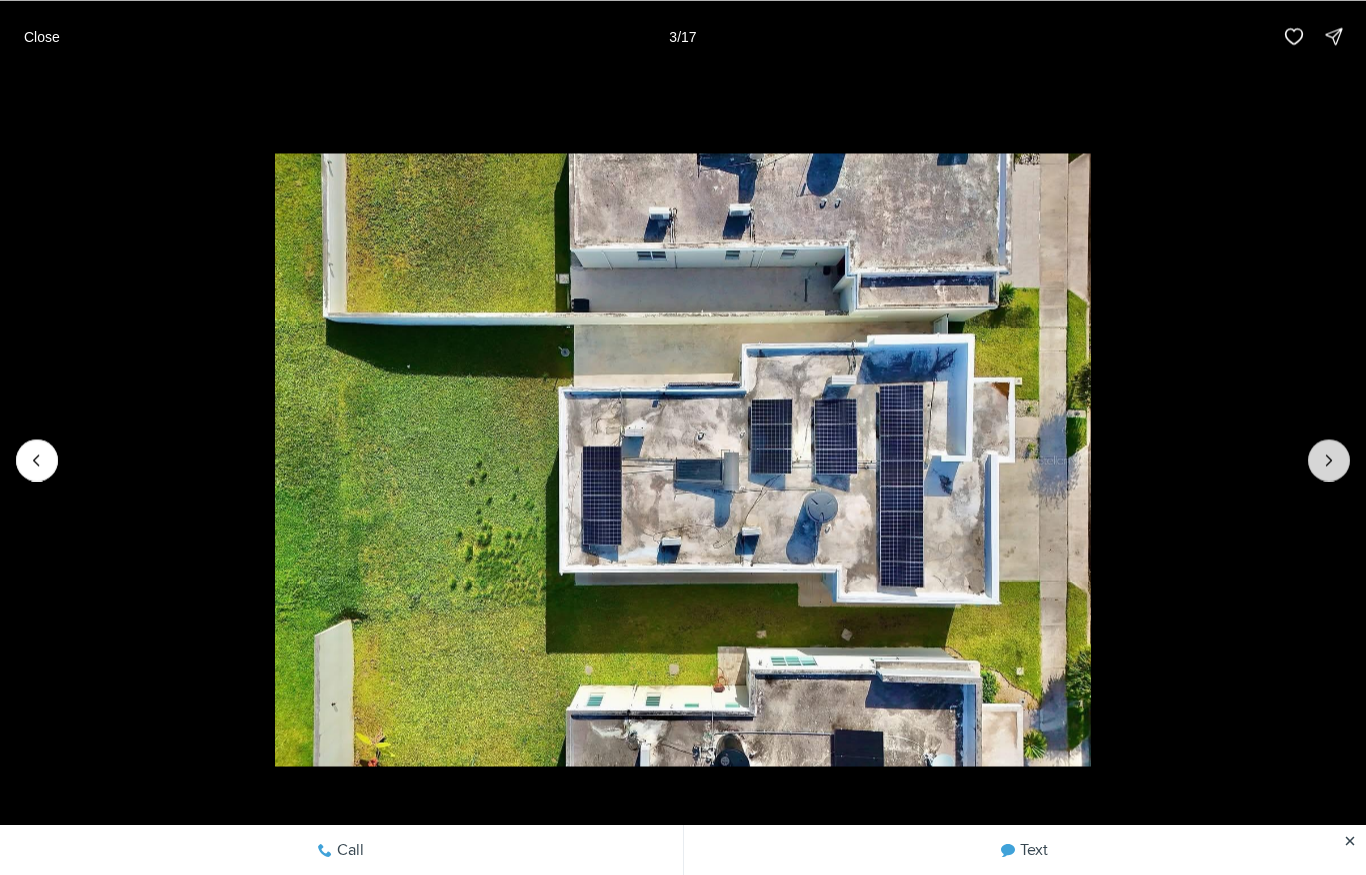 click at bounding box center [1329, 460] 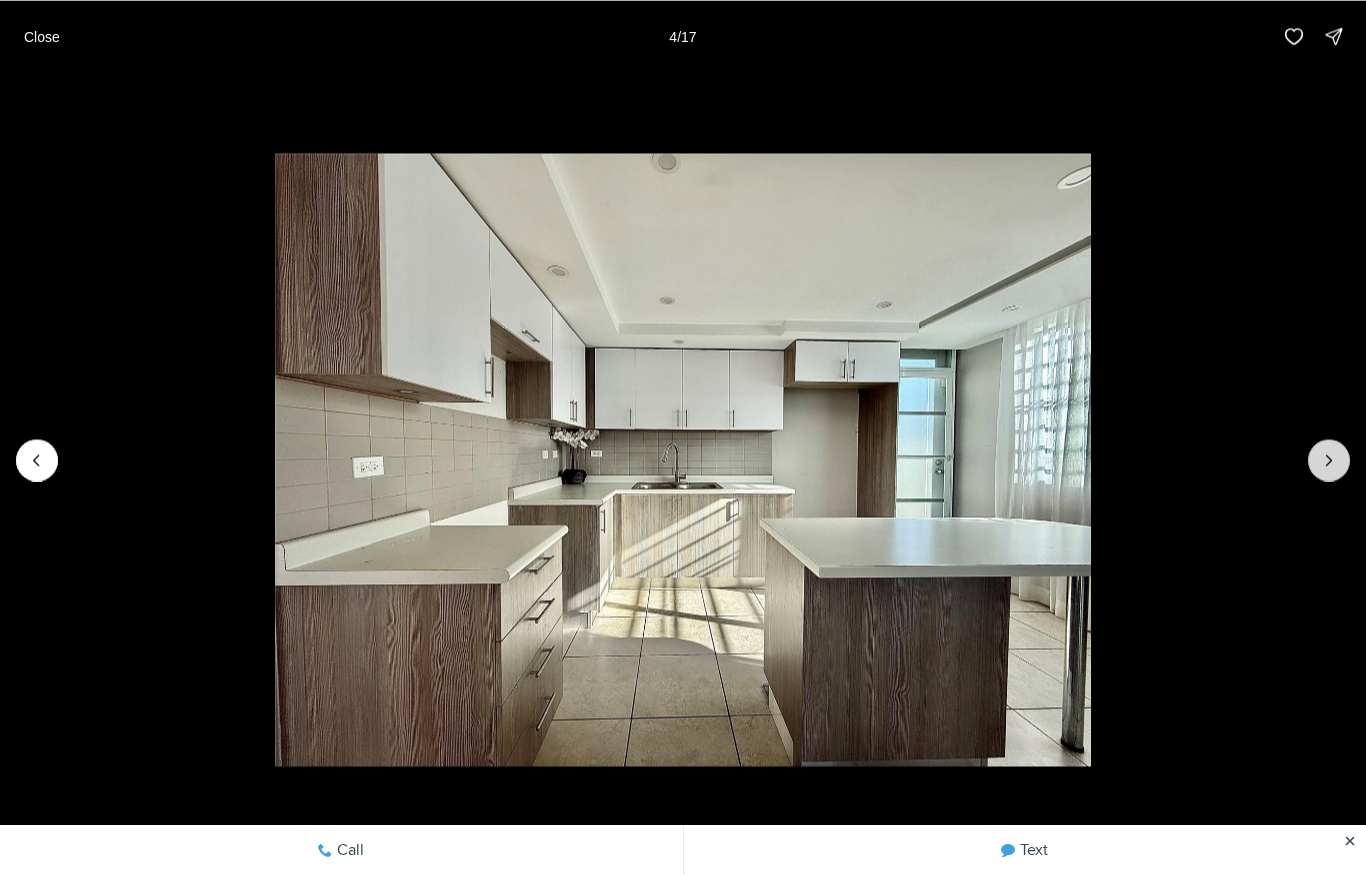 click at bounding box center [1329, 460] 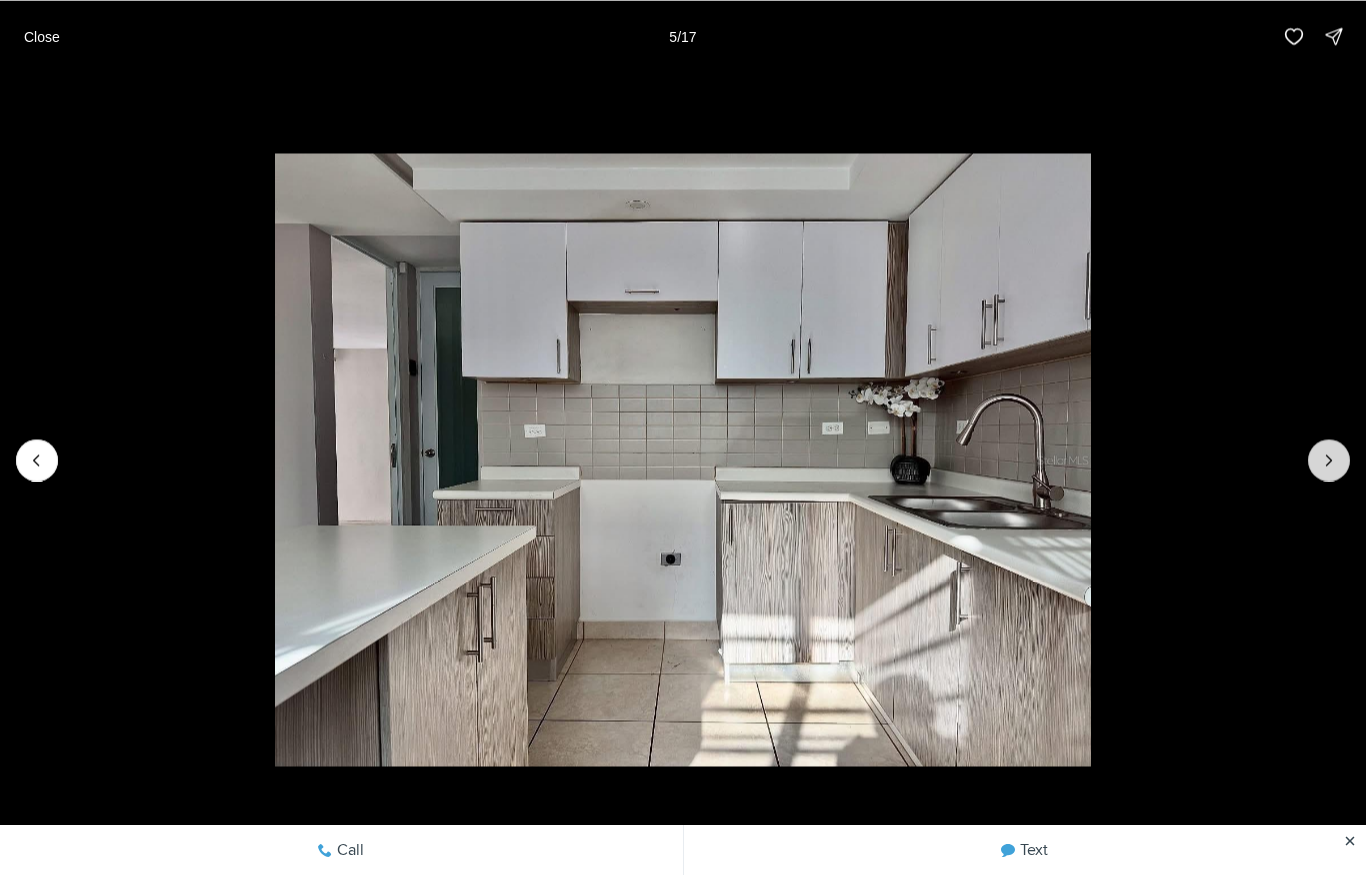 click at bounding box center (1329, 460) 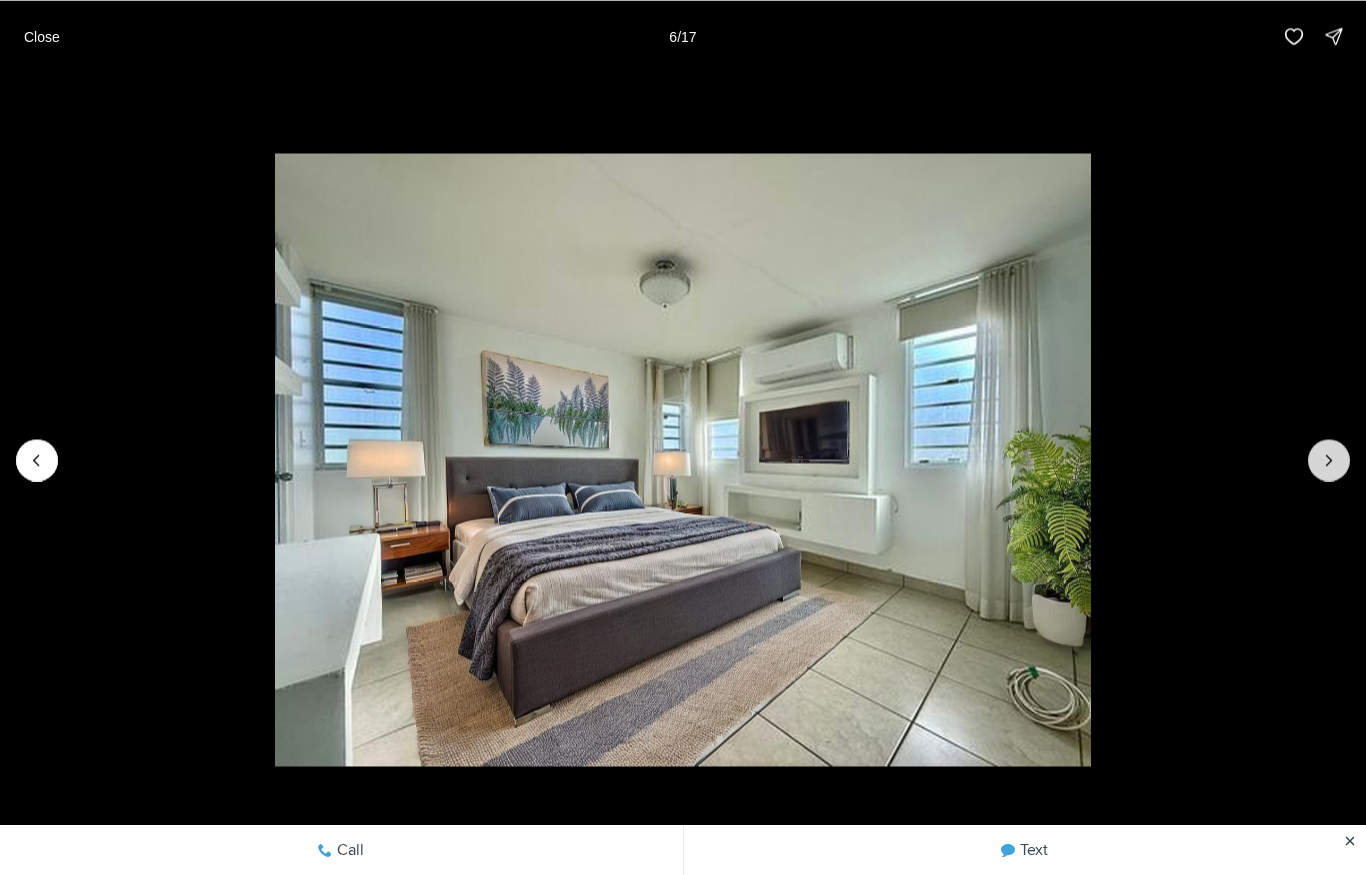 click at bounding box center (1329, 460) 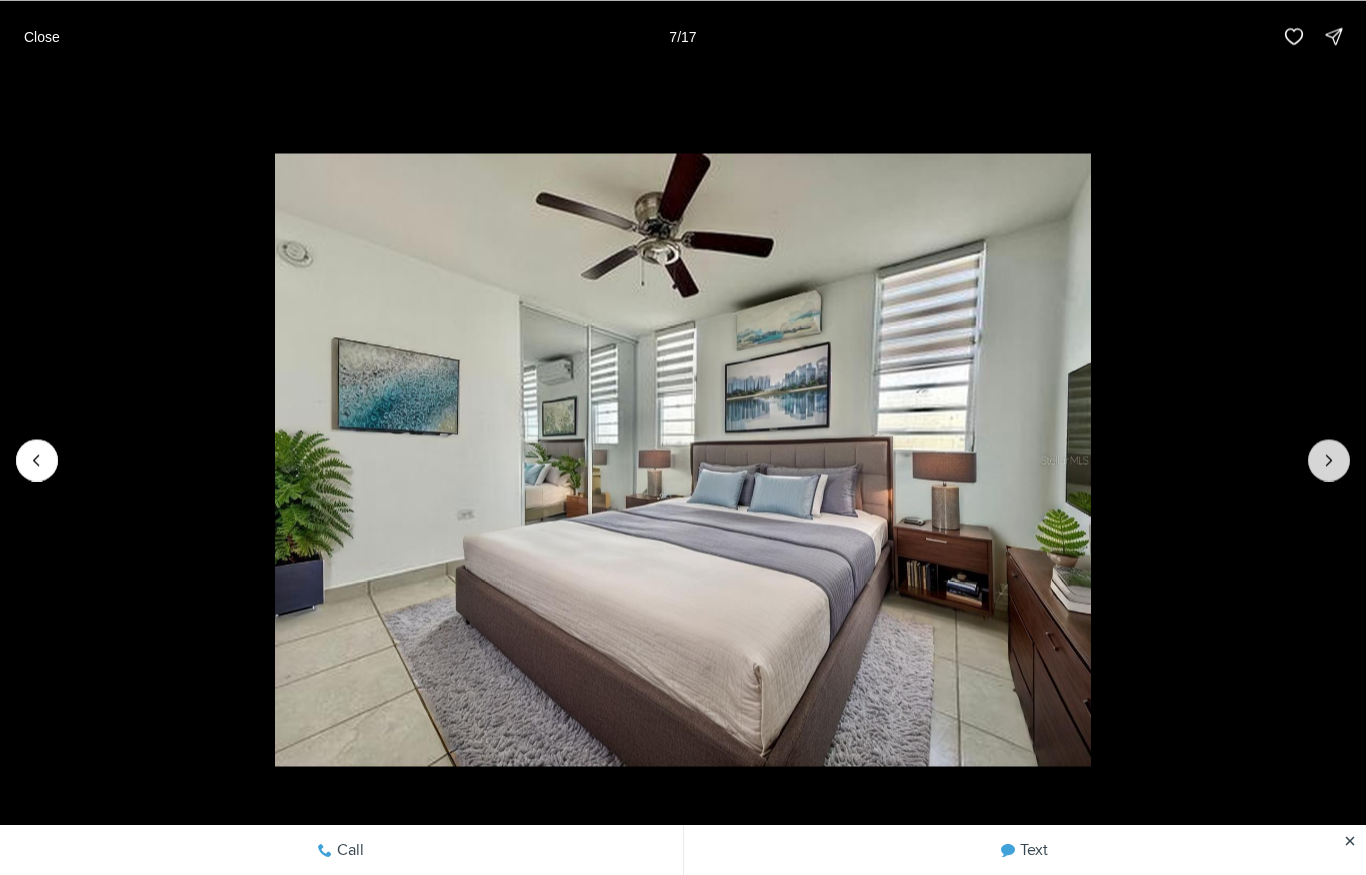 click at bounding box center [1329, 460] 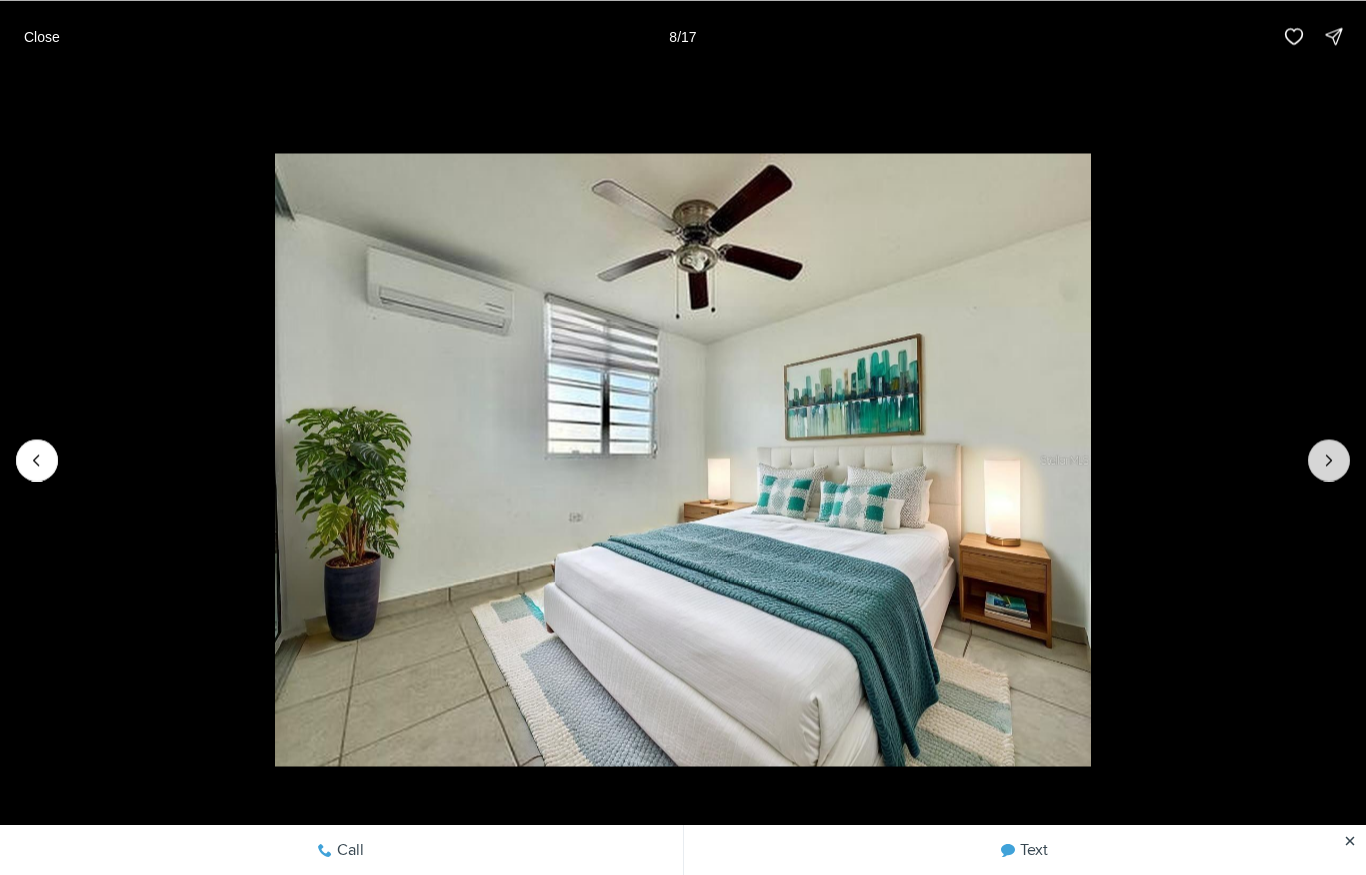 click at bounding box center [1329, 460] 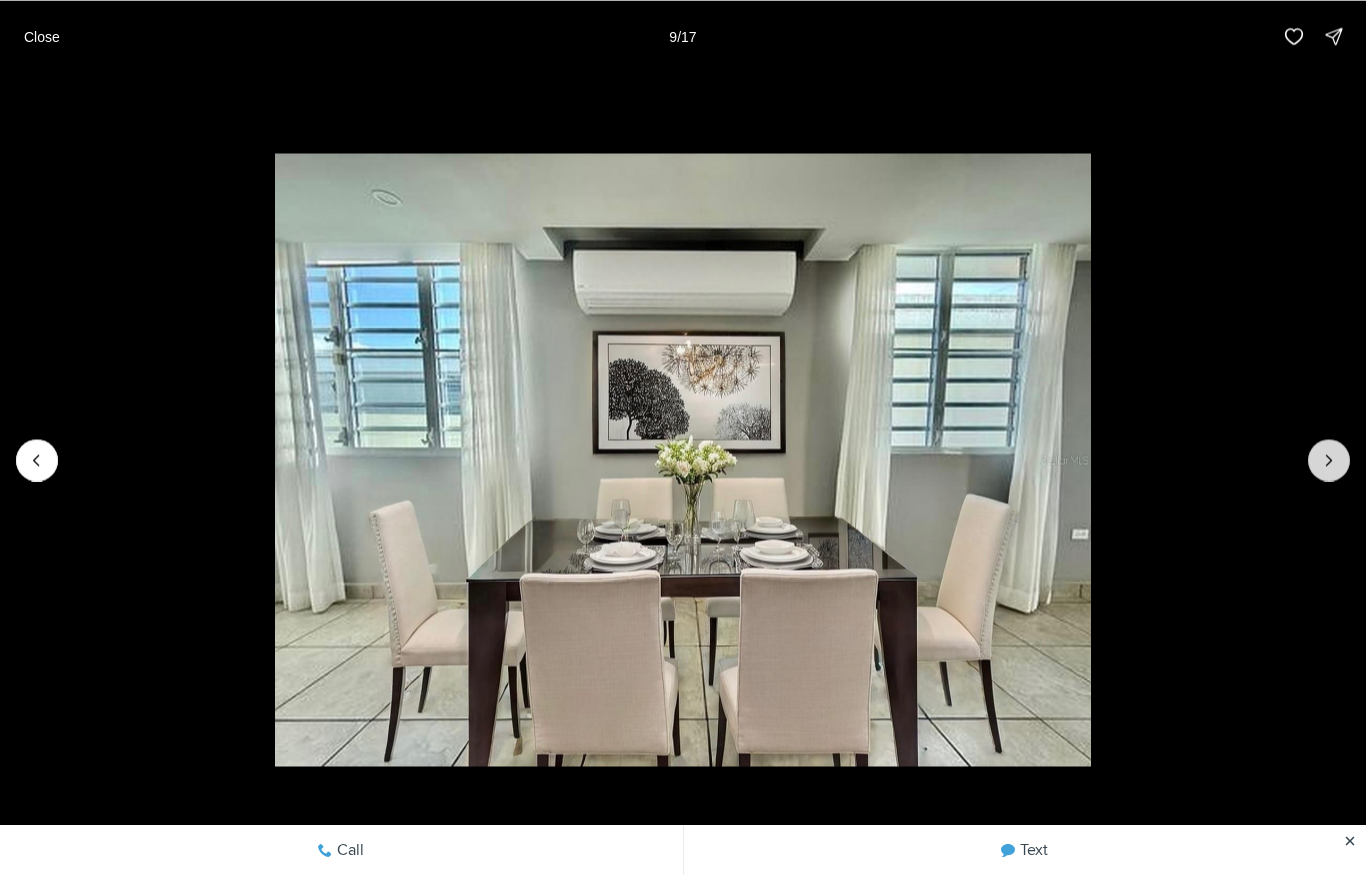 click at bounding box center [1329, 460] 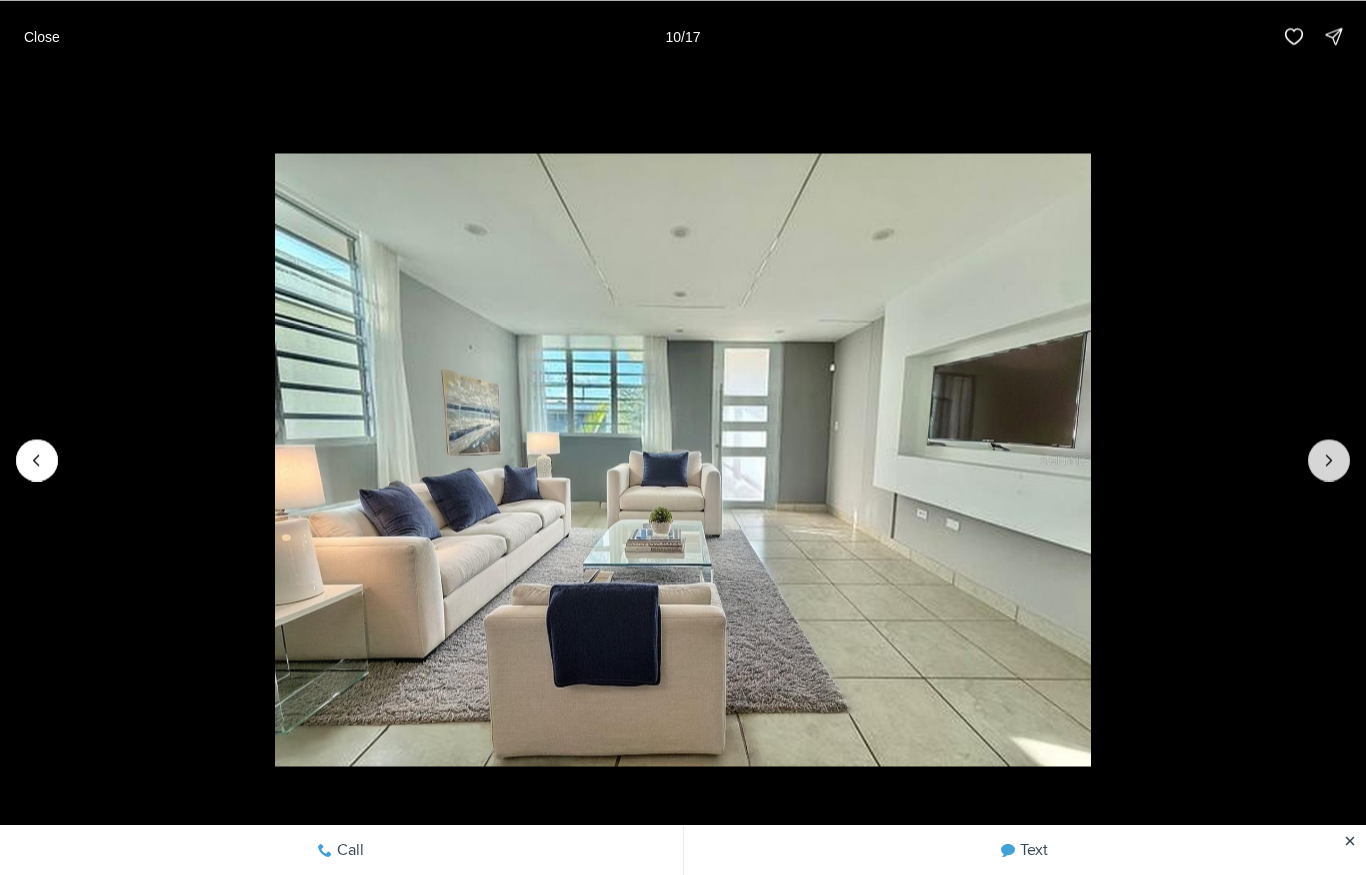 click at bounding box center (1329, 460) 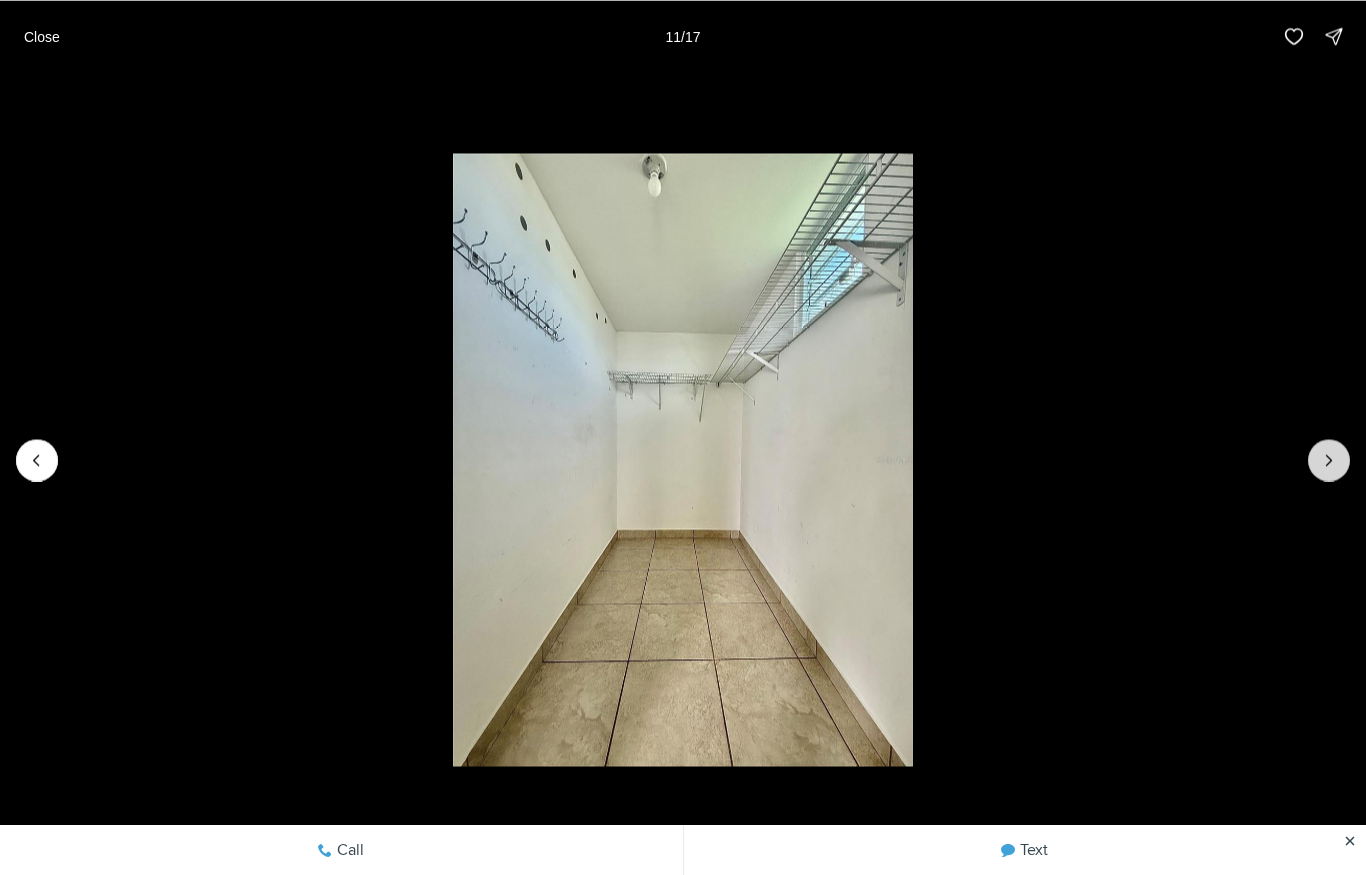 click at bounding box center [1329, 460] 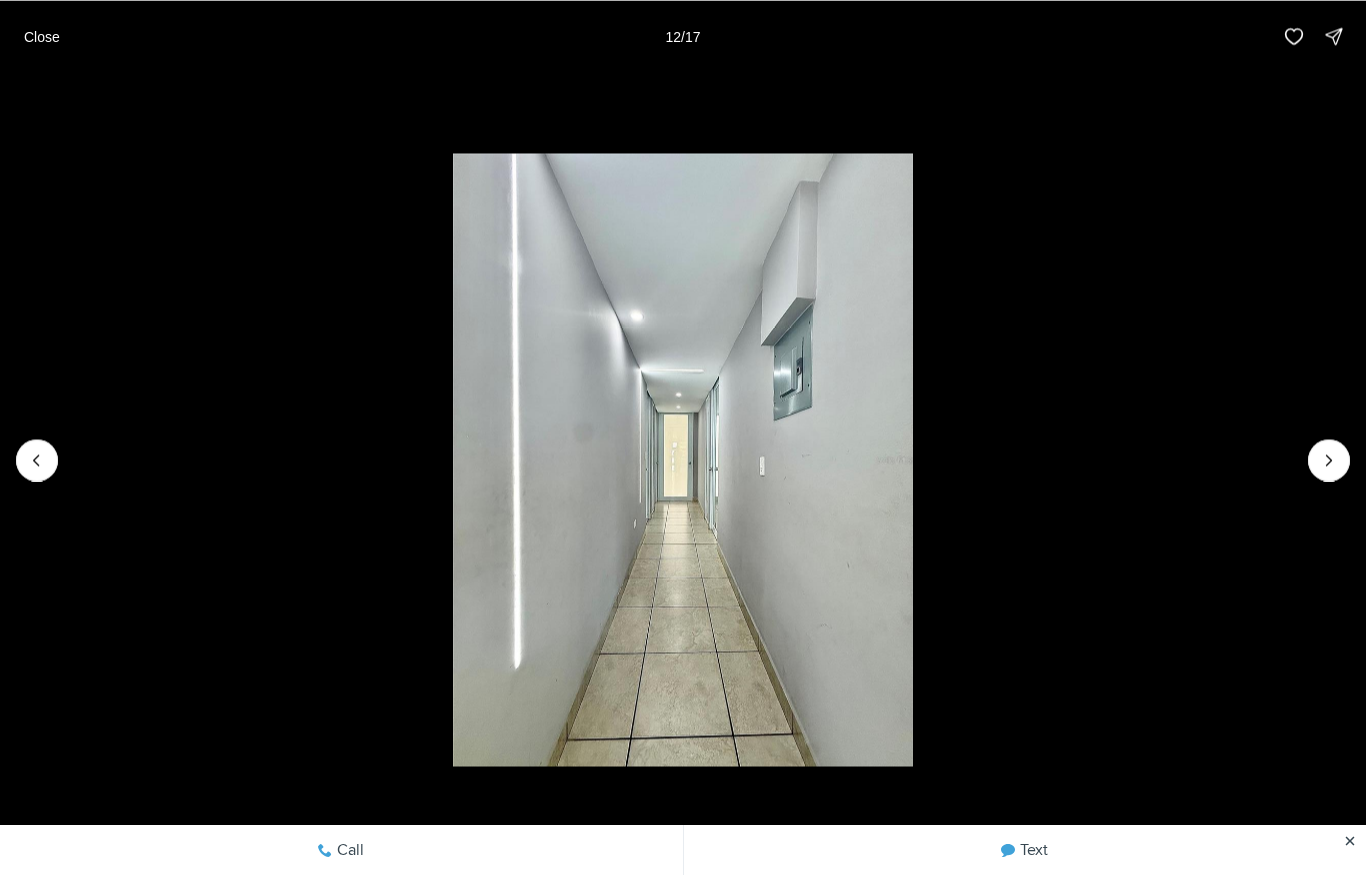 click at bounding box center (683, 459) 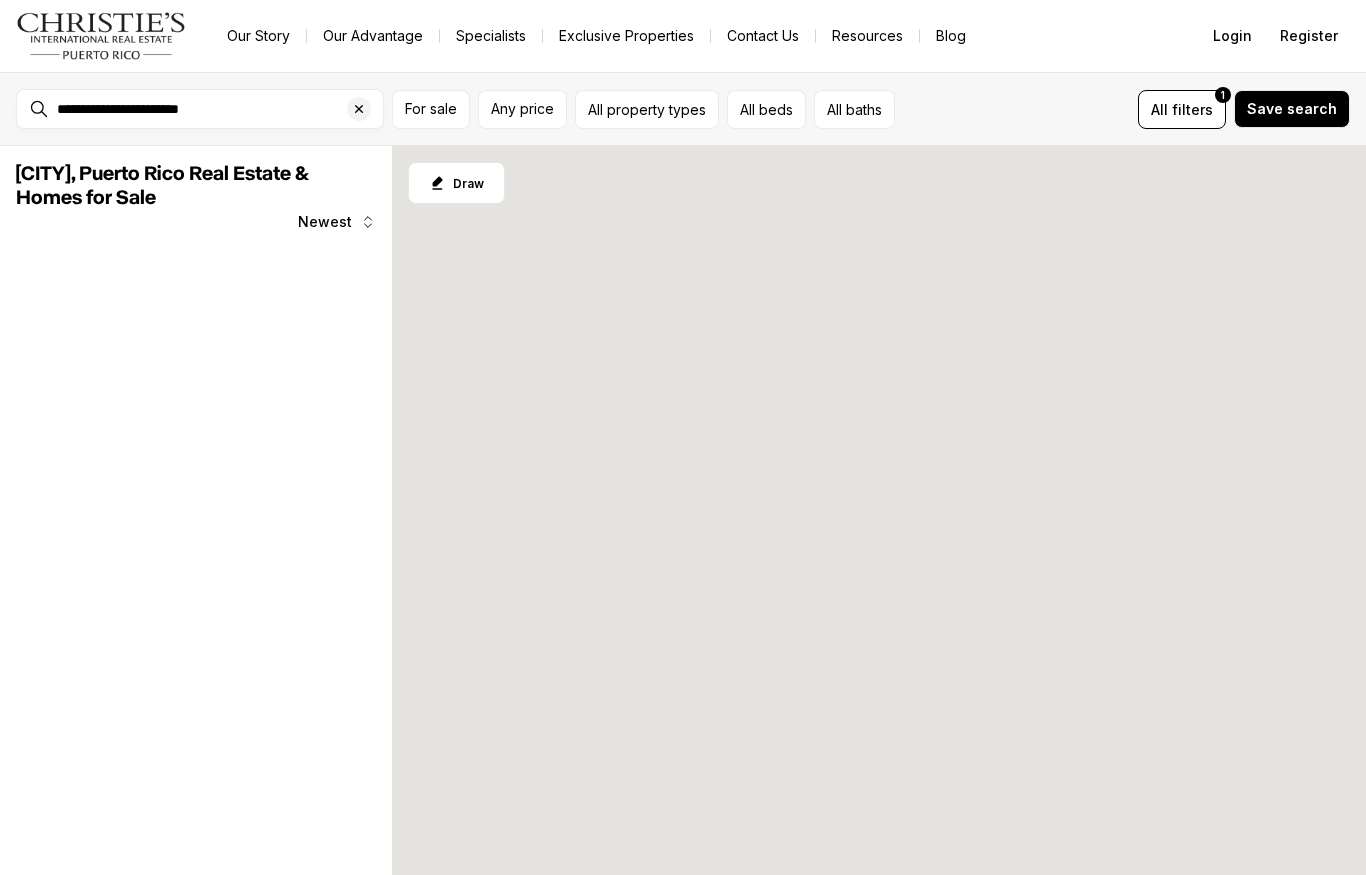 scroll, scrollTop: 0, scrollLeft: 0, axis: both 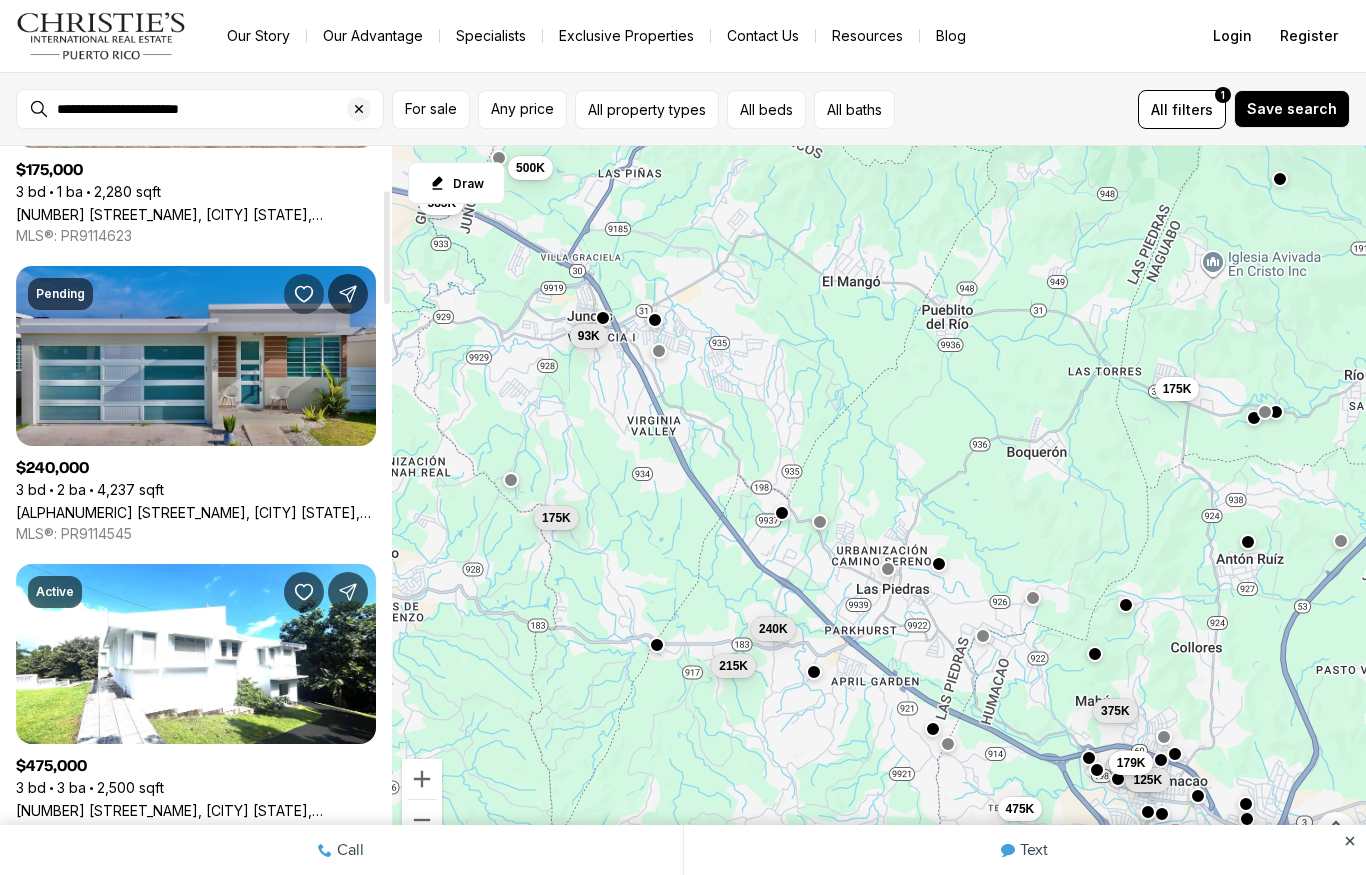 click at bounding box center [304, 294] 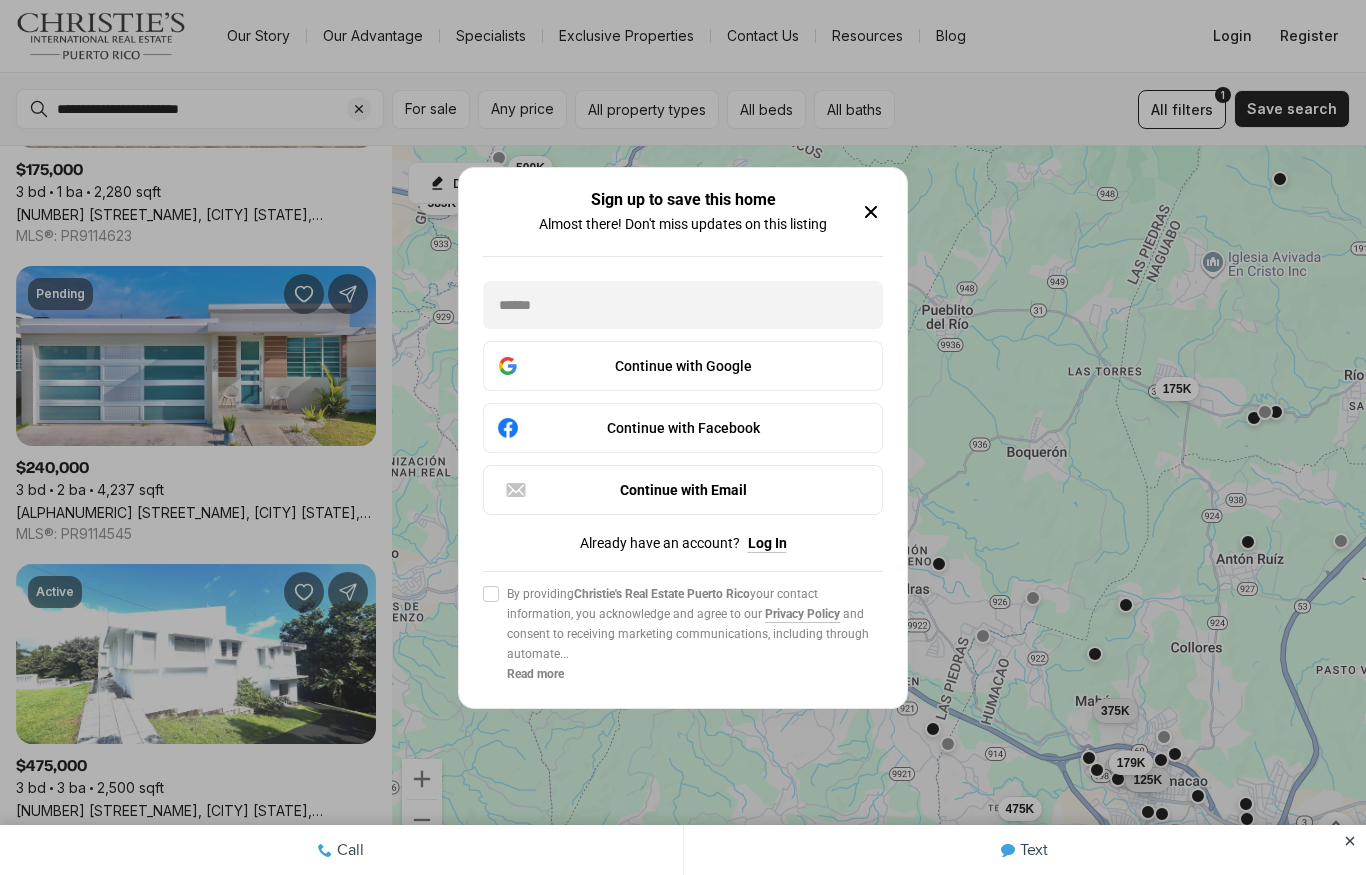 click on "Sign up to save this home Almost there! Don't miss updates on this listing Continue with Google Continue with Facebook Continue with Email Already have an account? Log In Agree to Privacy Policy By providing  Christie's Real Estate Puerto Rico  your contact information, you acknowledge and agree to our   Privacy Policy   and consent to receiving marketing communications, including through automate ... Read more" at bounding box center (683, 437) 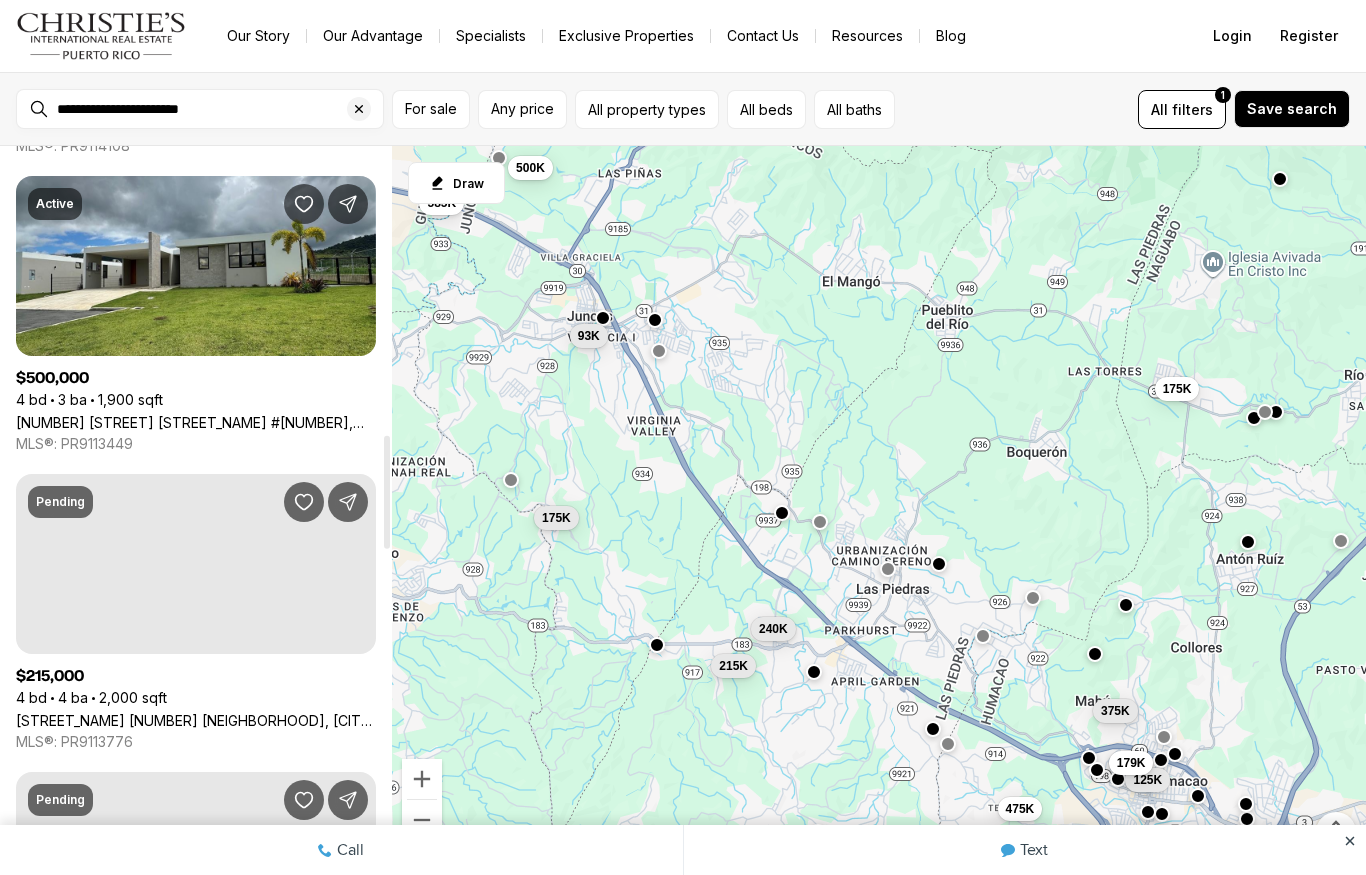scroll, scrollTop: 1861, scrollLeft: 0, axis: vertical 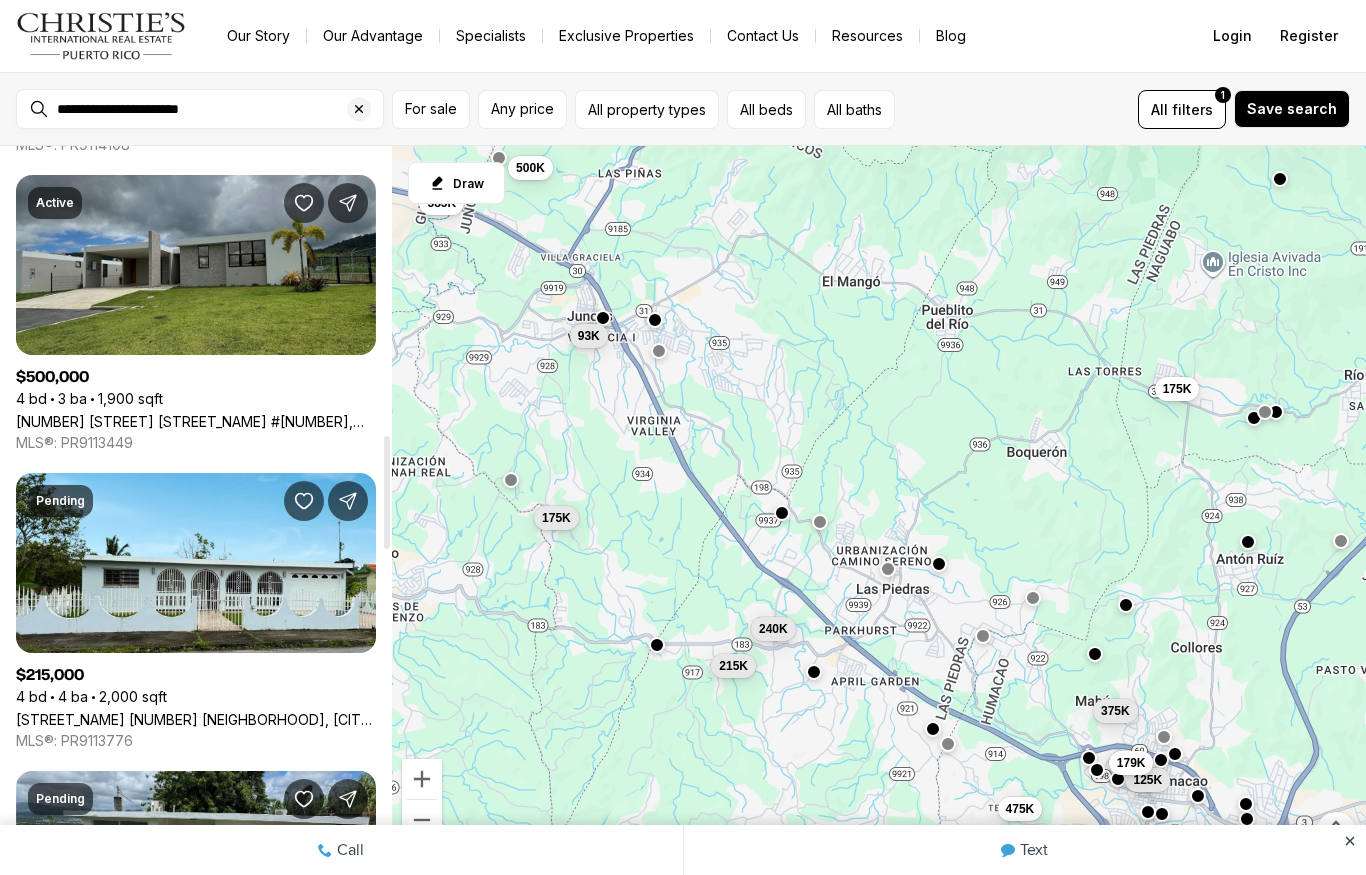 click on "[NUMBER] street [NAME] # [NUMBER], [CITY] PR, [POSTAL_CODE]" at bounding box center (196, 421) 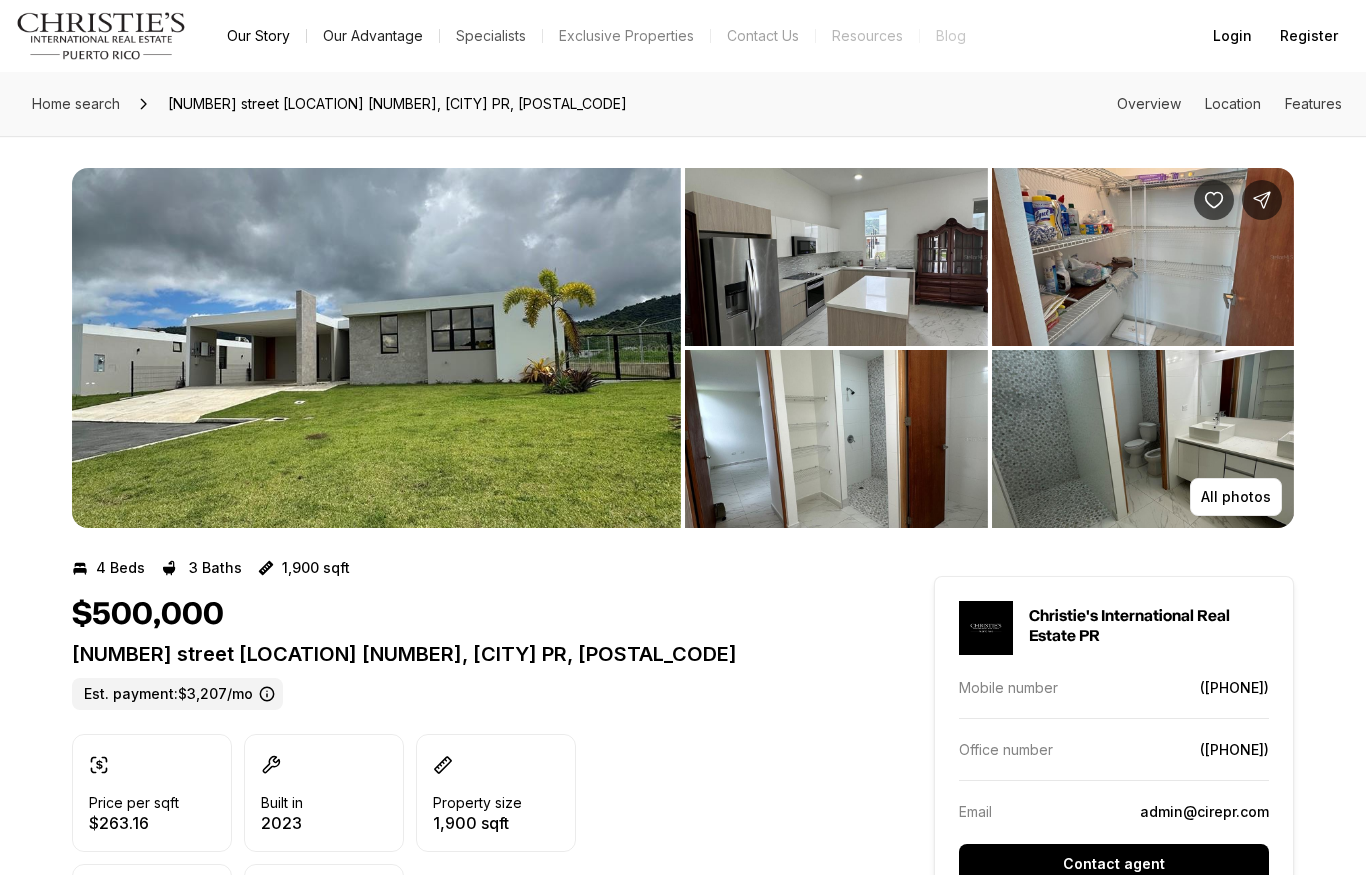 scroll, scrollTop: 0, scrollLeft: 0, axis: both 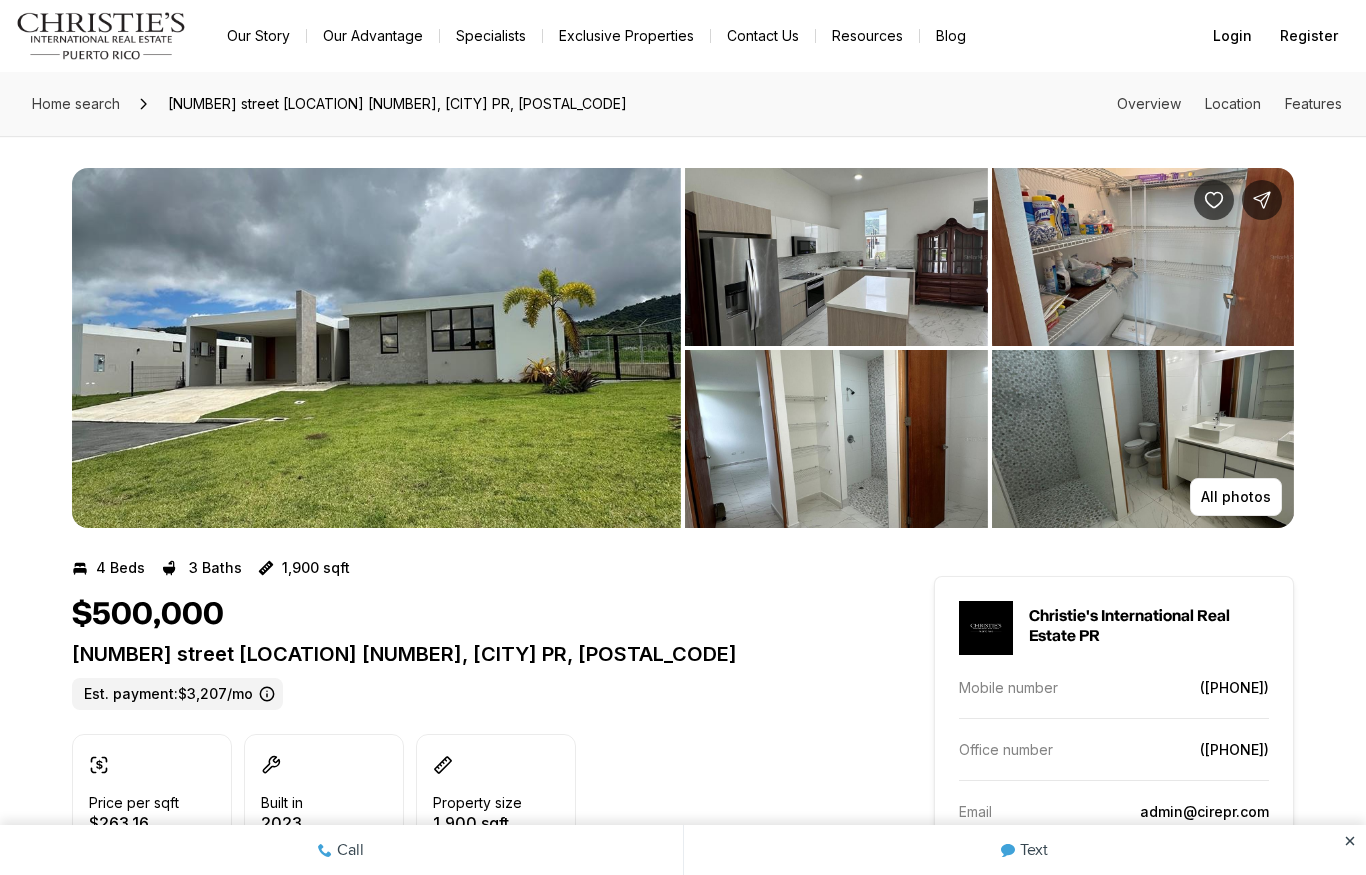 click at bounding box center (376, 348) 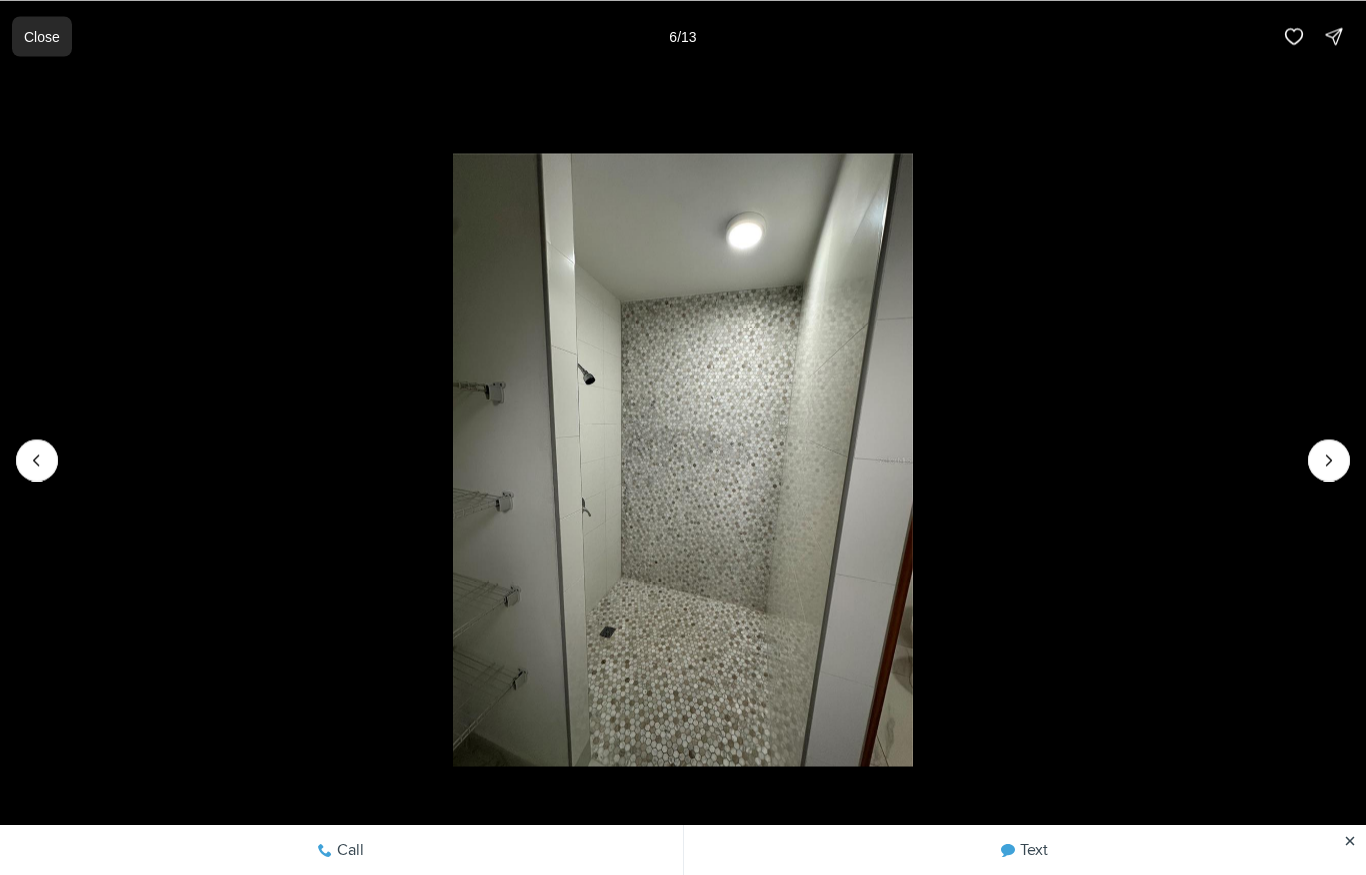 click on "Close" at bounding box center [42, 36] 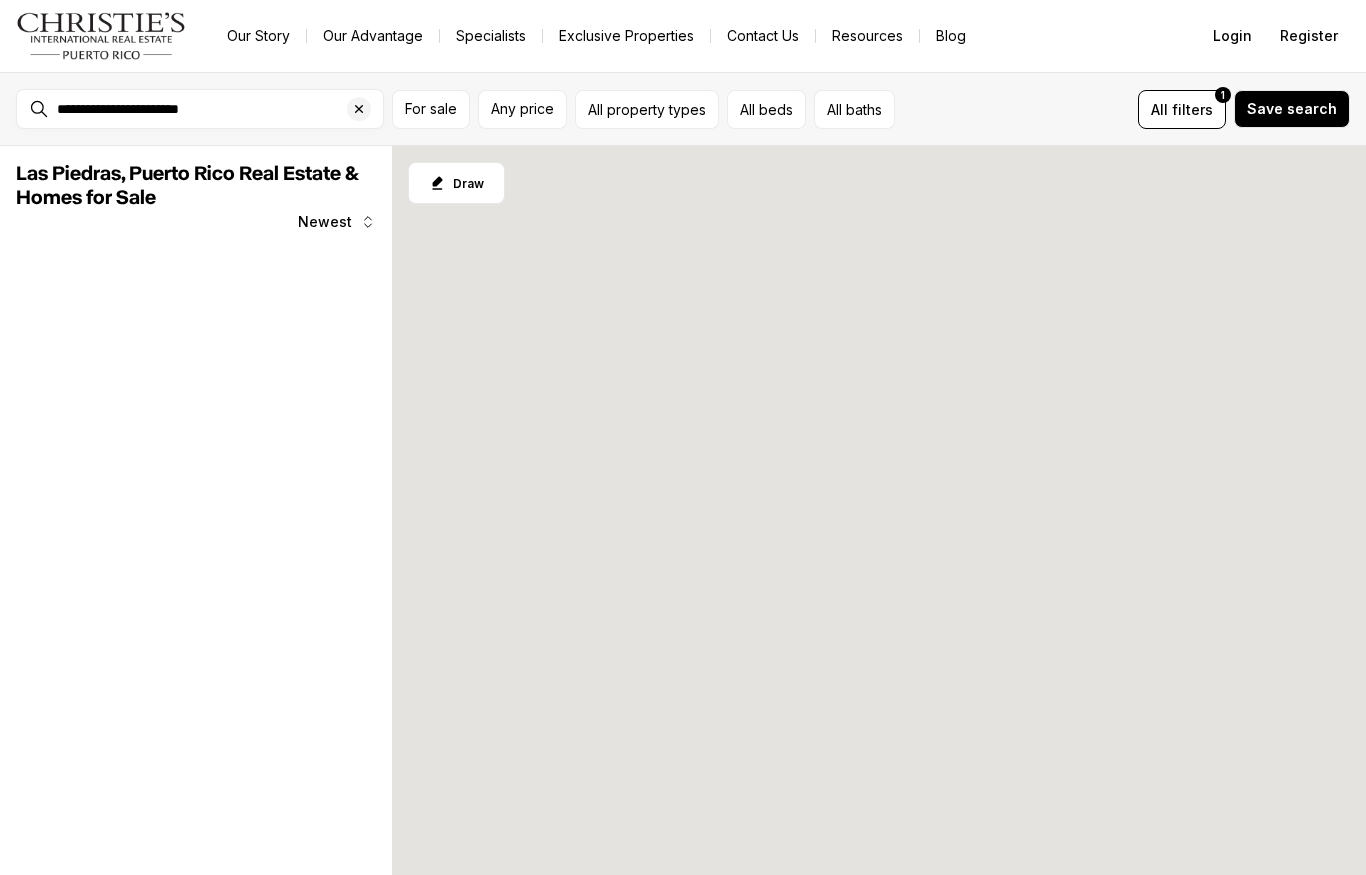scroll, scrollTop: 0, scrollLeft: 0, axis: both 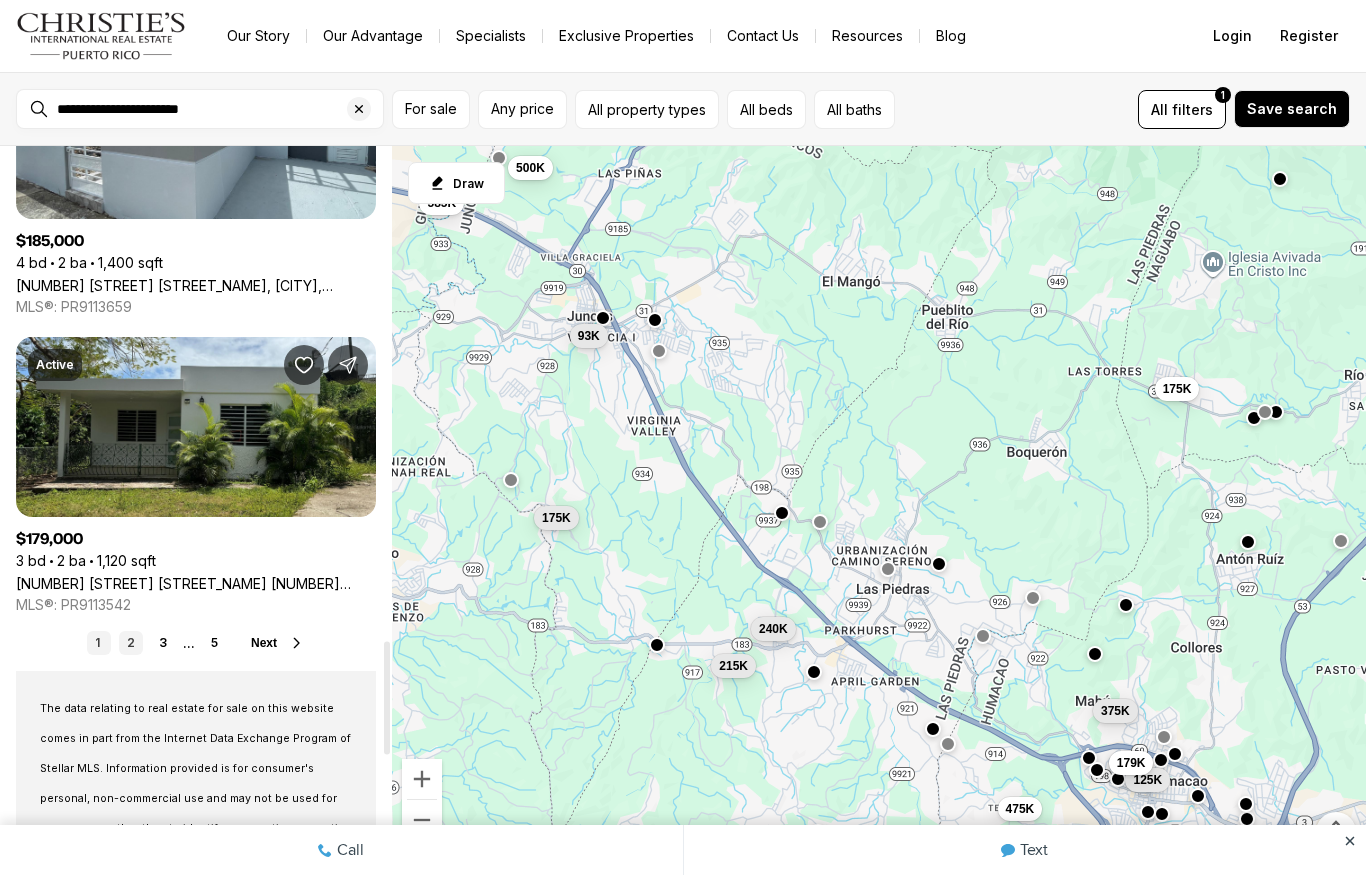 click on "2" at bounding box center [131, 643] 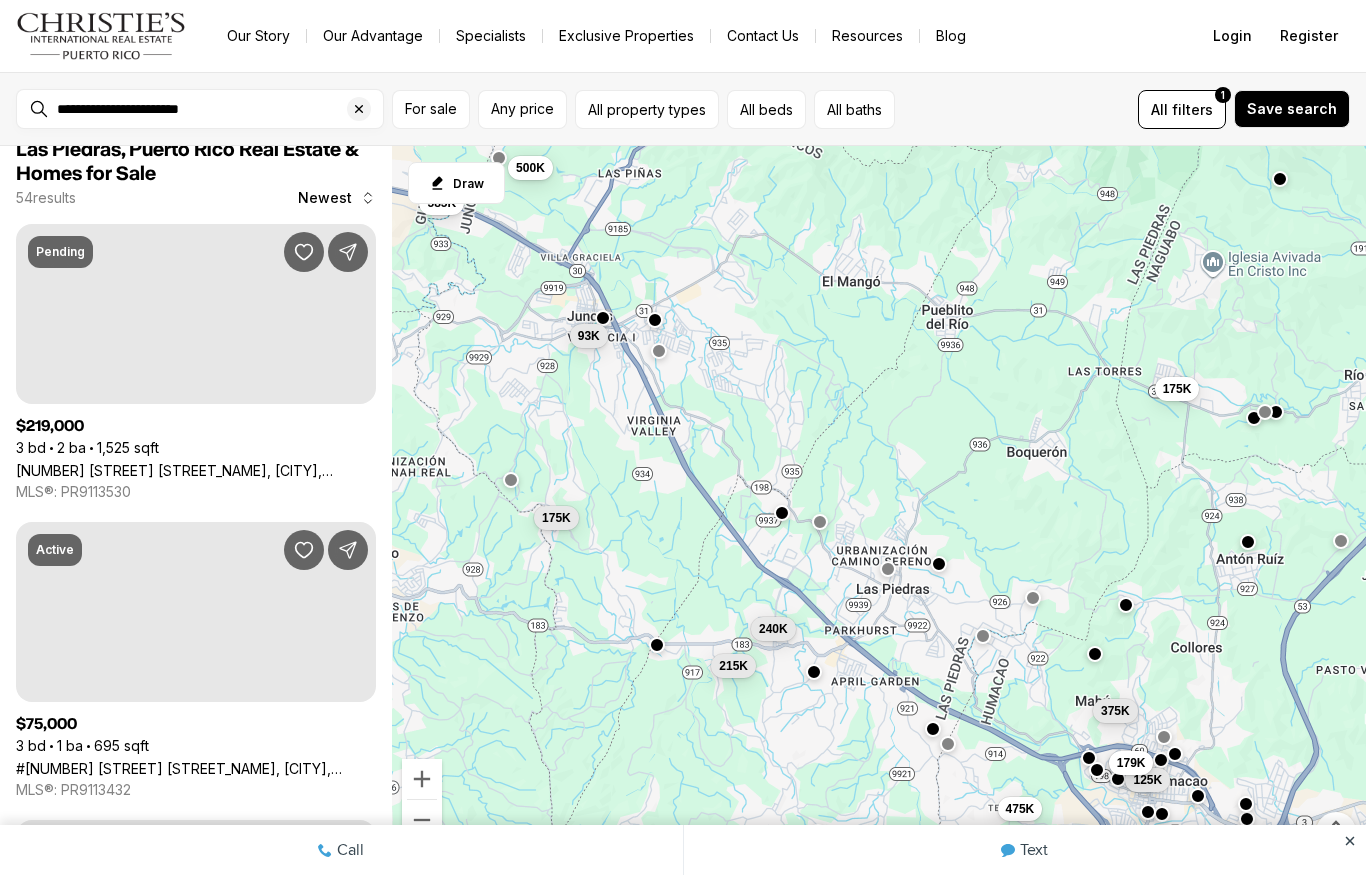 scroll, scrollTop: 0, scrollLeft: 0, axis: both 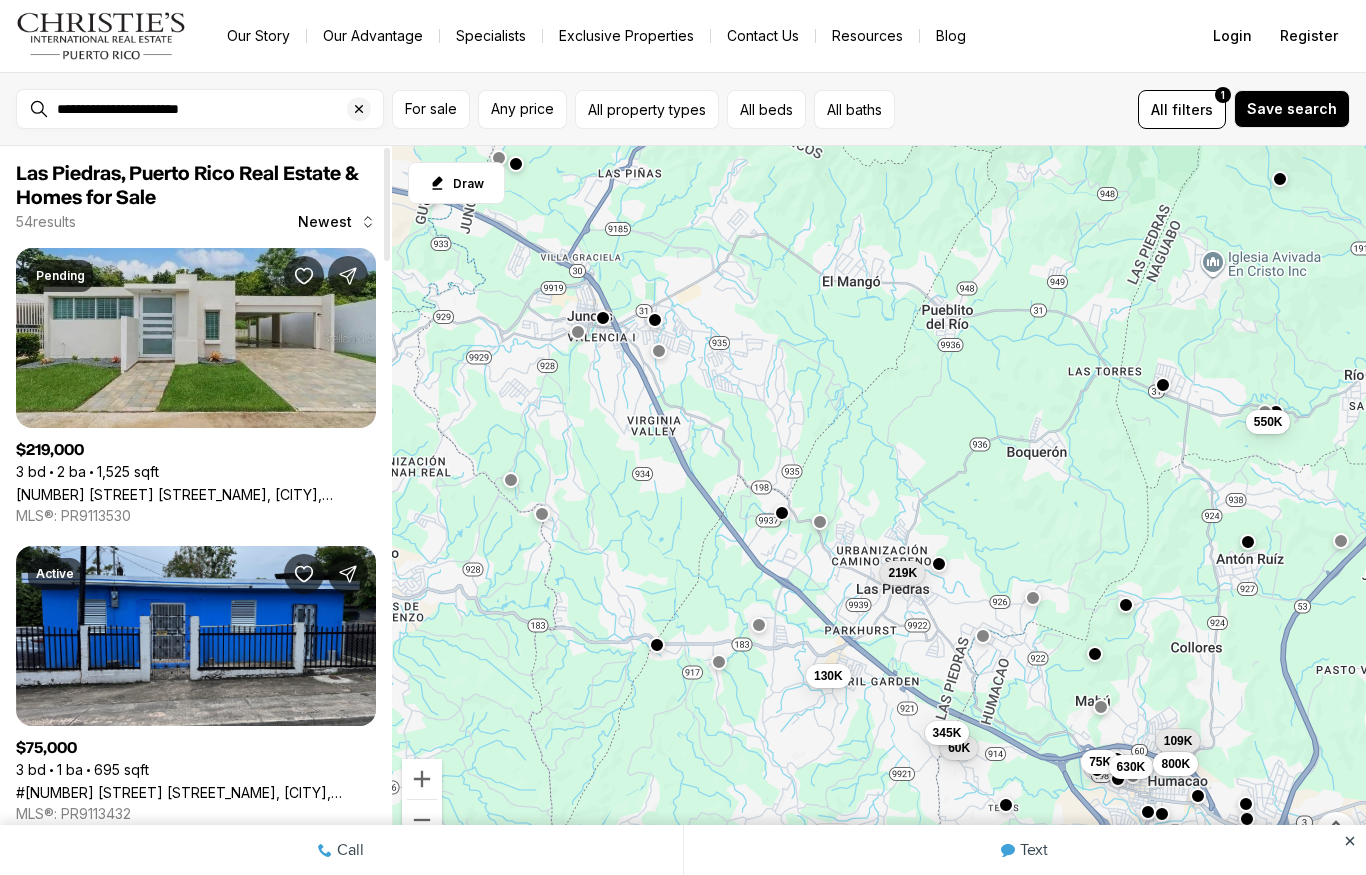click on "A10 1 ST., [STREET_NAME], [CITY] [STATE], [POSTAL_CODE]" at bounding box center (196, 494) 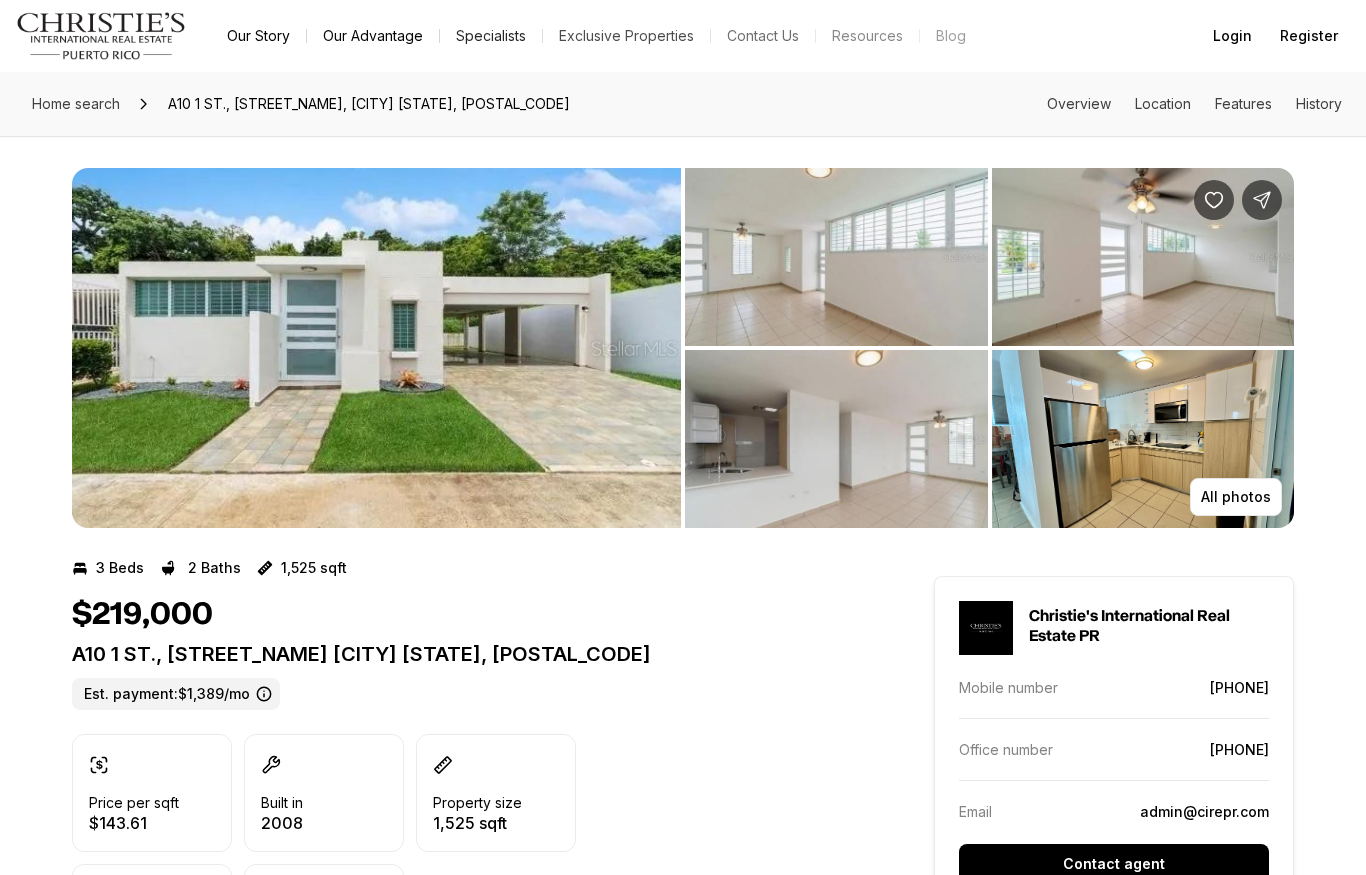scroll, scrollTop: 0, scrollLeft: 0, axis: both 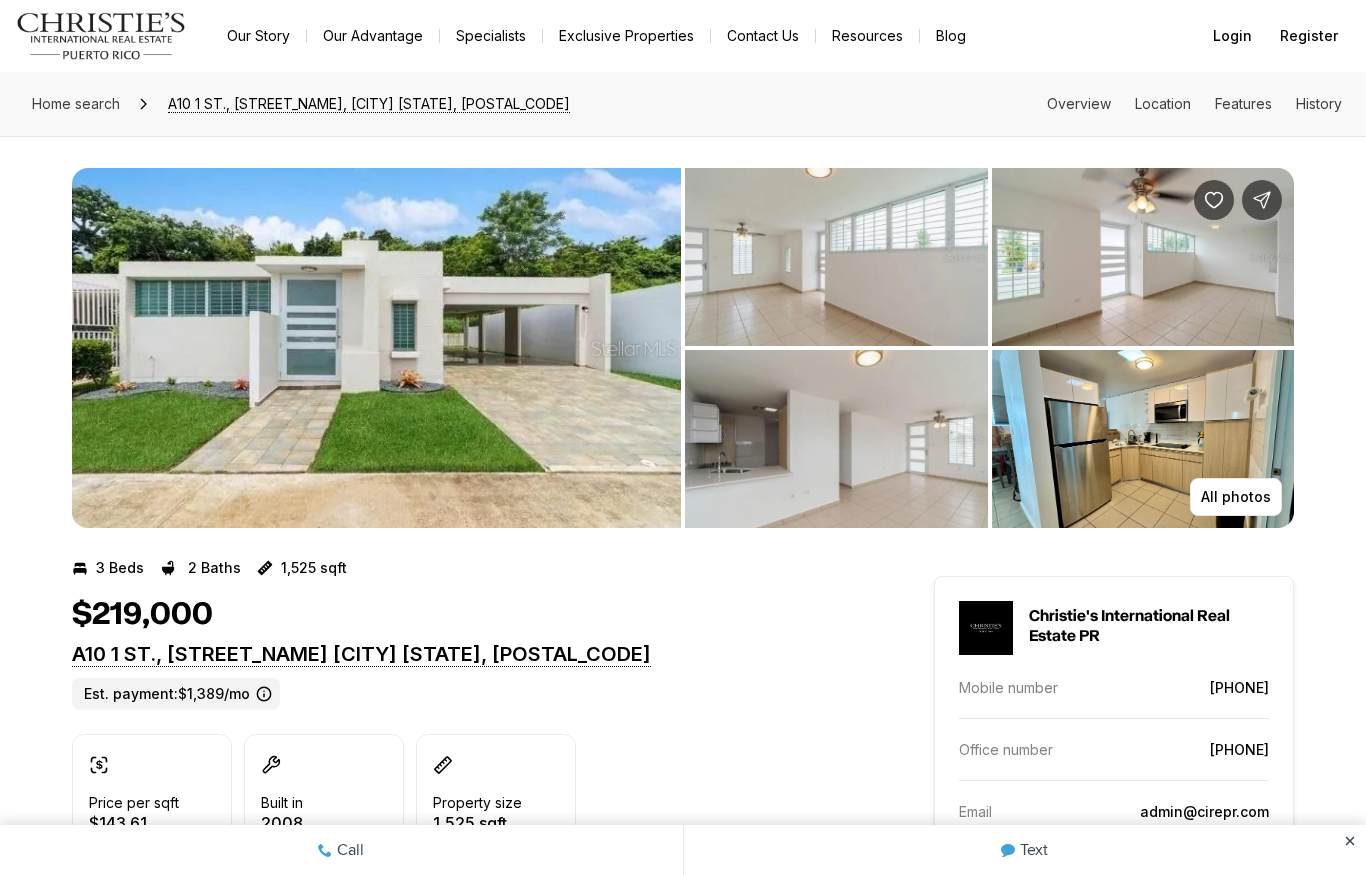 click at bounding box center (376, 348) 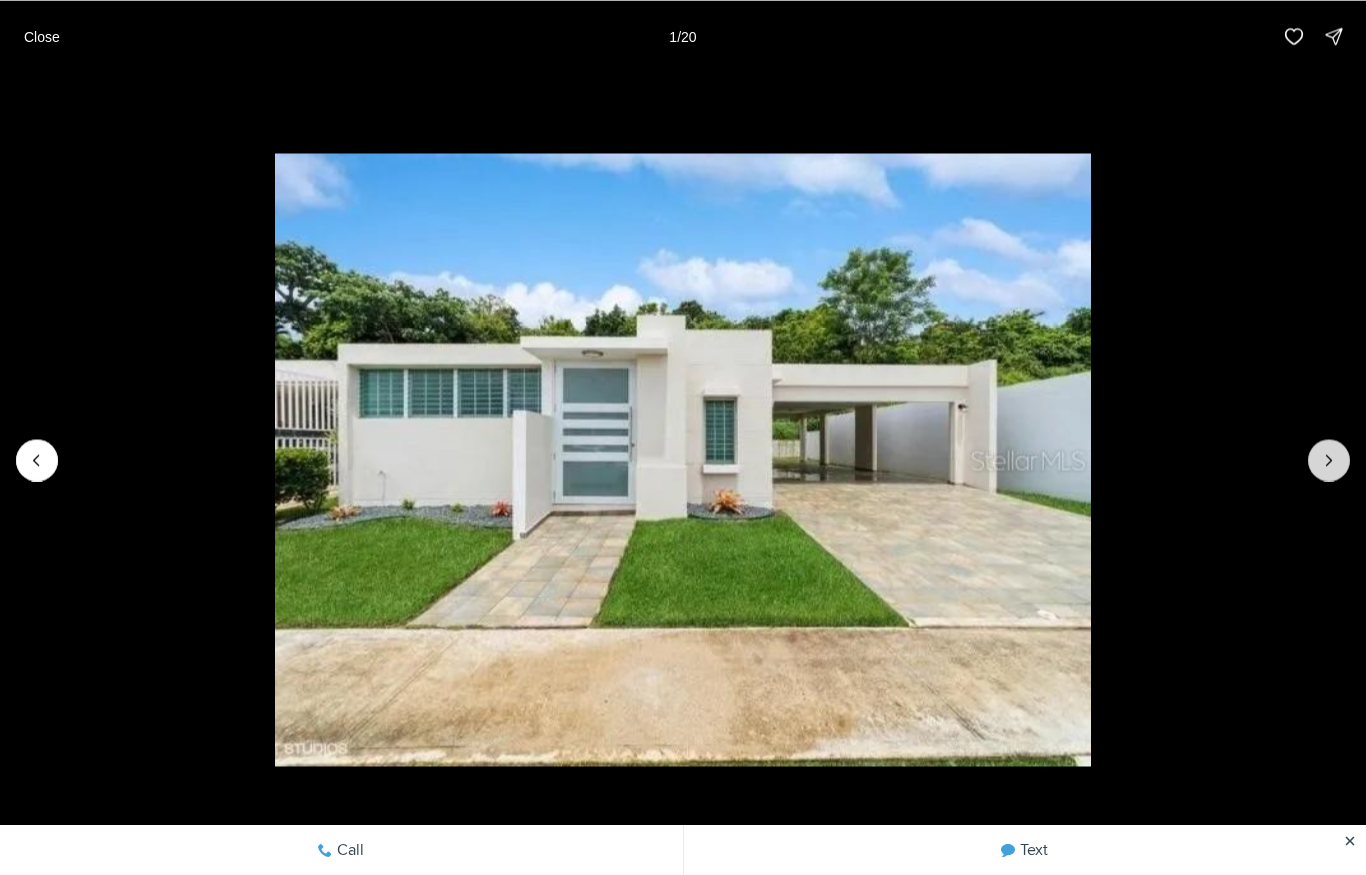 click at bounding box center (1329, 460) 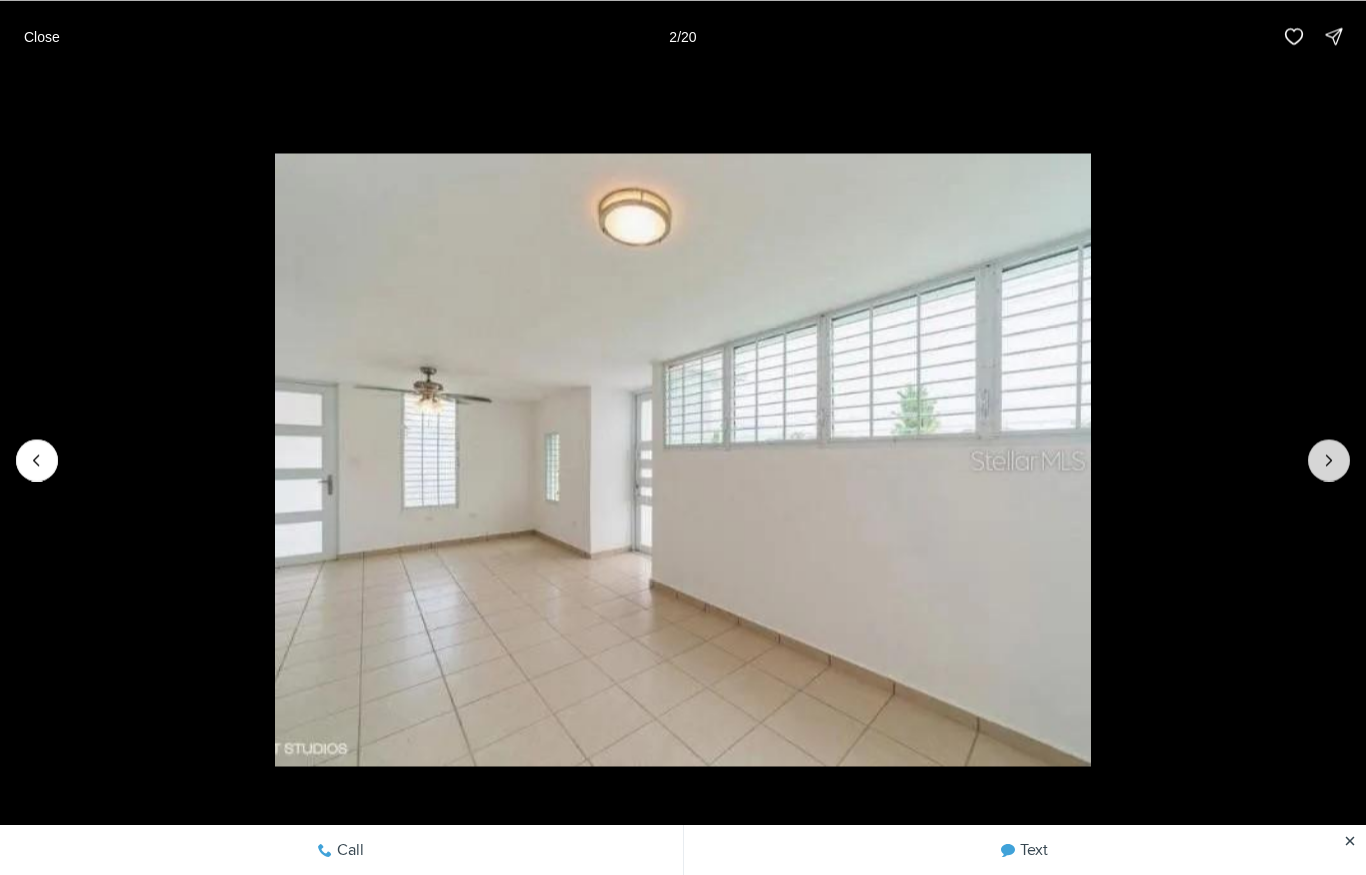 click at bounding box center (1329, 460) 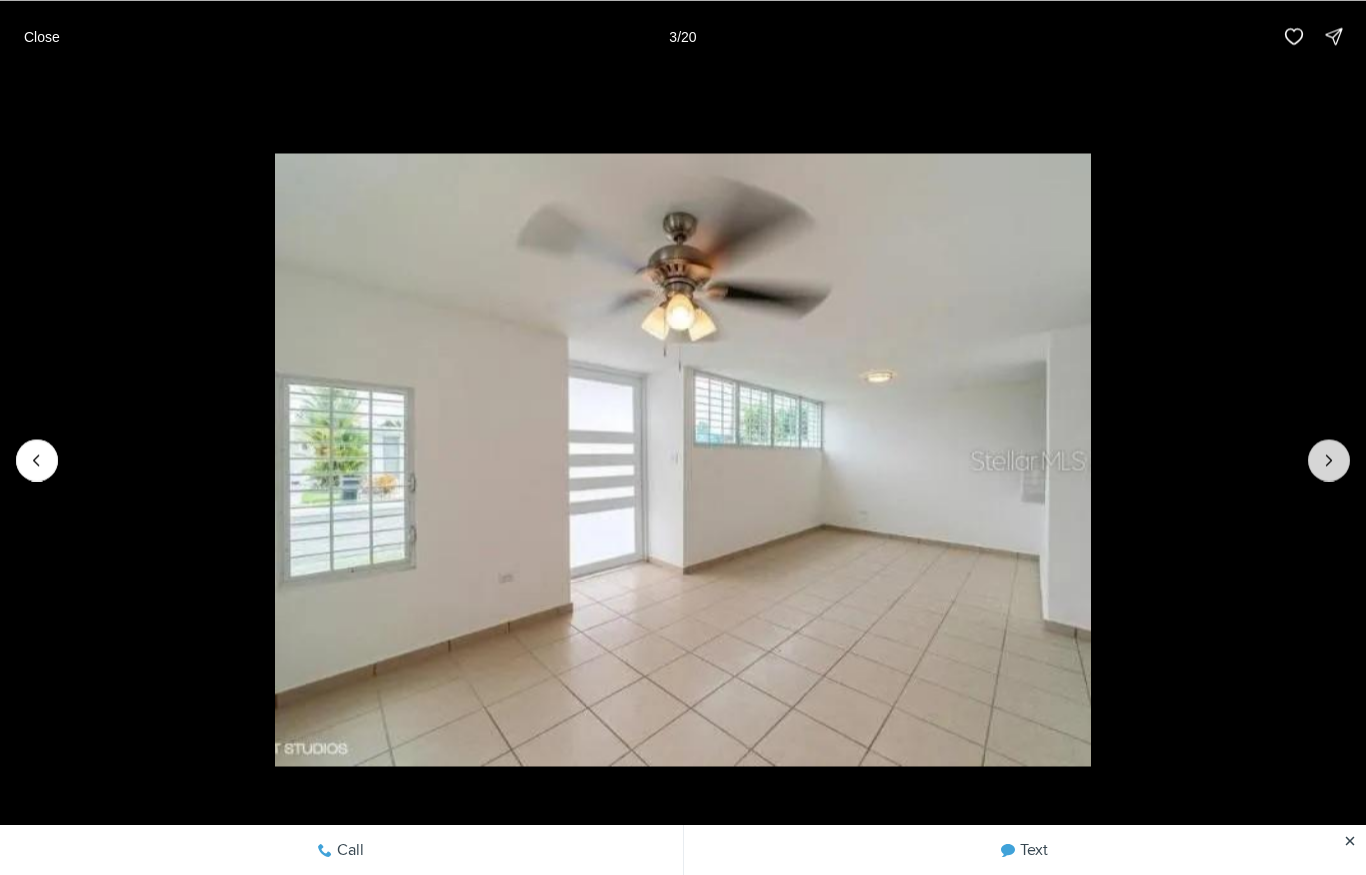 click at bounding box center [1329, 460] 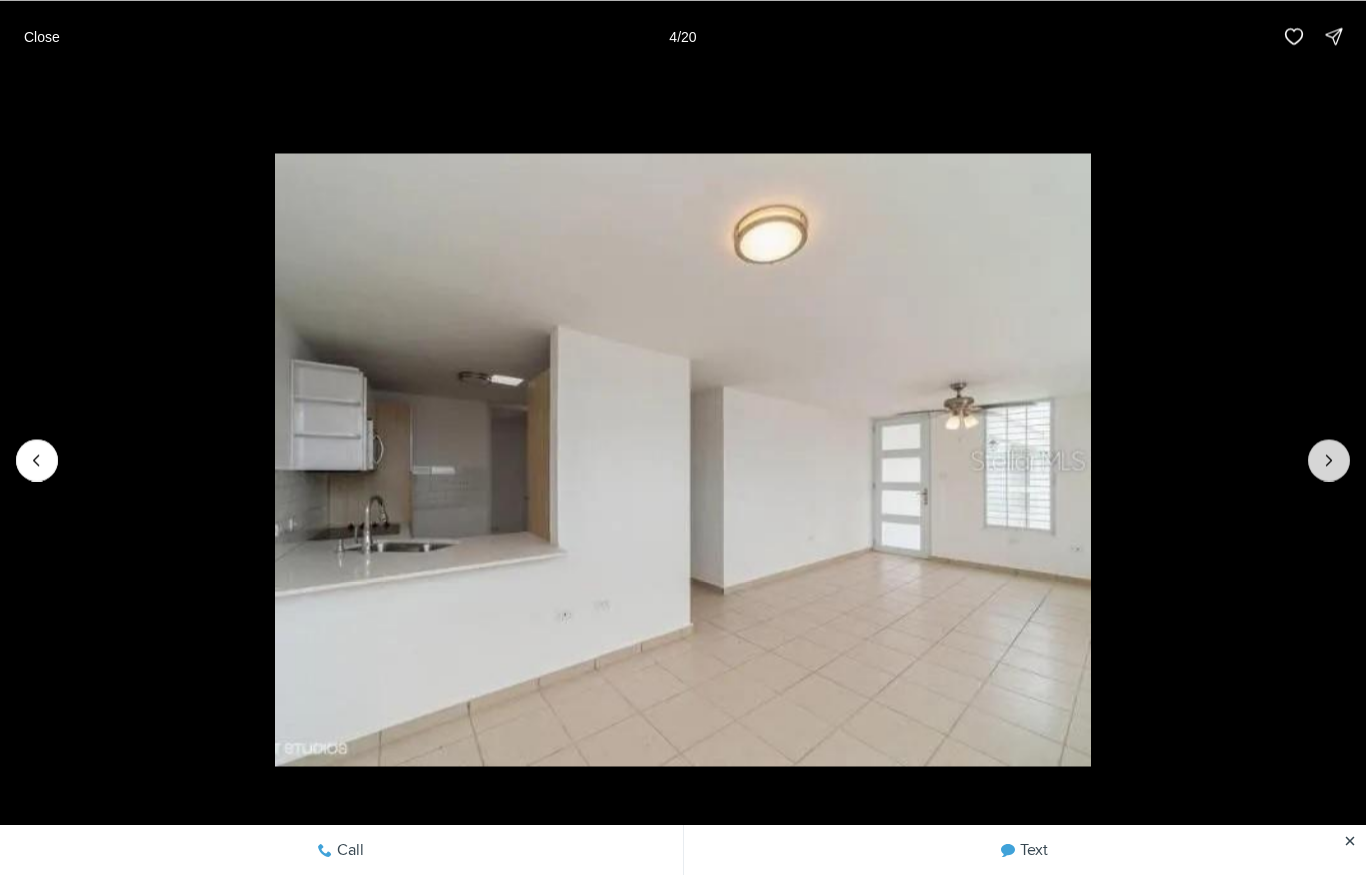 click at bounding box center [1329, 460] 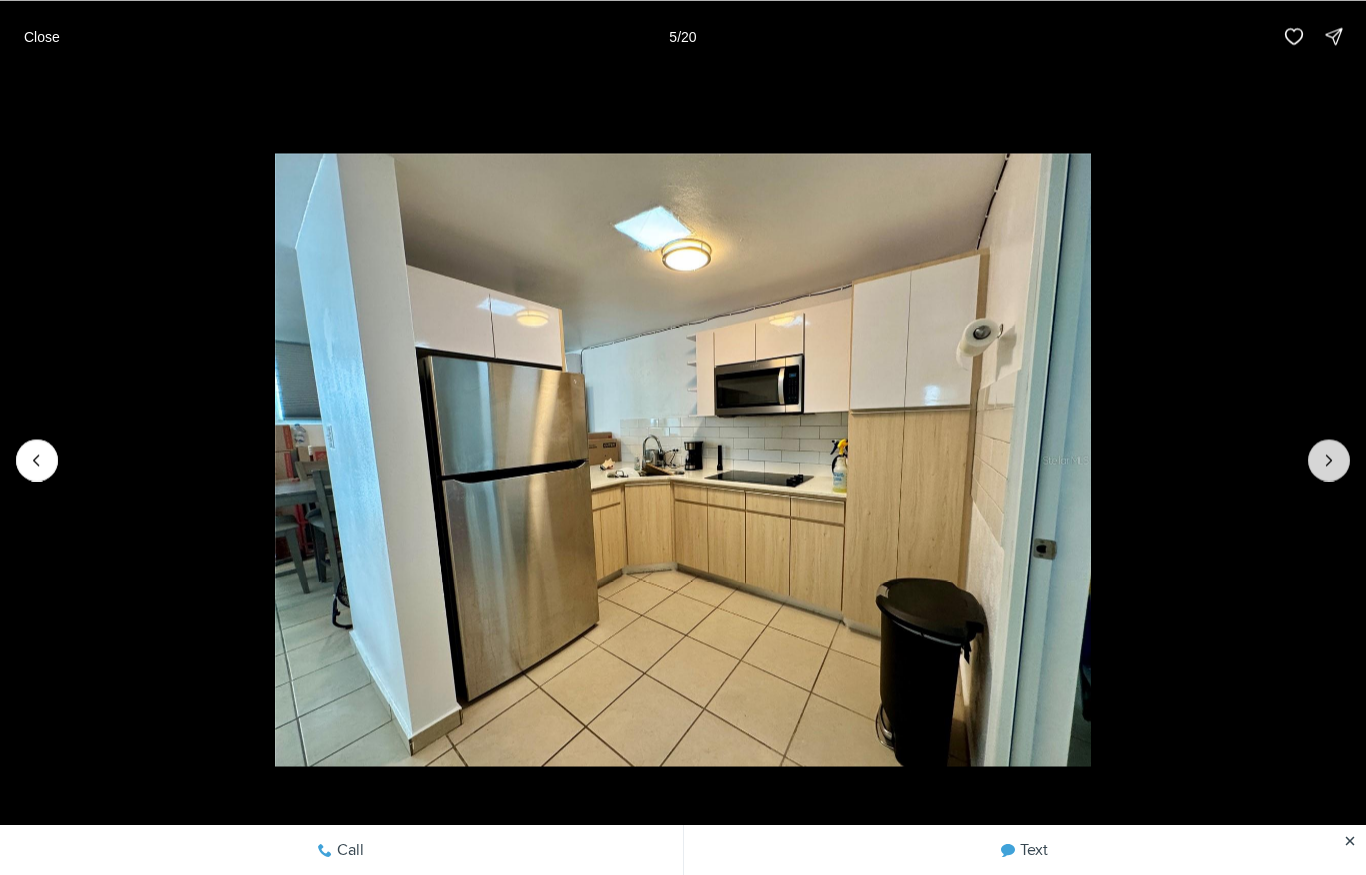 click at bounding box center [1329, 460] 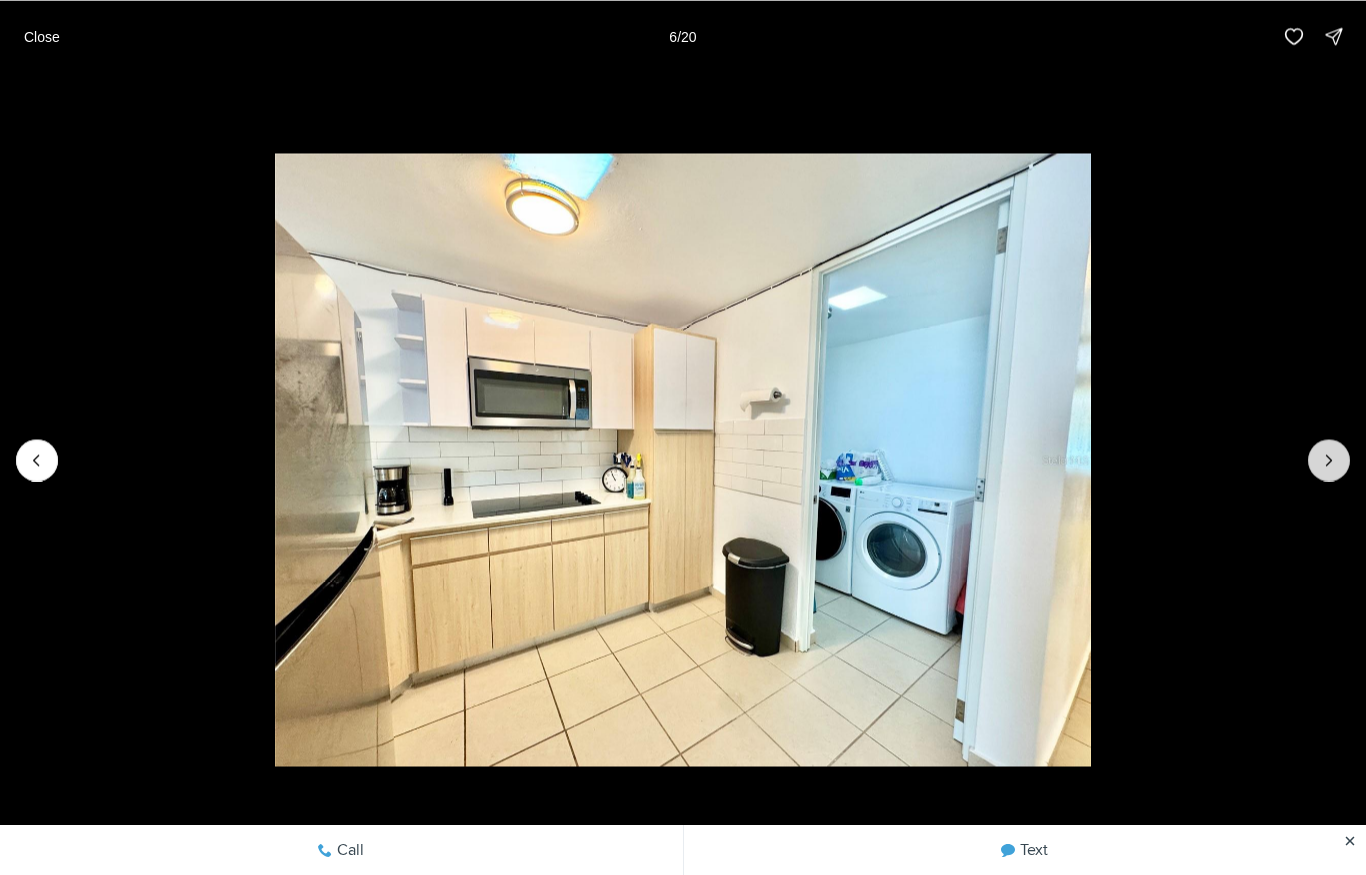 click at bounding box center [1329, 460] 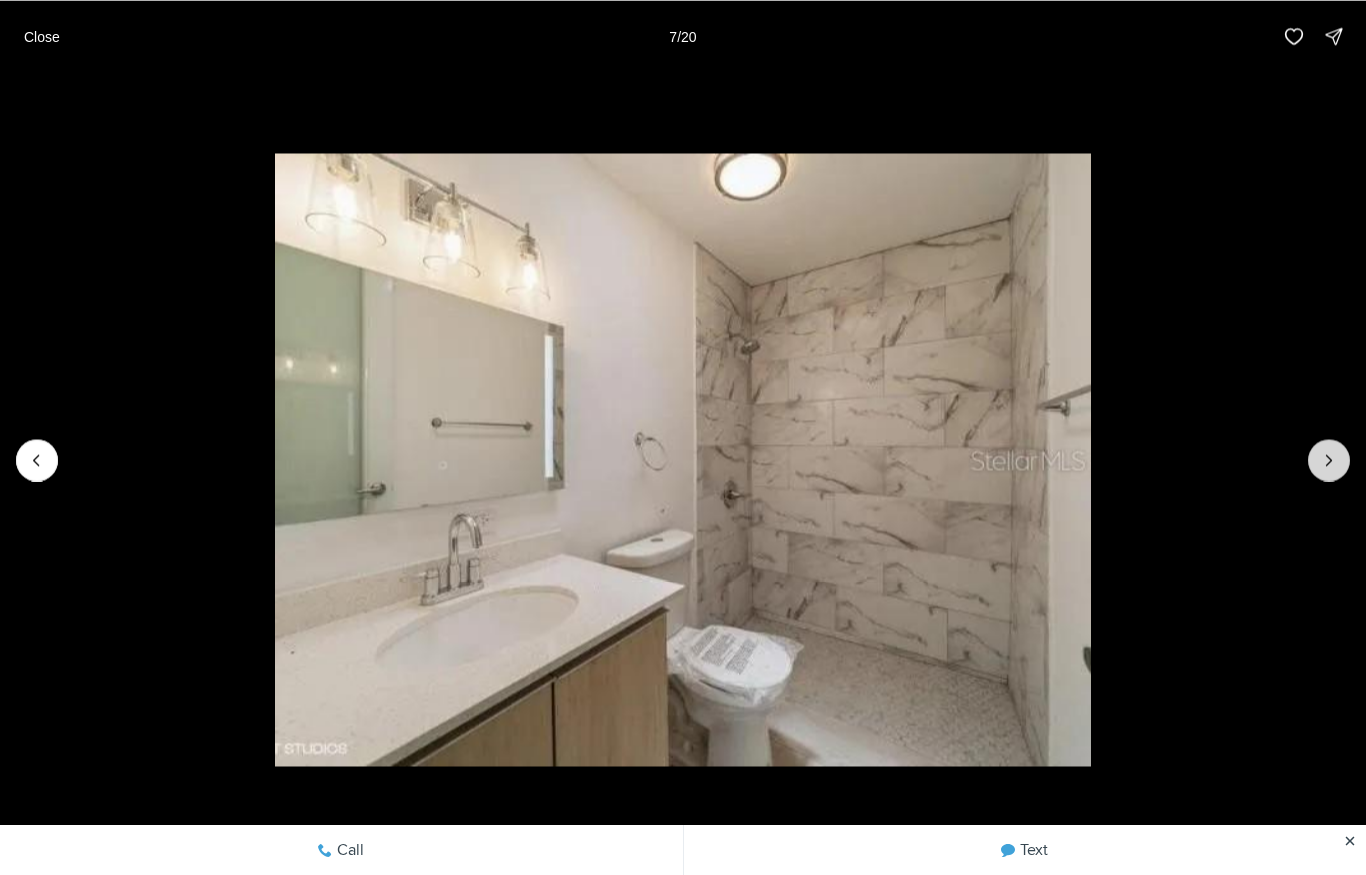 click at bounding box center (1329, 460) 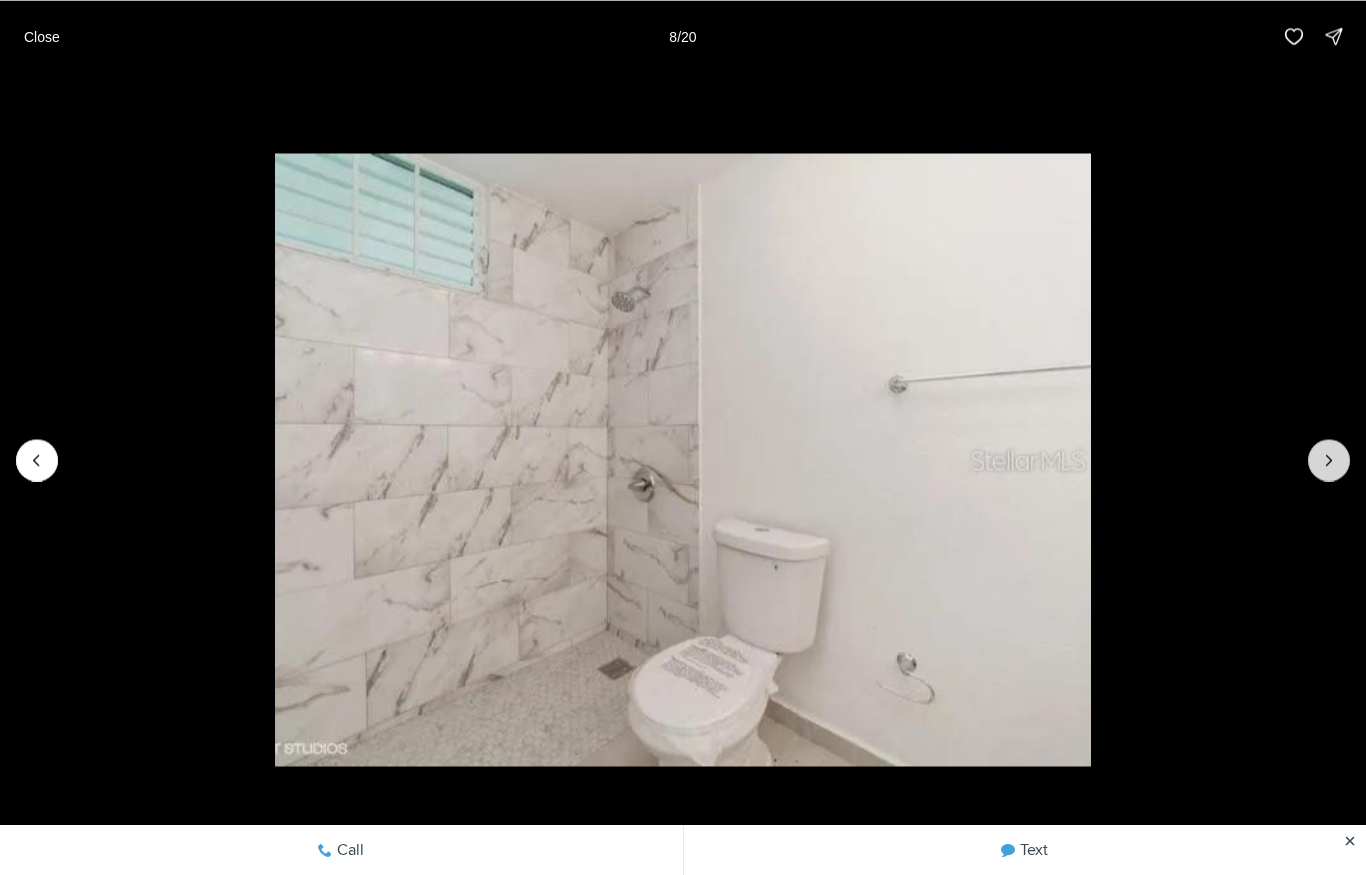 click at bounding box center [1329, 460] 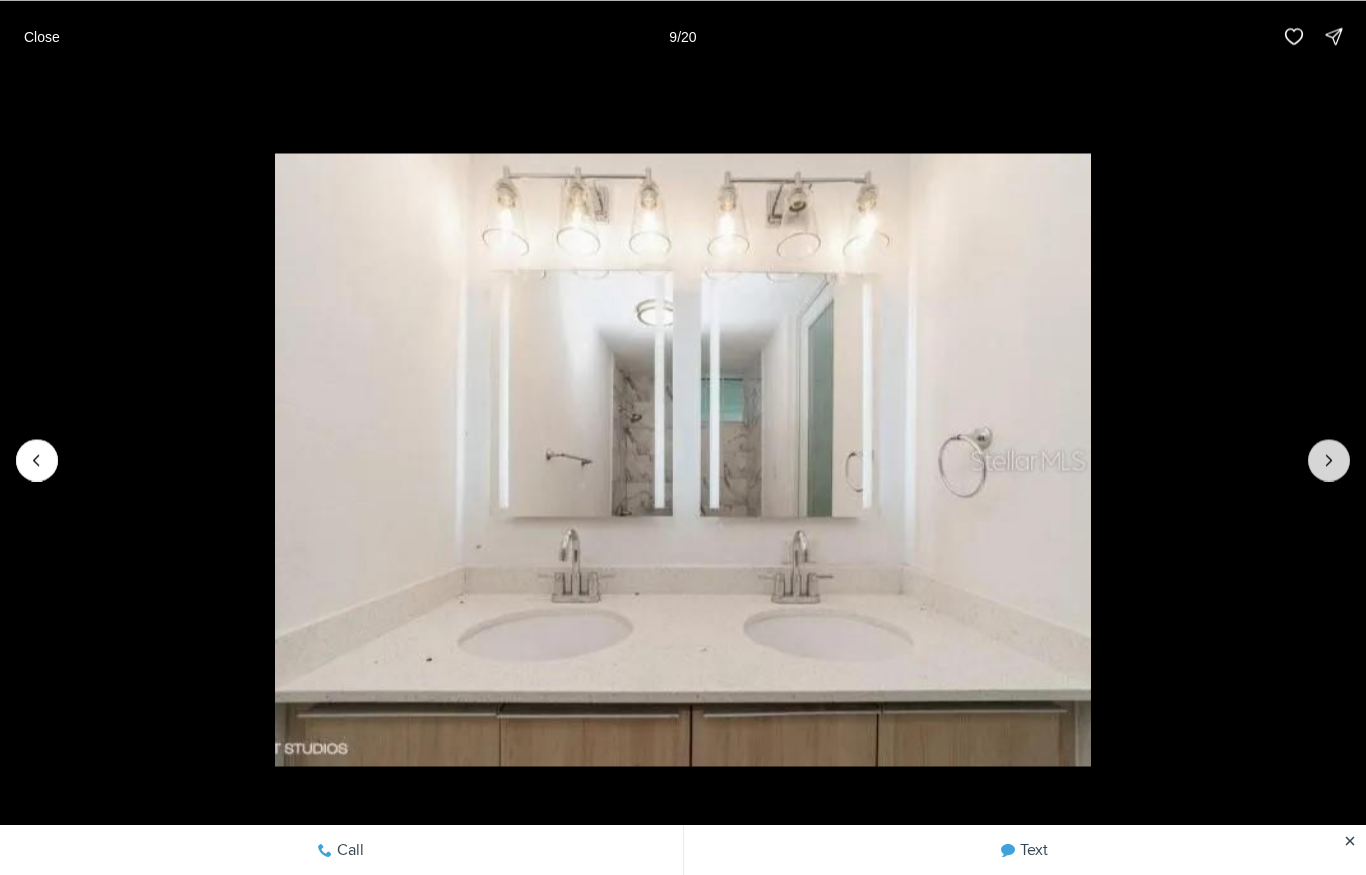 click at bounding box center [1329, 460] 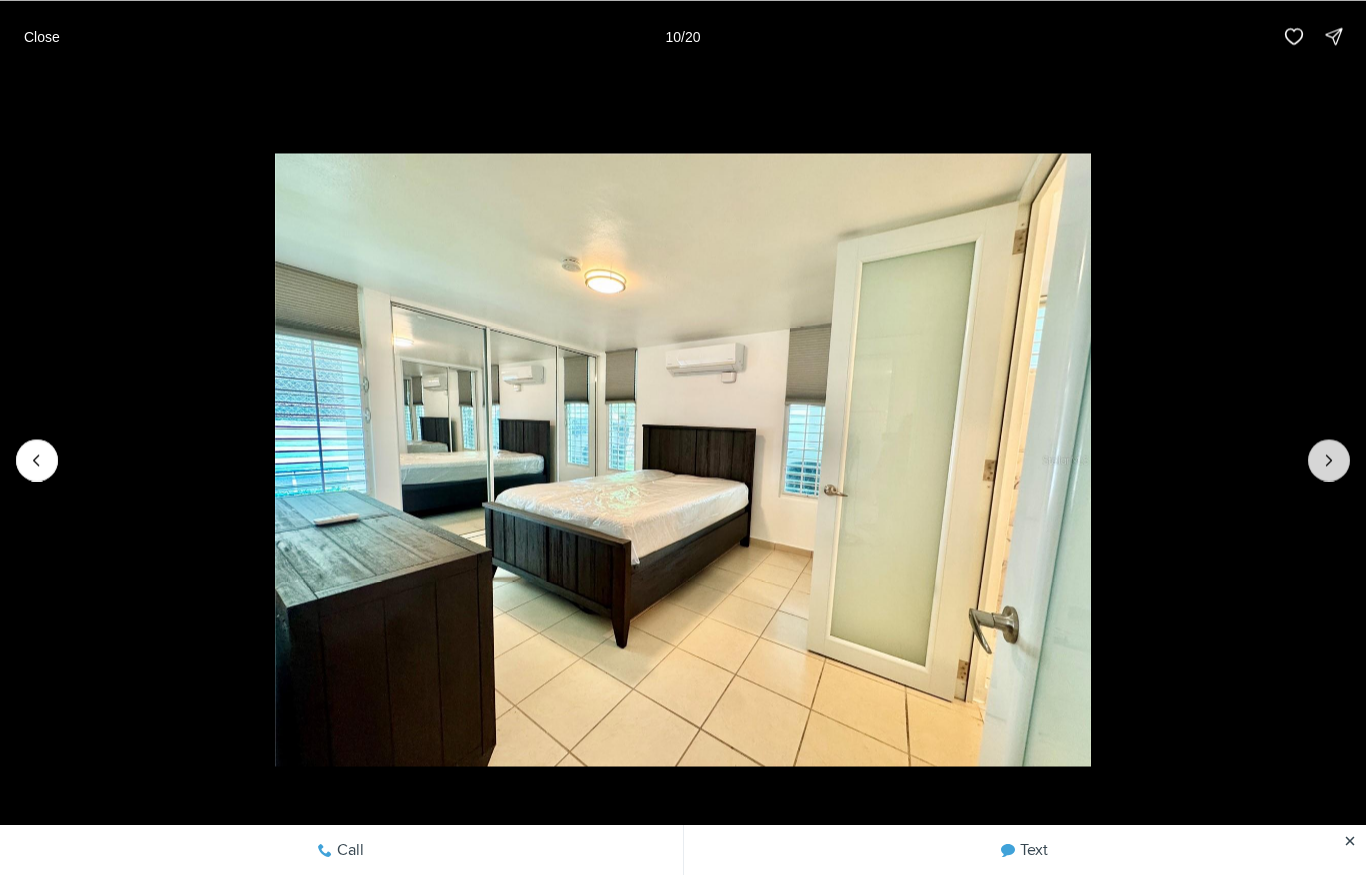 click at bounding box center [1329, 460] 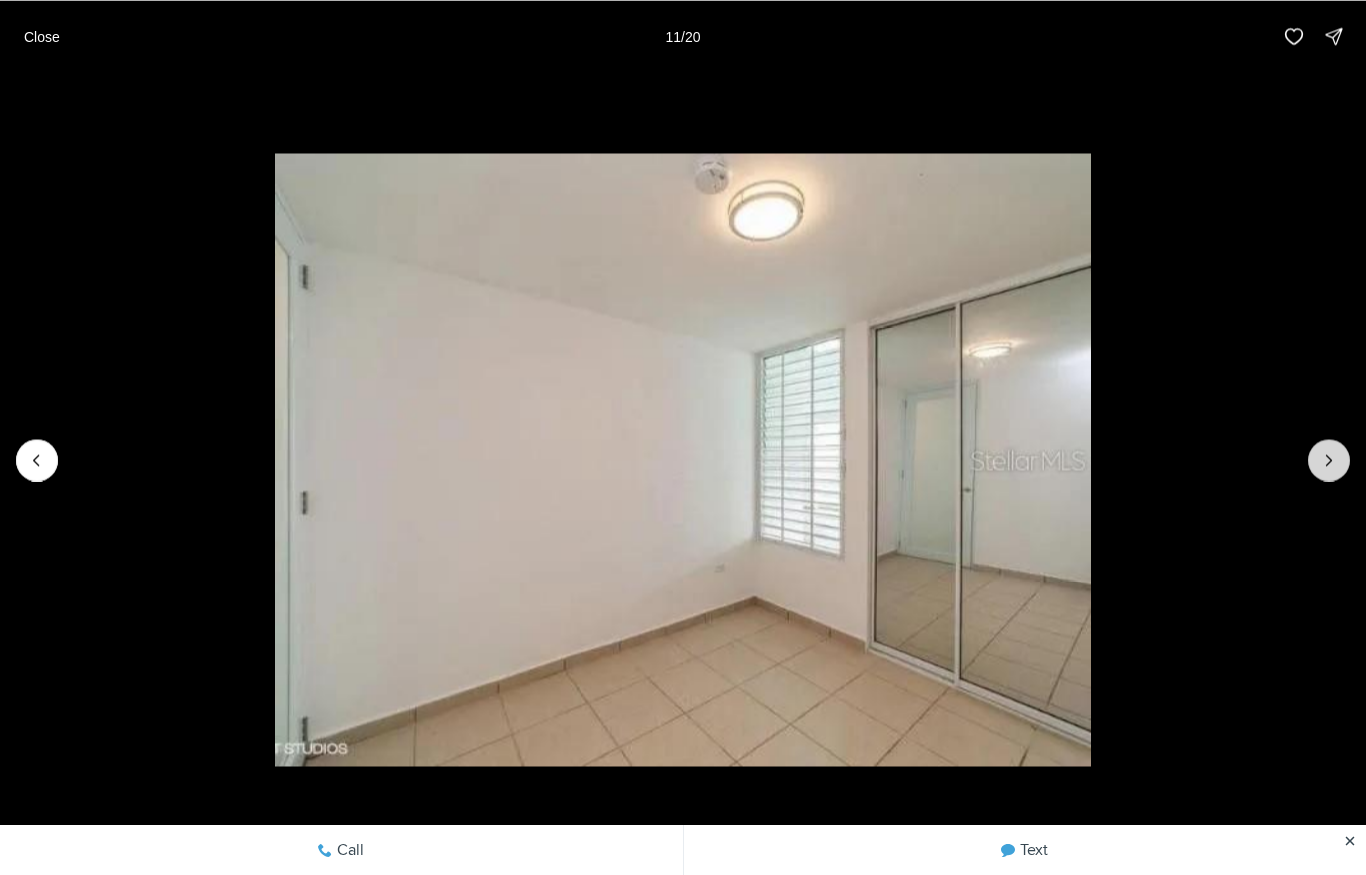 click at bounding box center [1329, 460] 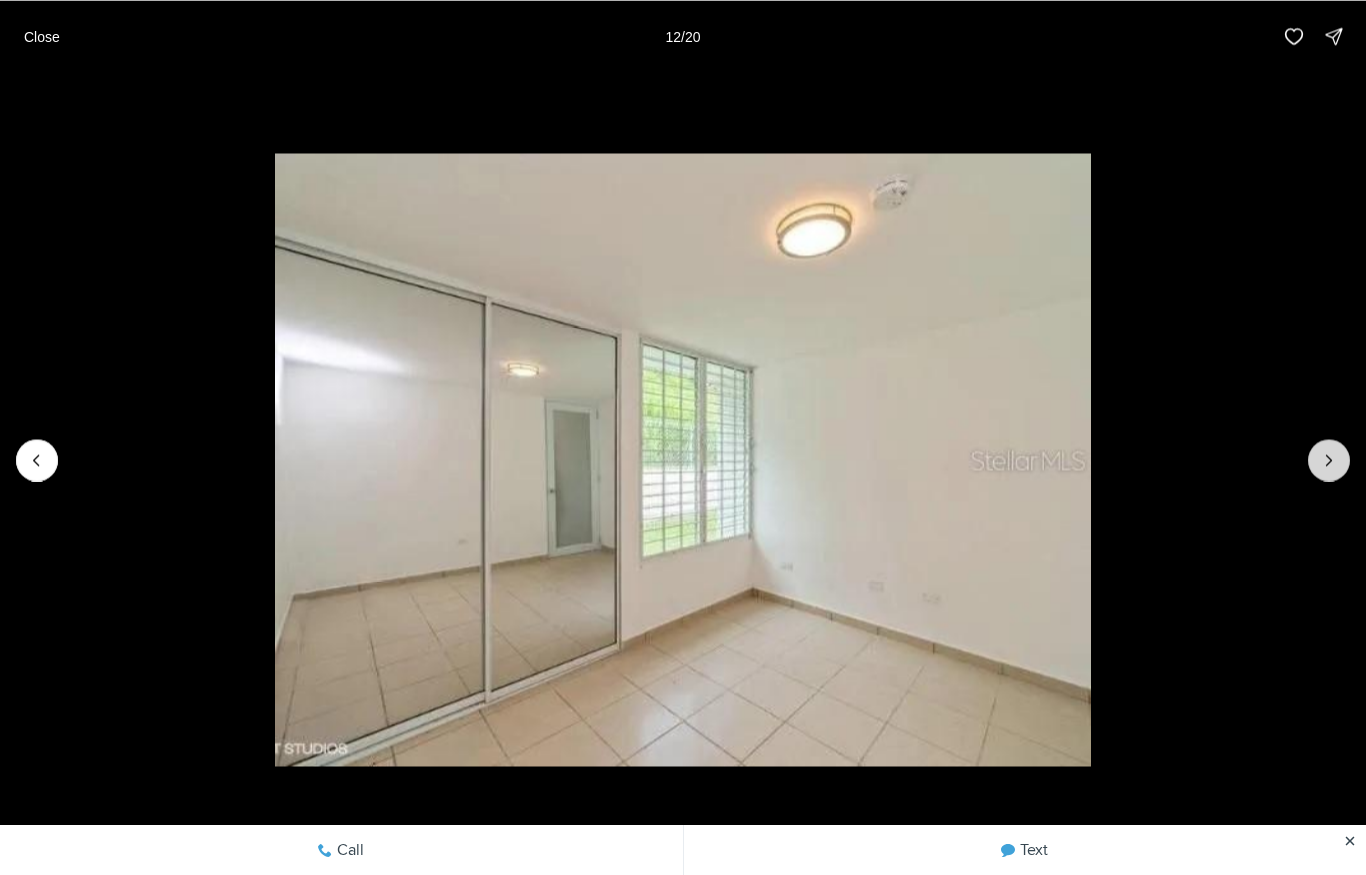 click at bounding box center [1329, 460] 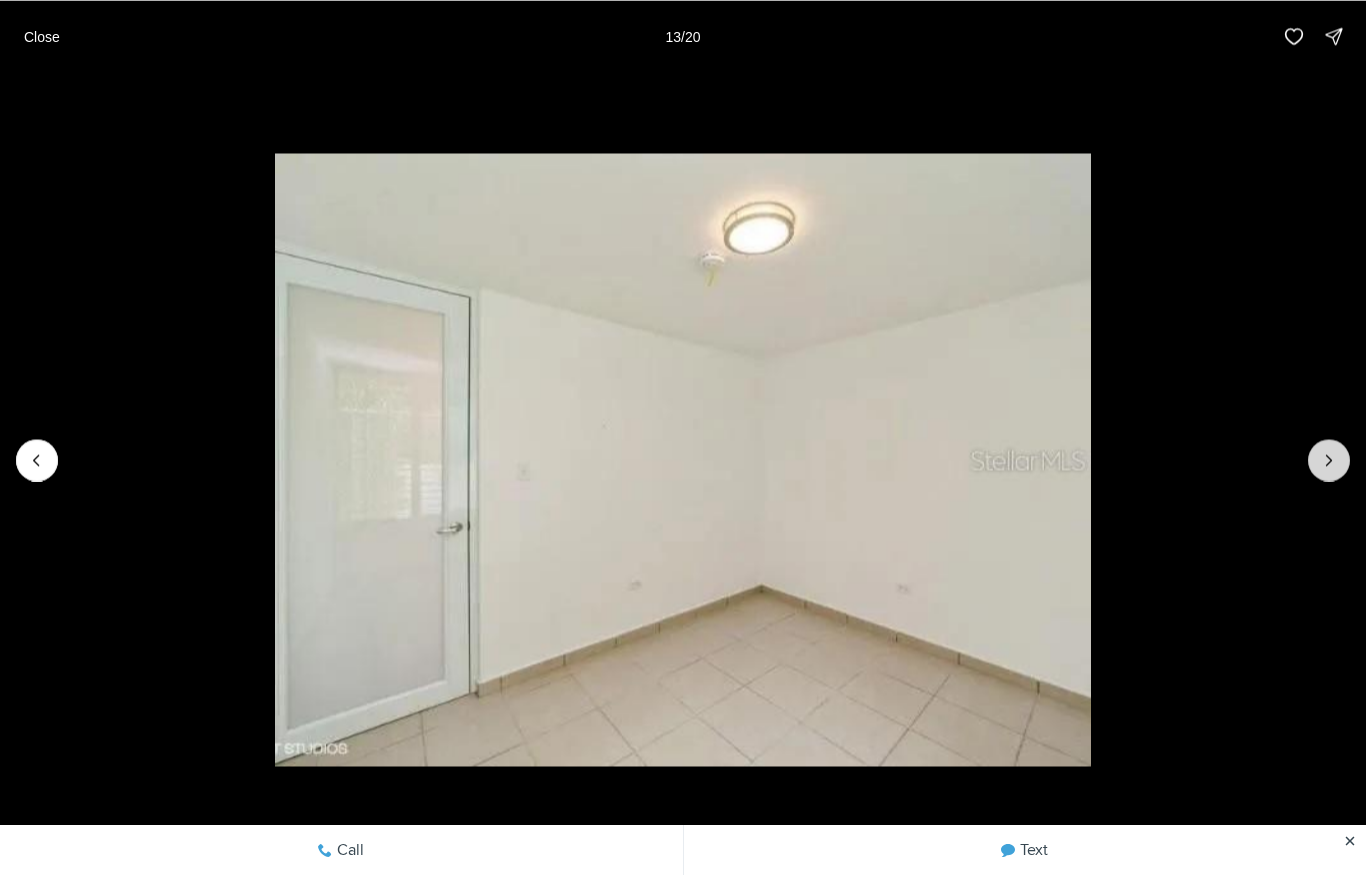 click at bounding box center (1329, 460) 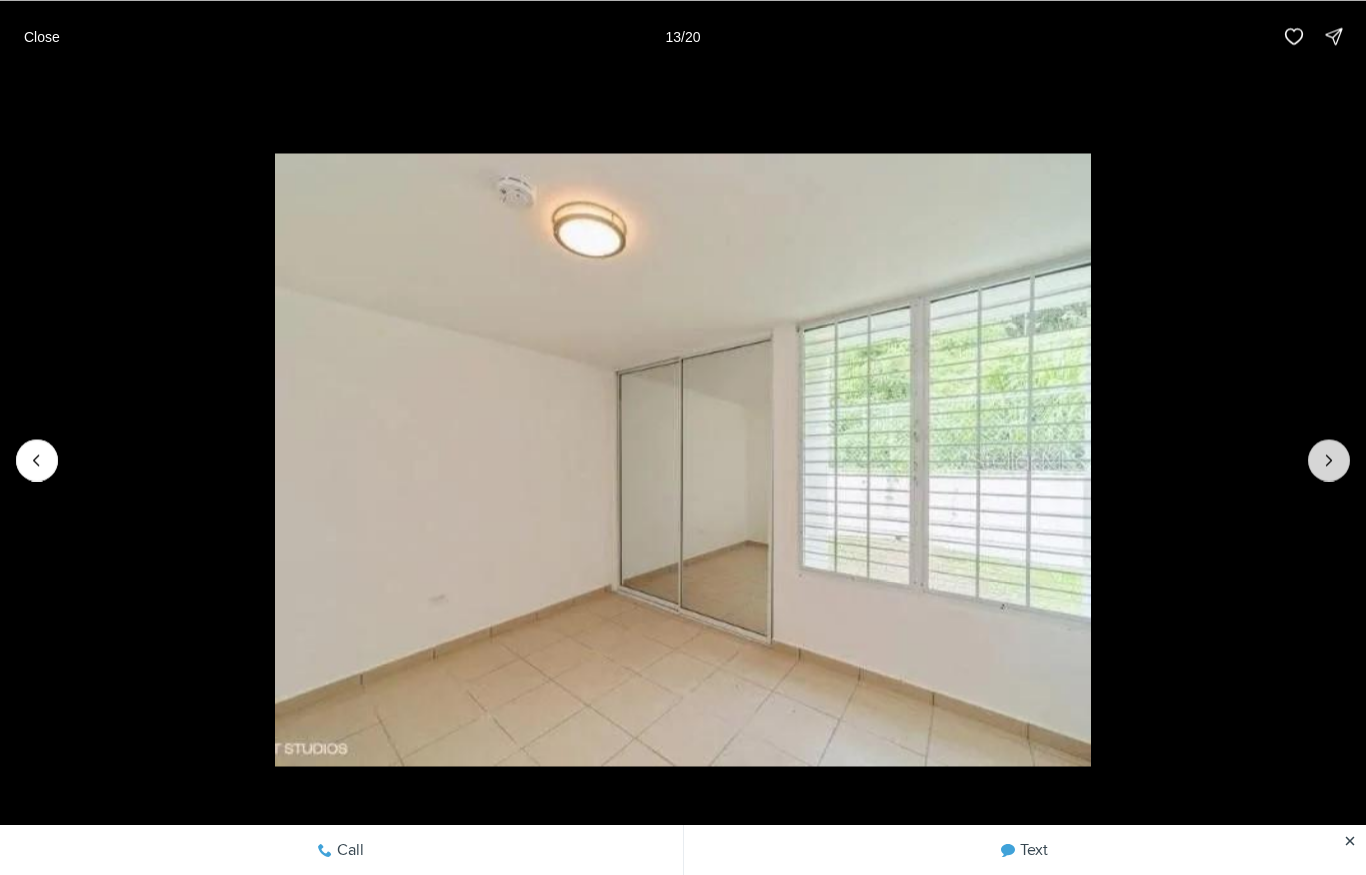 click at bounding box center (1329, 460) 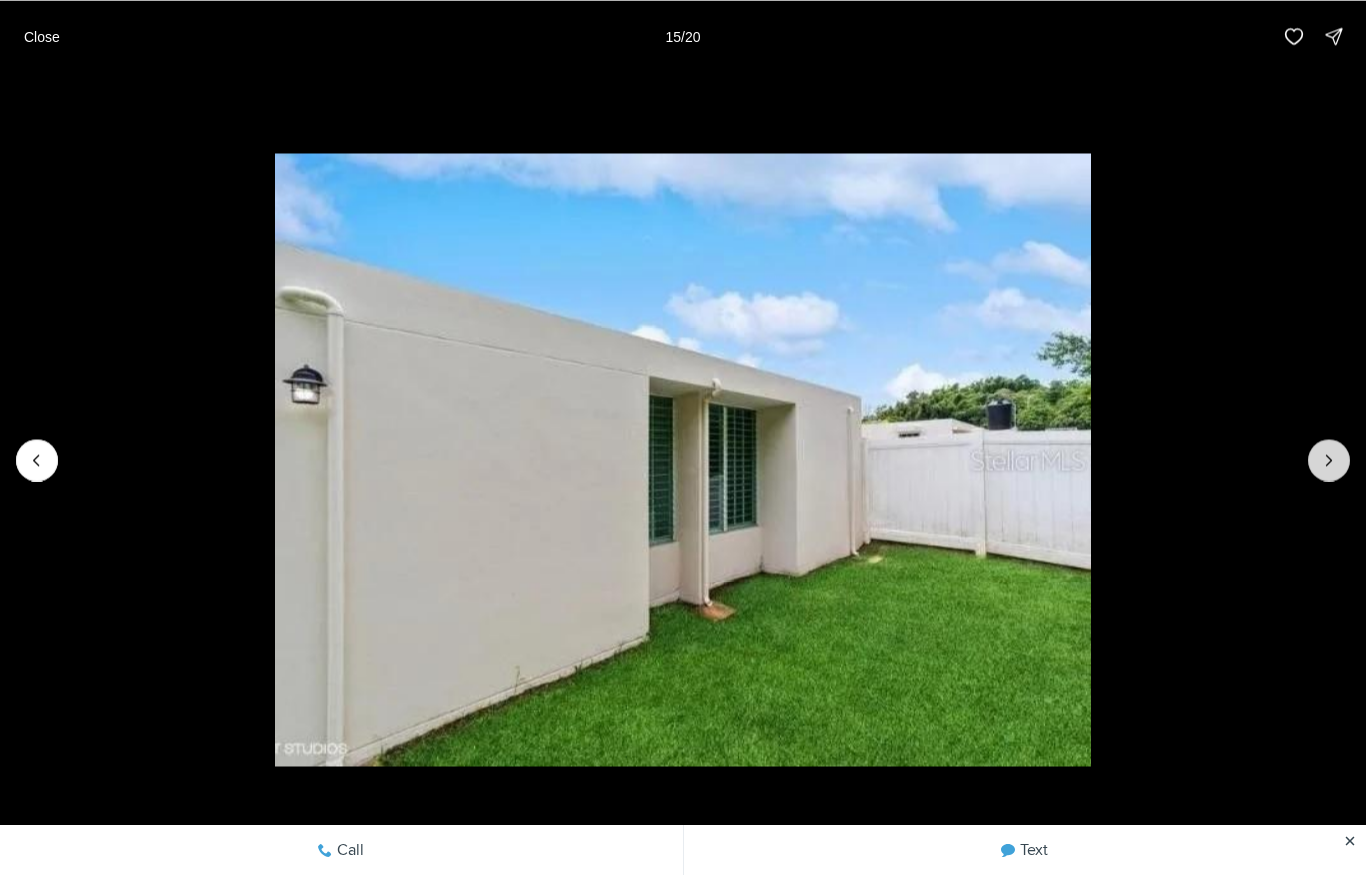 click at bounding box center [1329, 460] 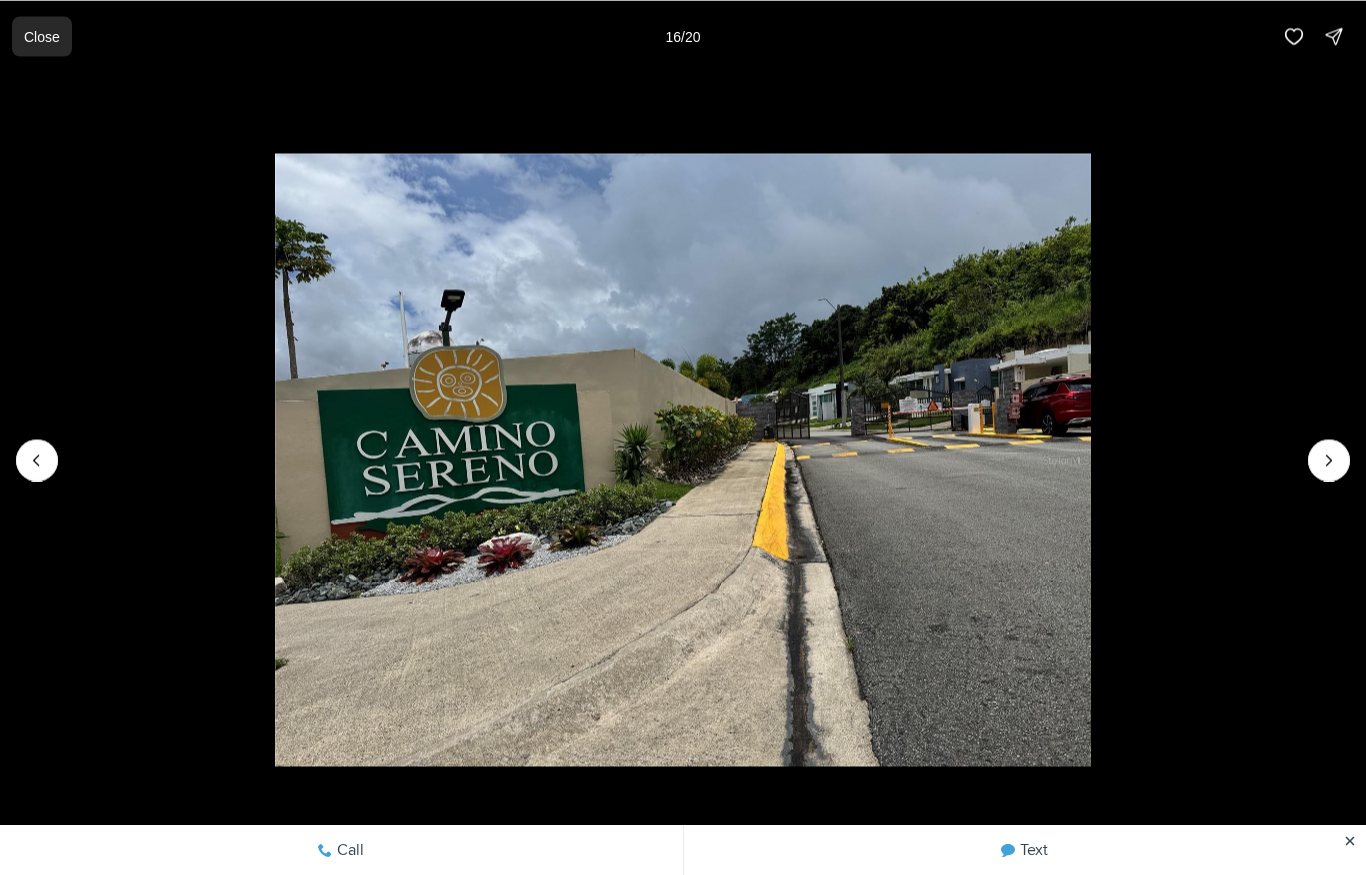 click on "Close" at bounding box center (42, 36) 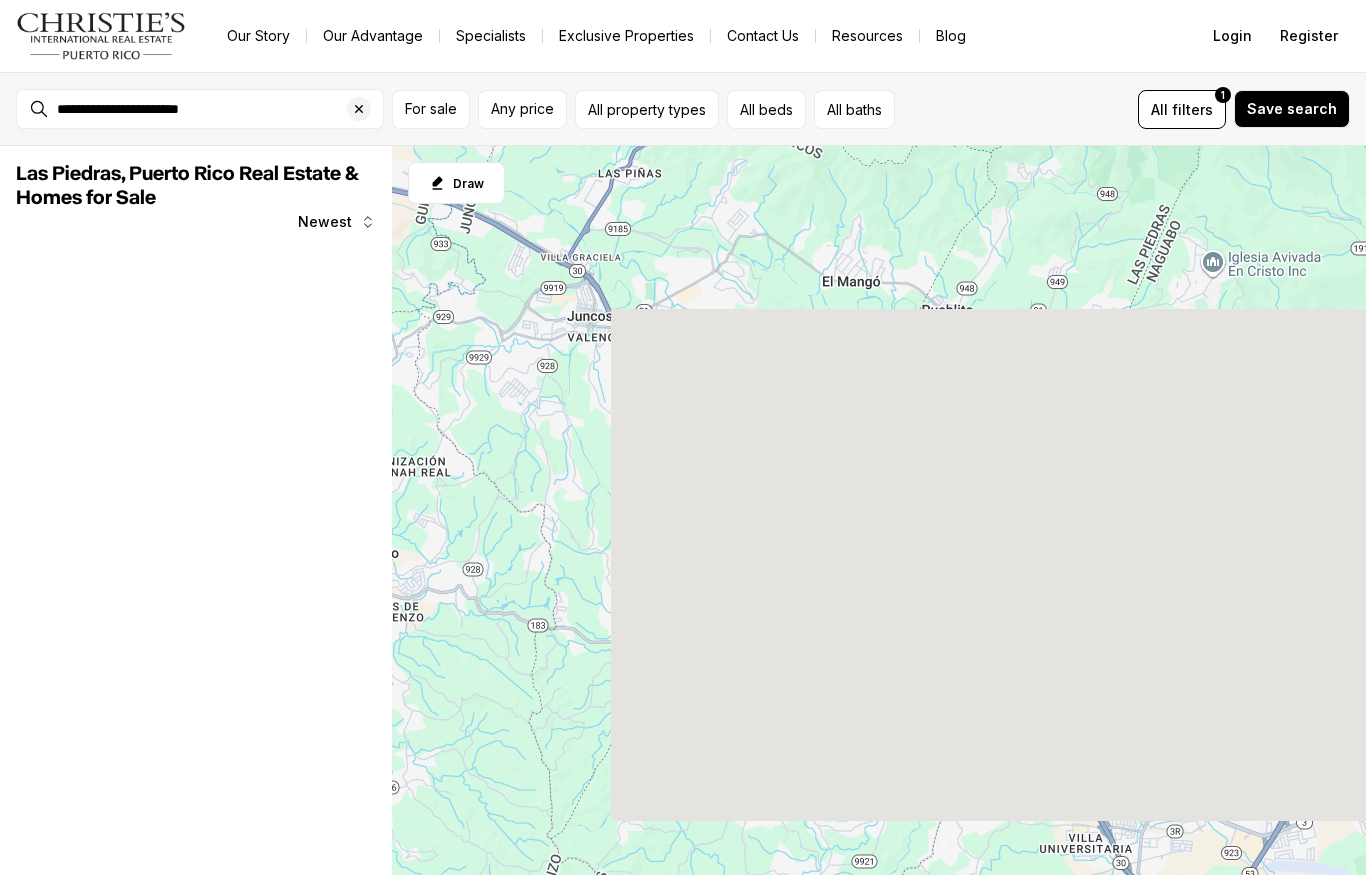 scroll, scrollTop: 0, scrollLeft: 0, axis: both 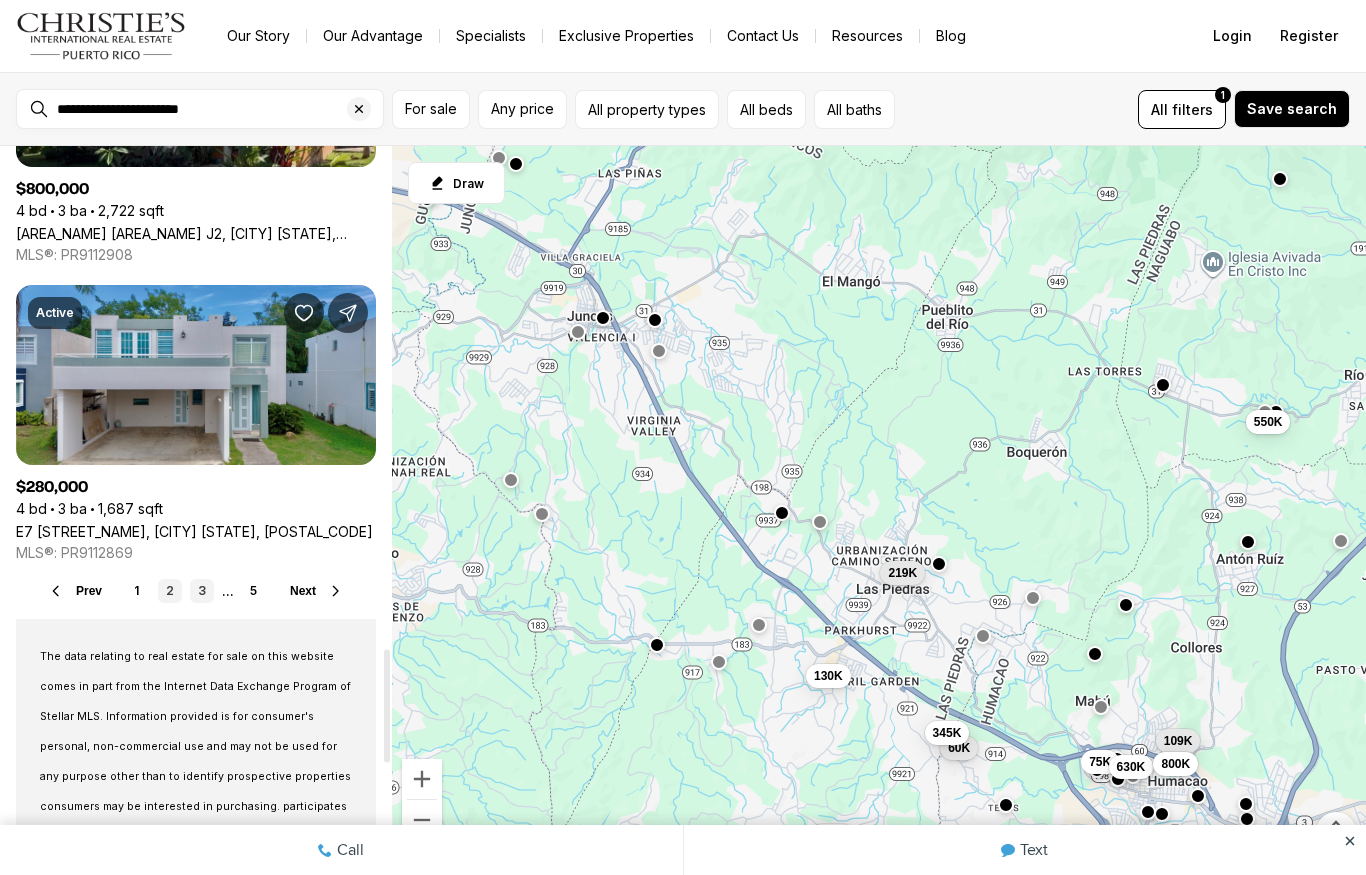 click on "3" at bounding box center [202, 591] 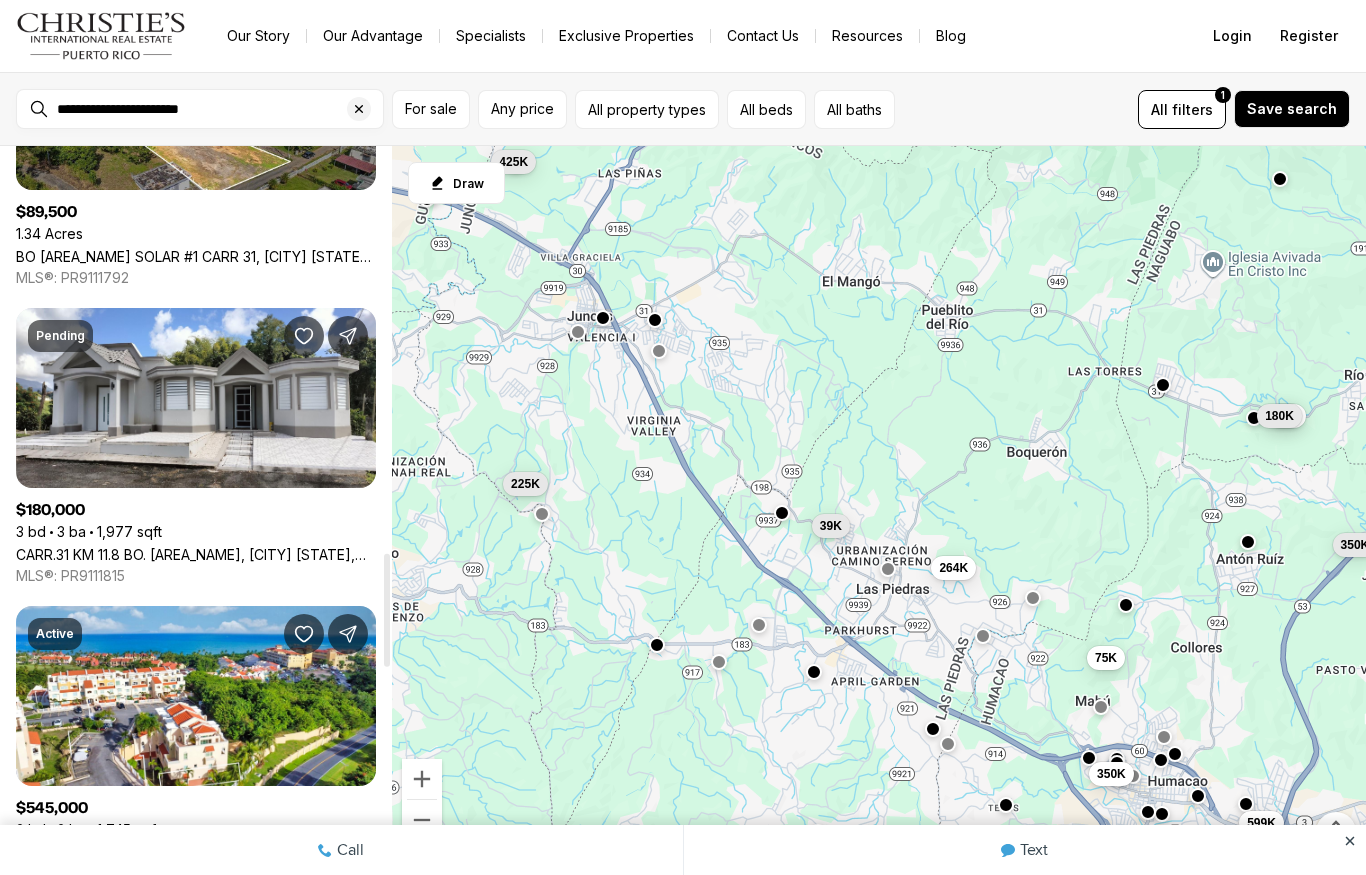 scroll, scrollTop: 2622, scrollLeft: 0, axis: vertical 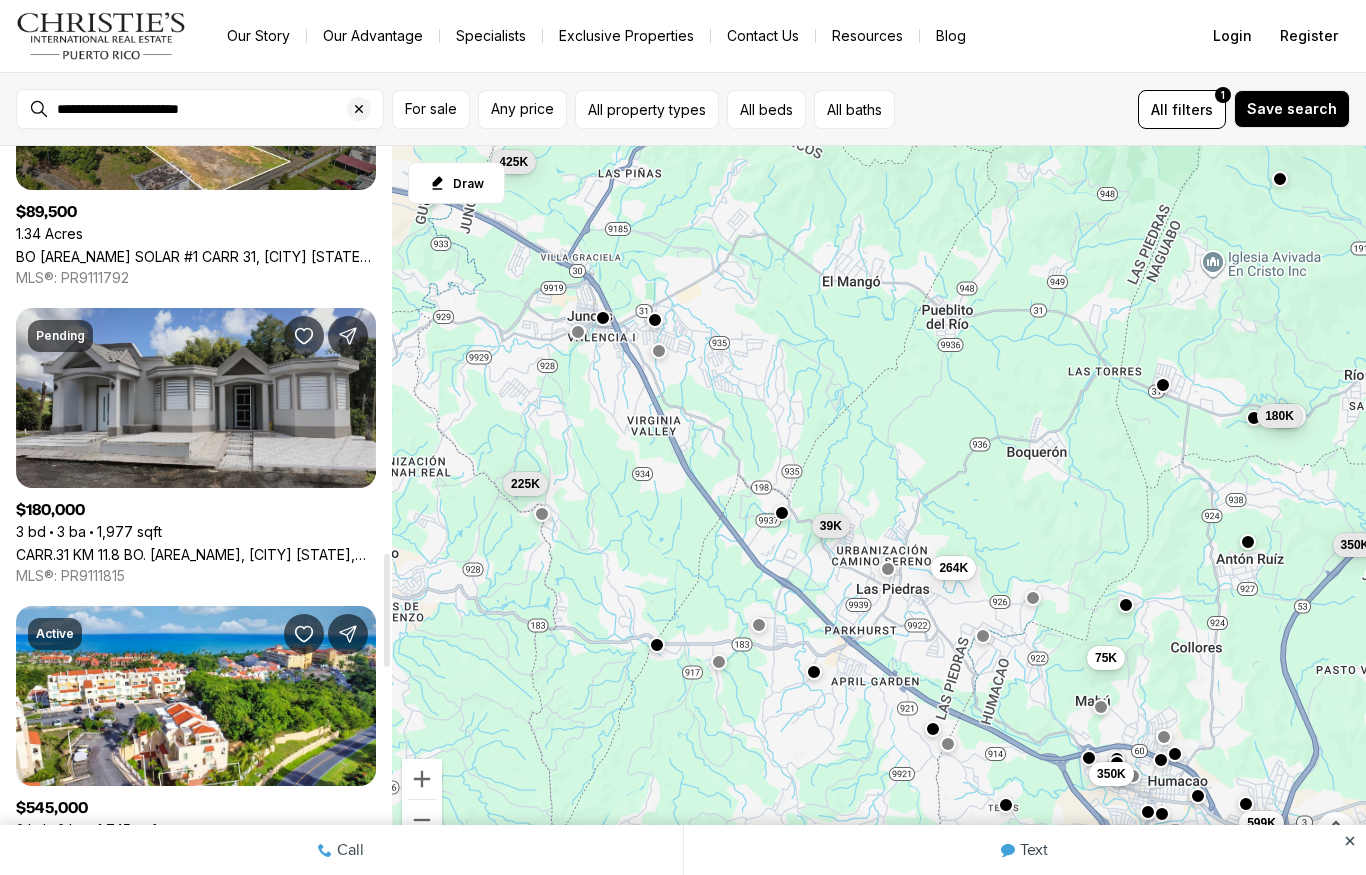 click on "[STREET] [KM] [NEIGHBORHOOD], [CITY] [STATE], [POSTAL_CODE]" at bounding box center (196, 554) 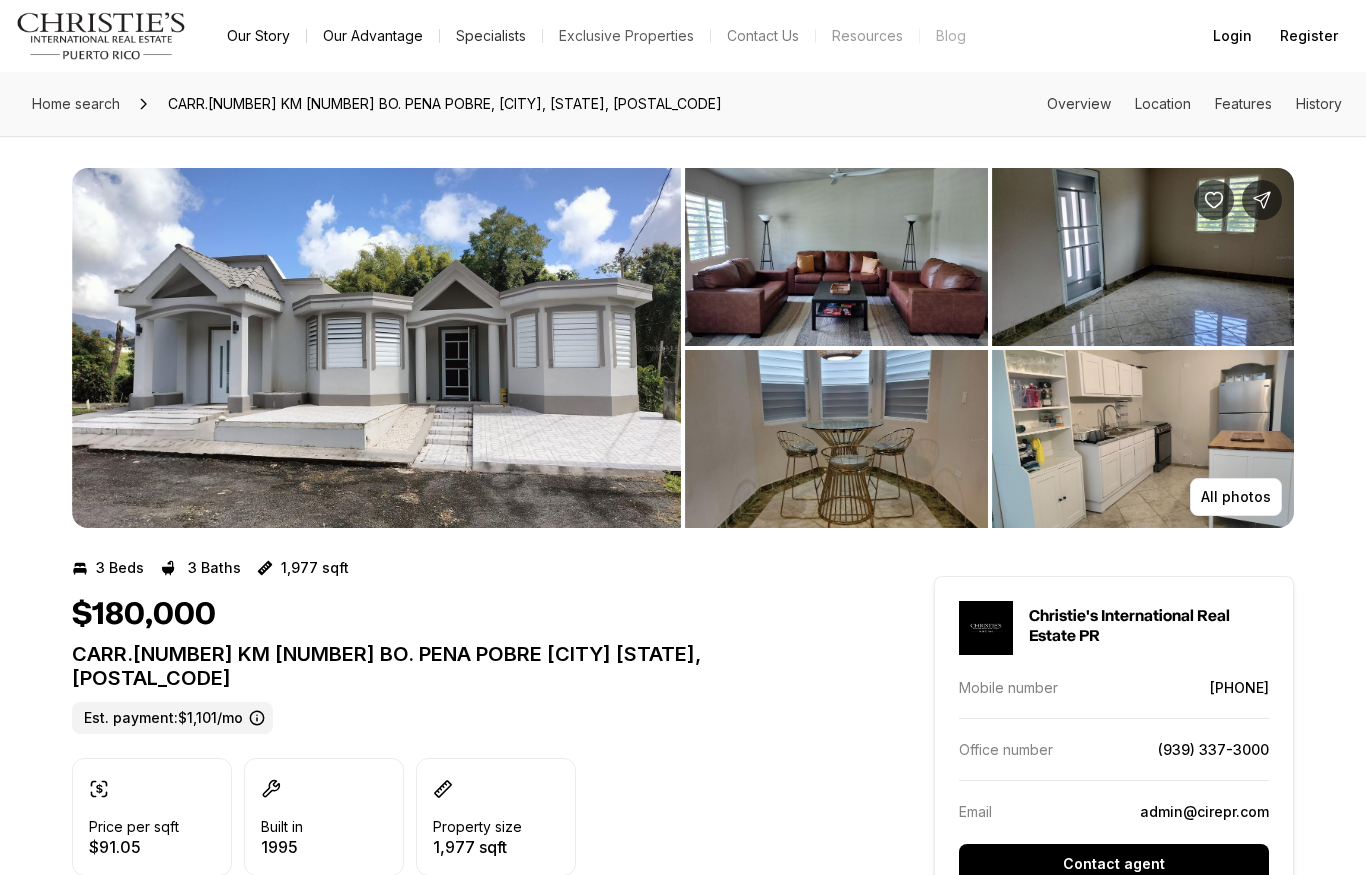 scroll, scrollTop: 0, scrollLeft: 0, axis: both 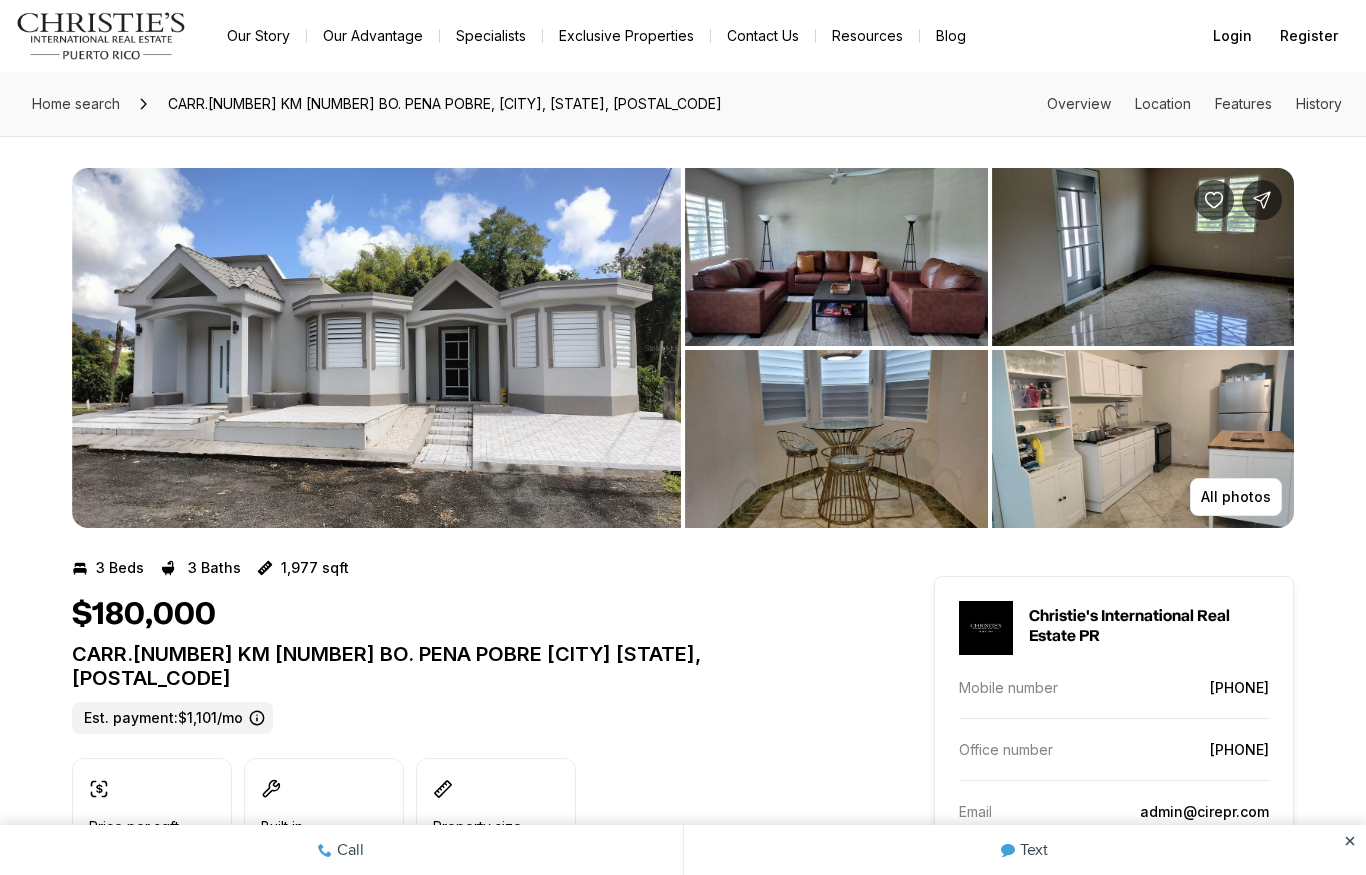 click at bounding box center (376, 348) 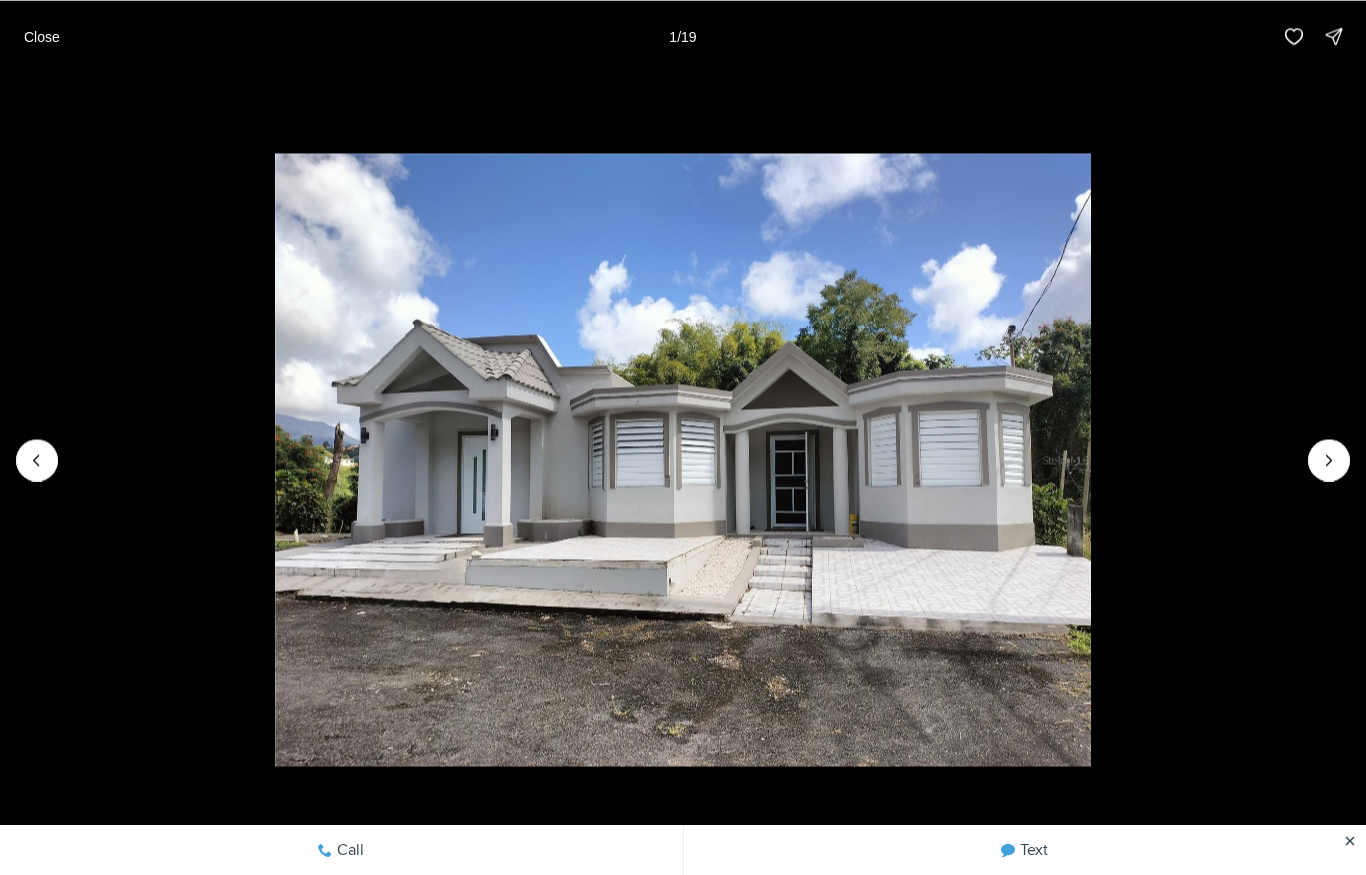 click at bounding box center (37, 460) 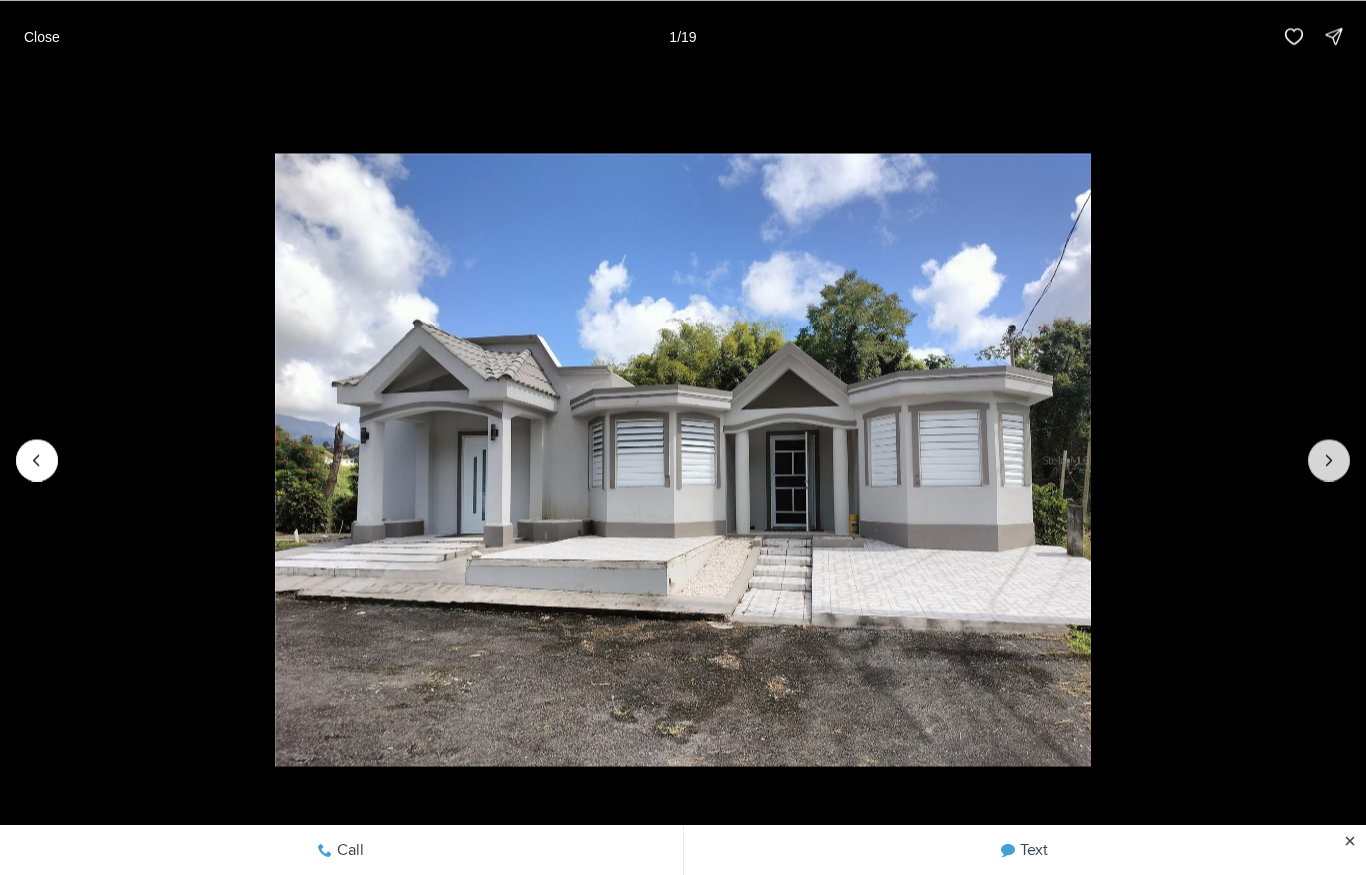 click at bounding box center (1329, 460) 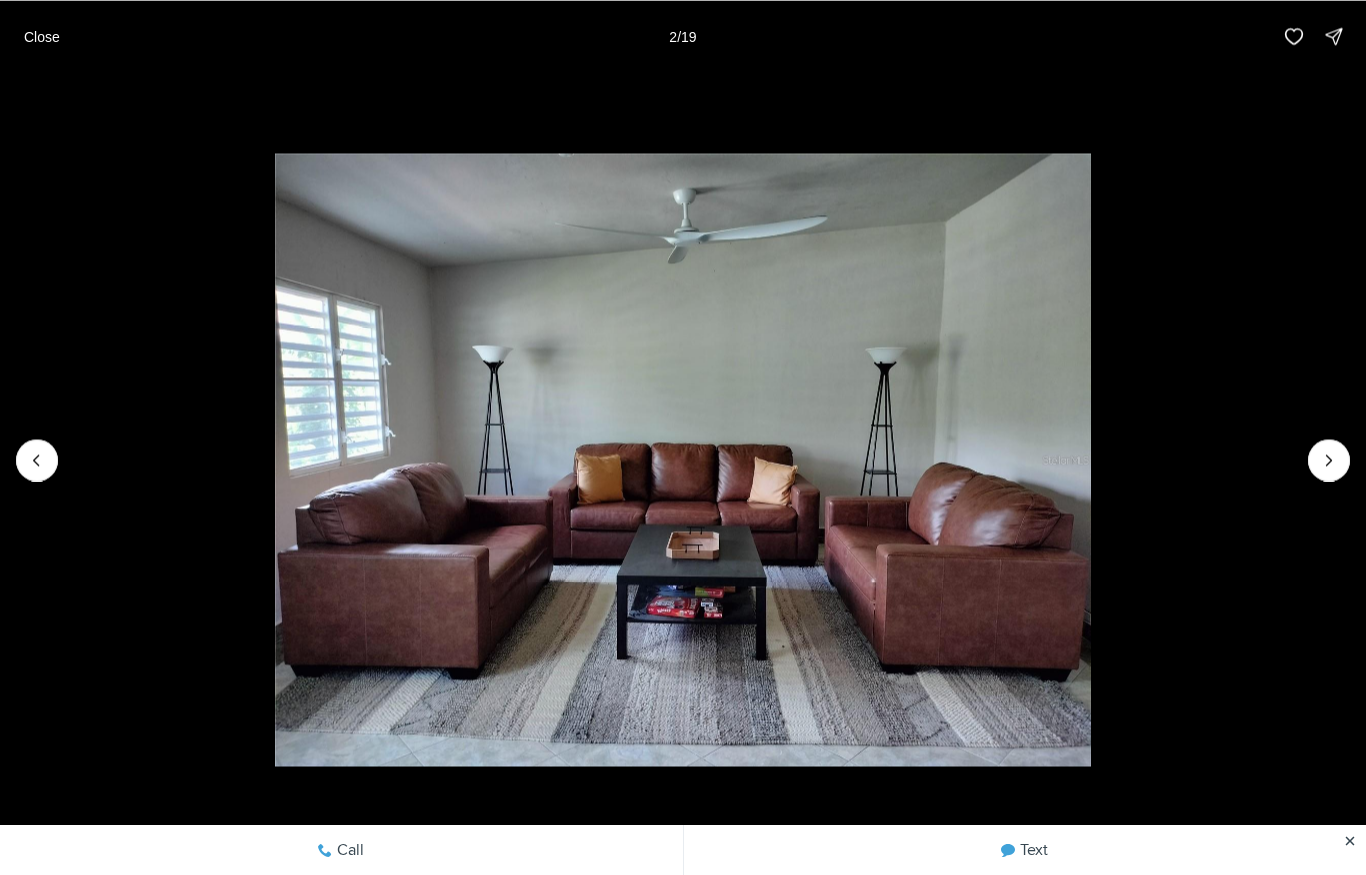 click at bounding box center [683, 459] 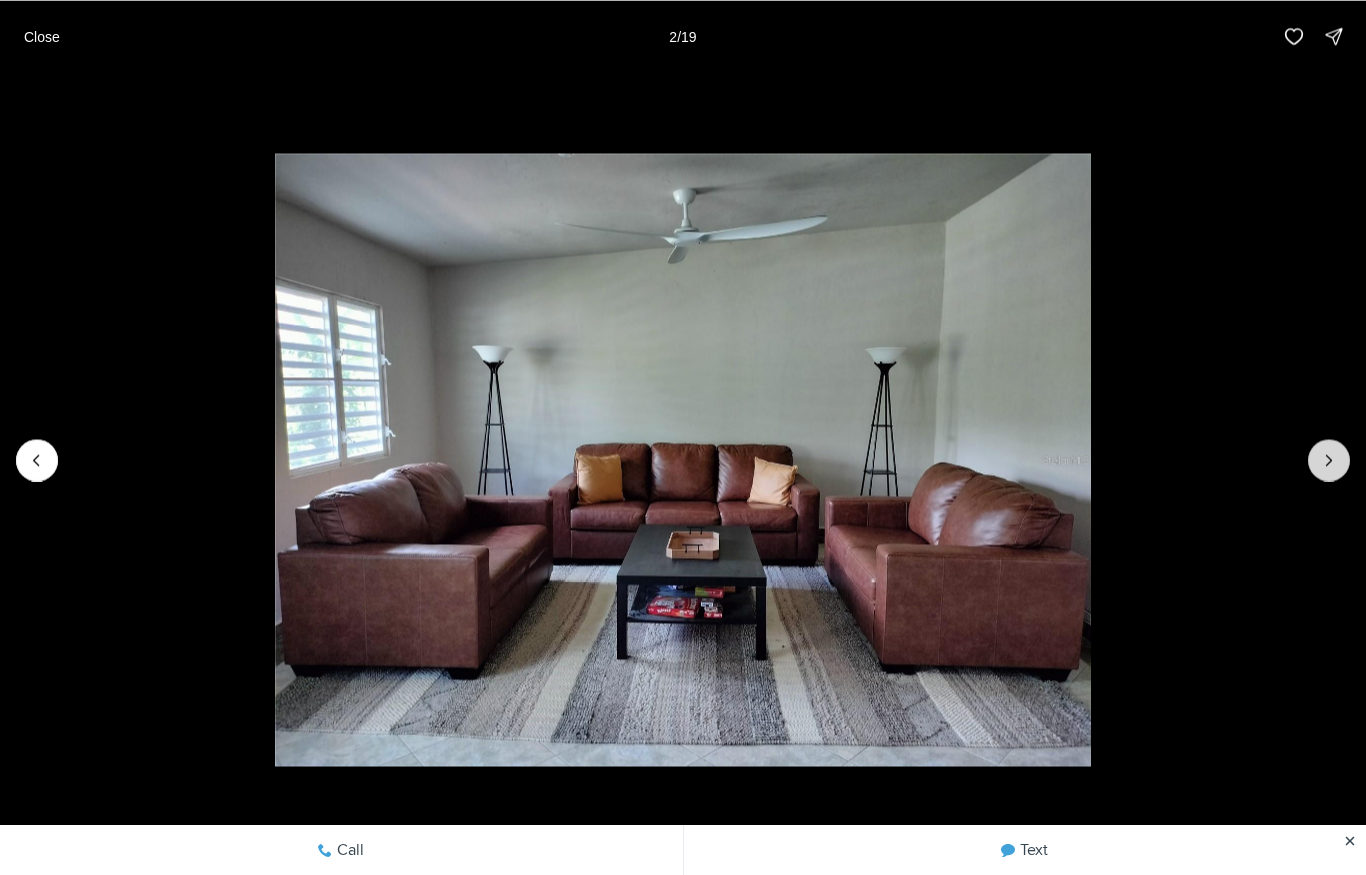 click at bounding box center [1329, 460] 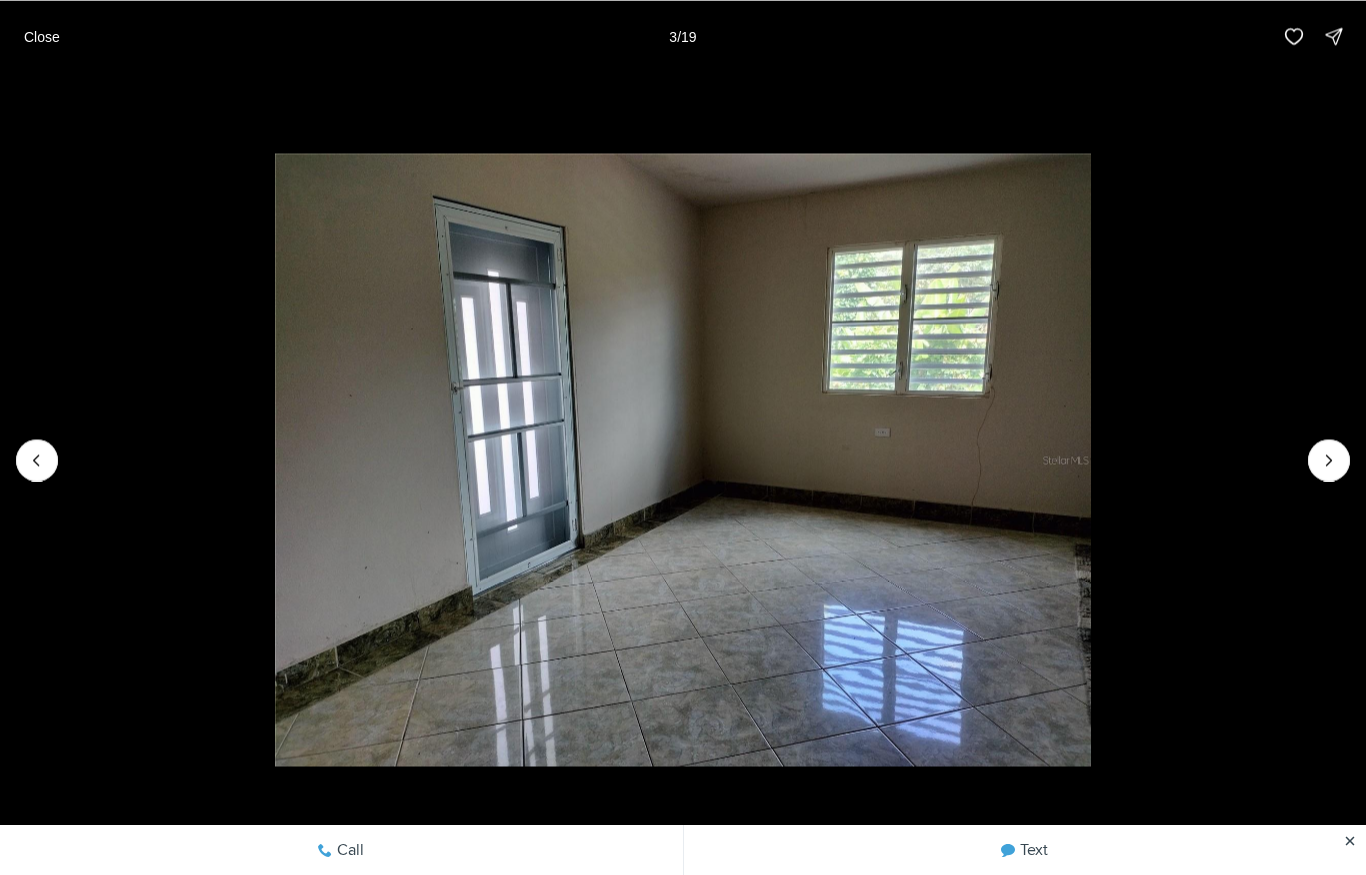 click at bounding box center [683, 459] 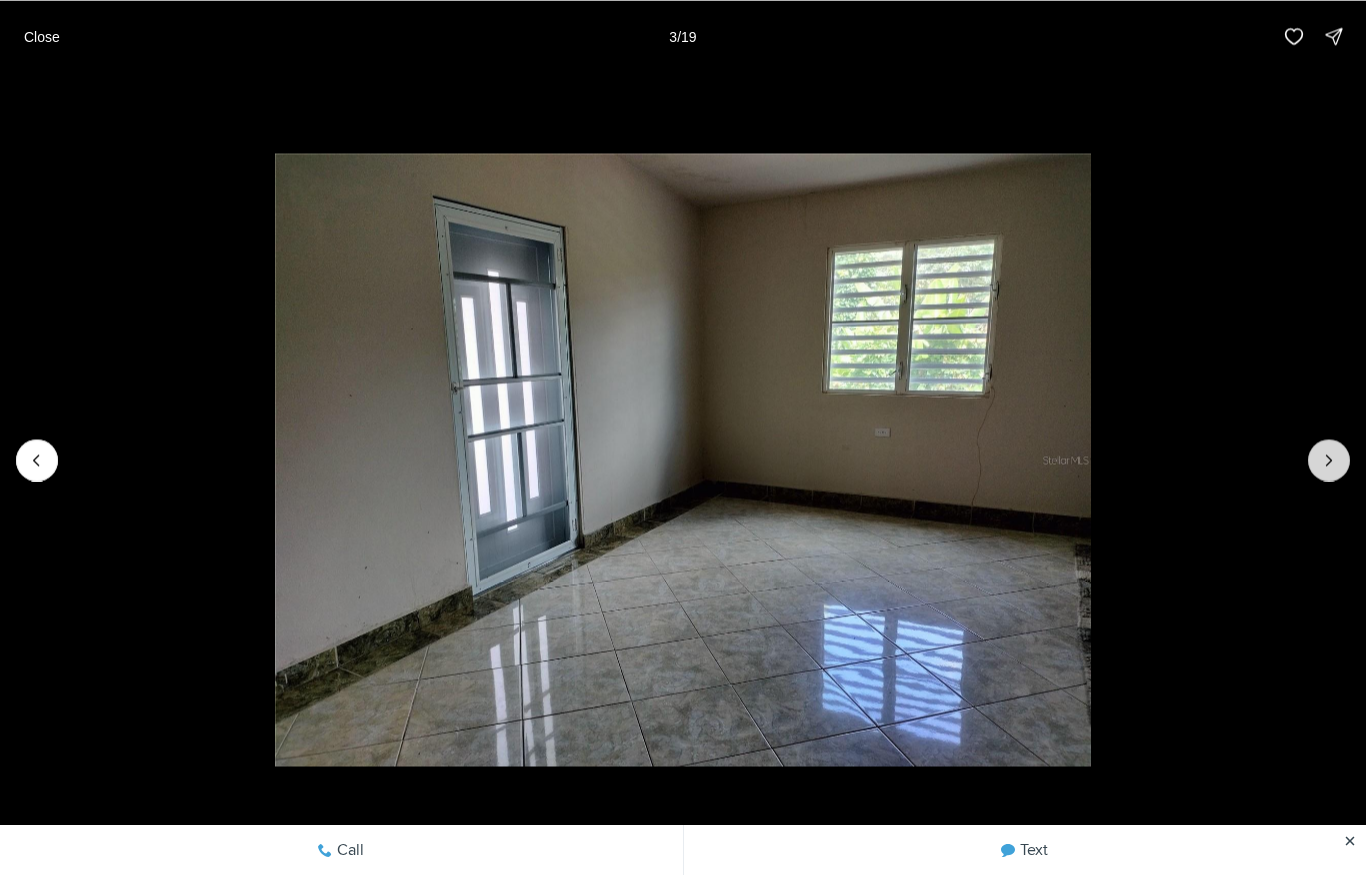 click at bounding box center (1329, 460) 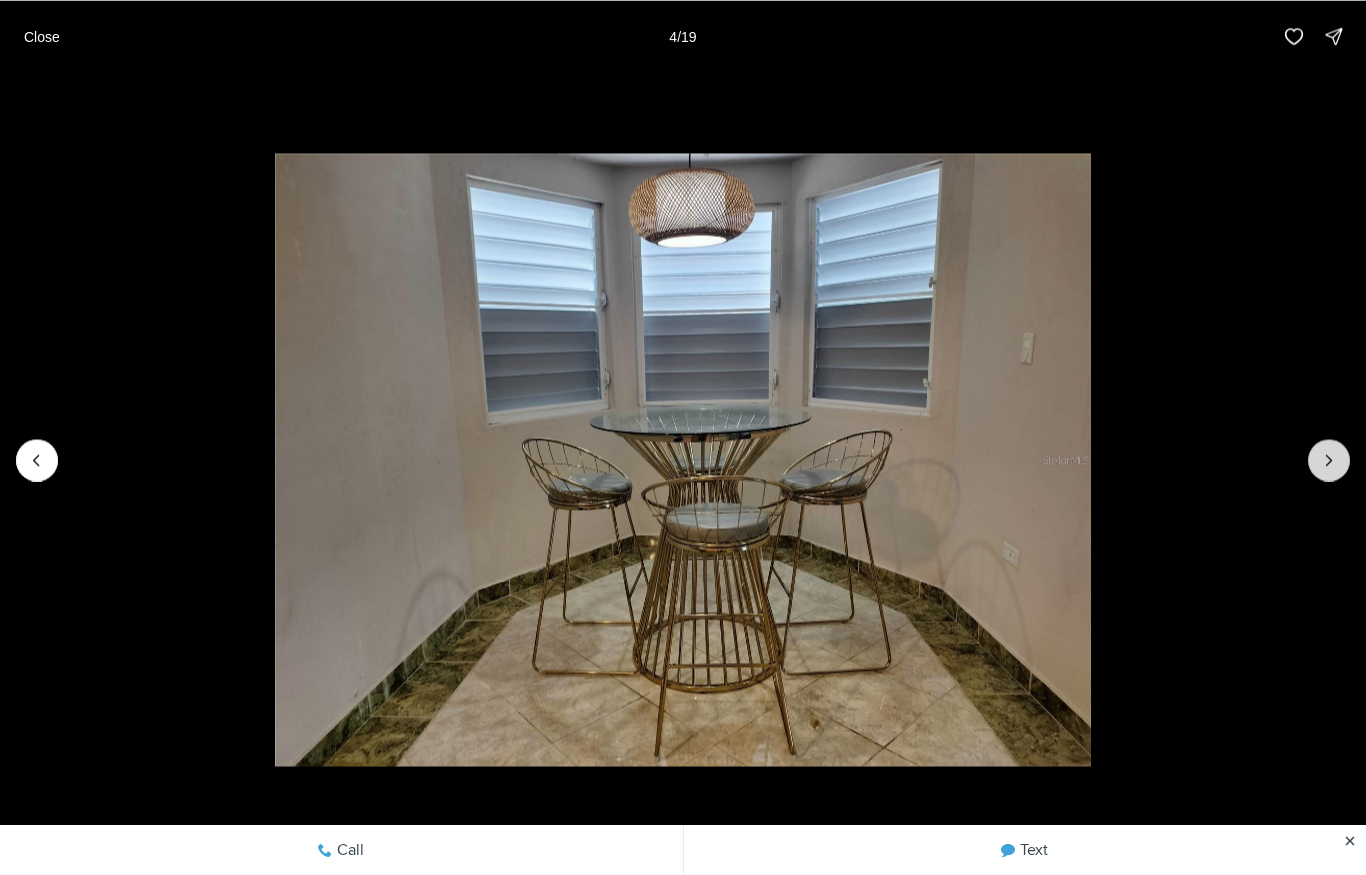 click at bounding box center [1329, 460] 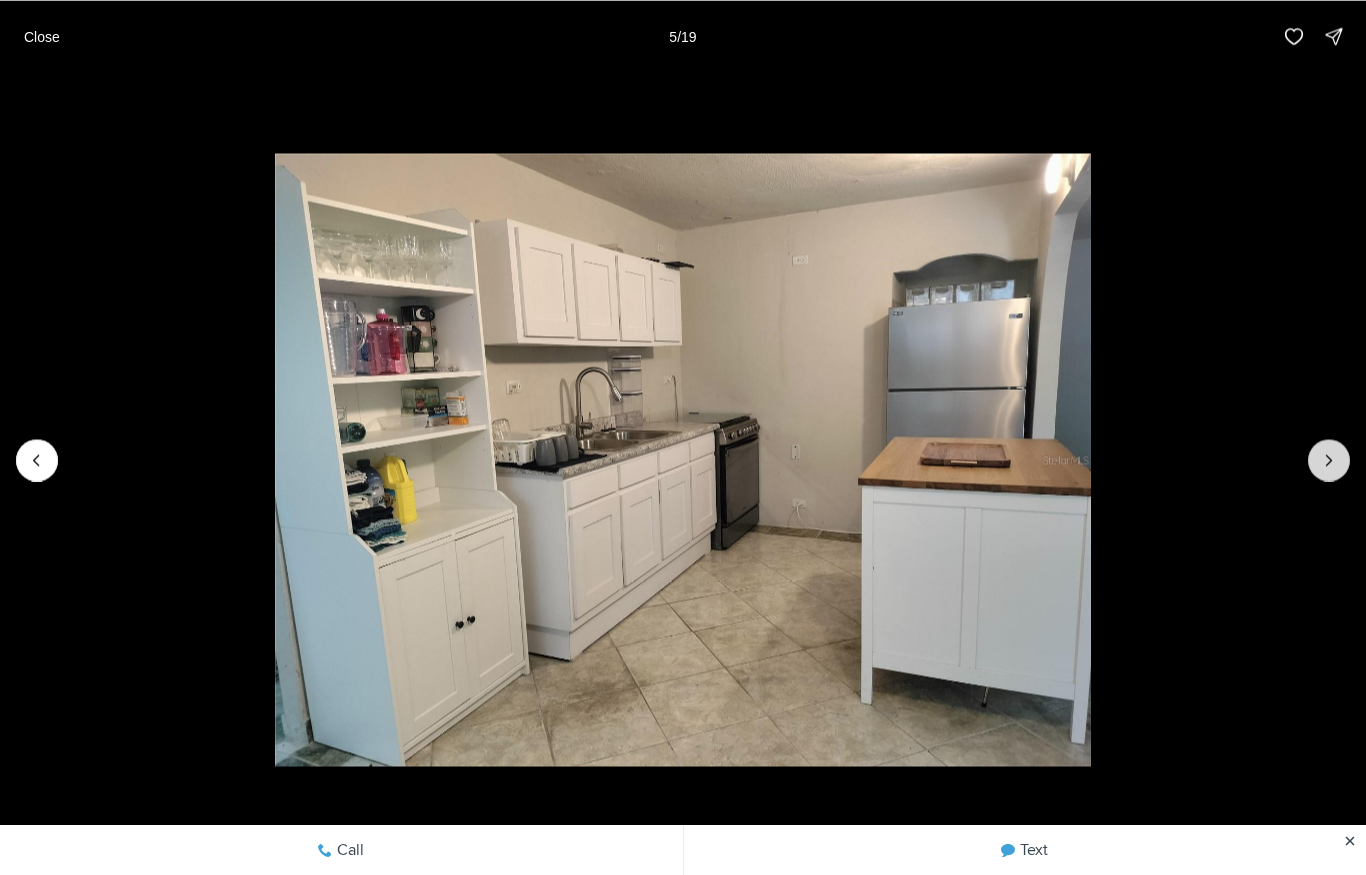click at bounding box center (1329, 460) 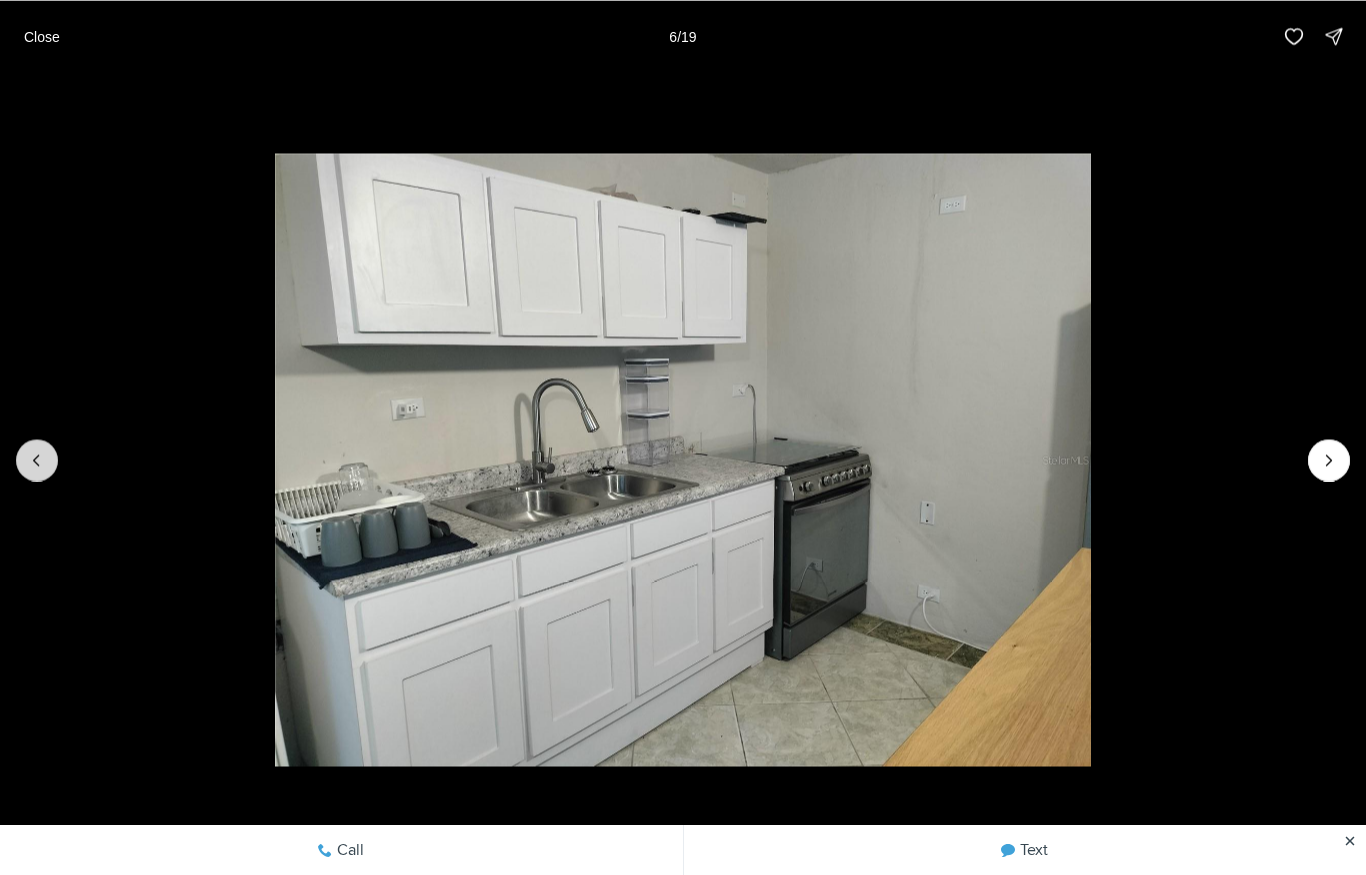 click at bounding box center [37, 460] 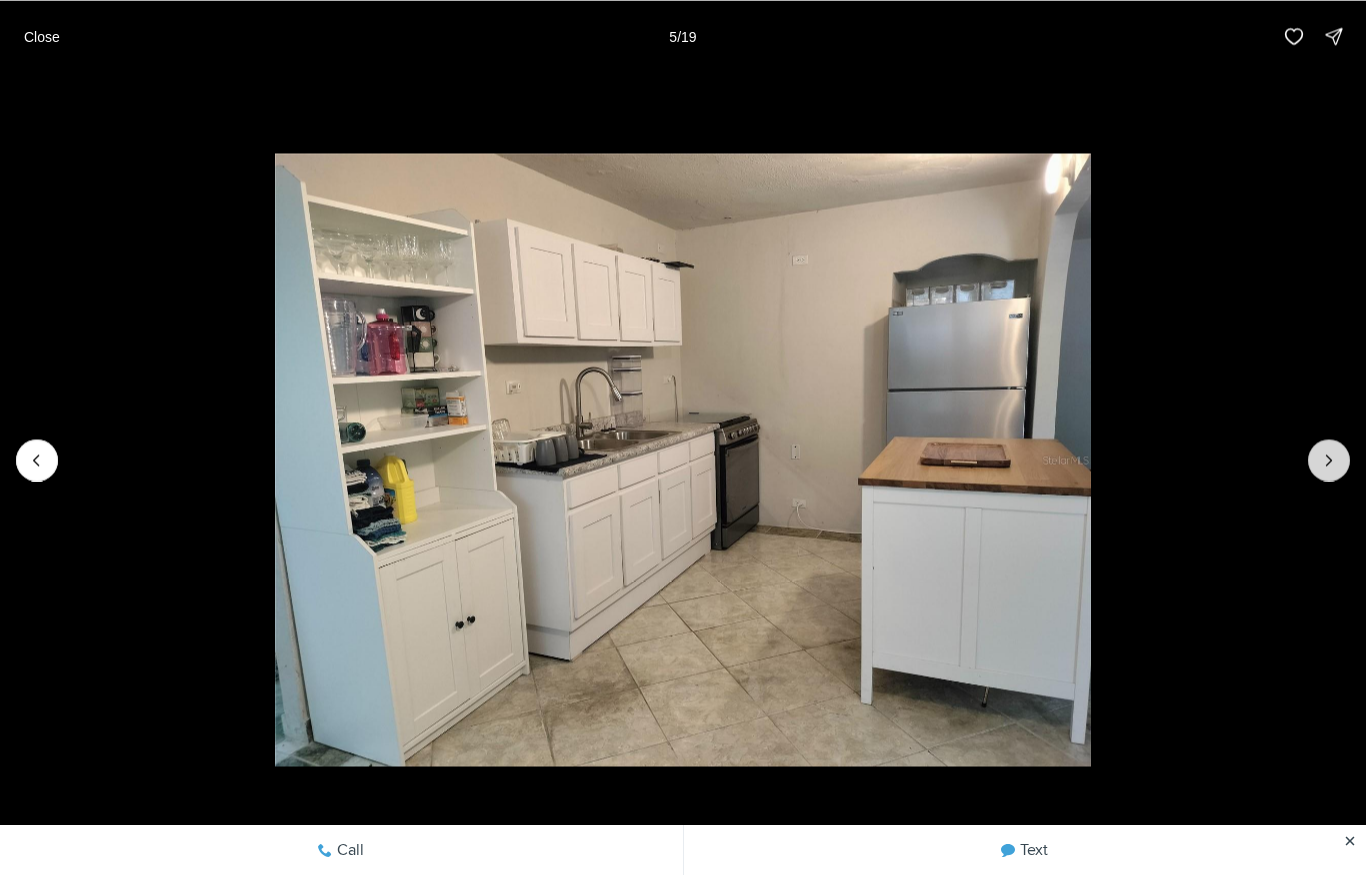 click at bounding box center (1329, 460) 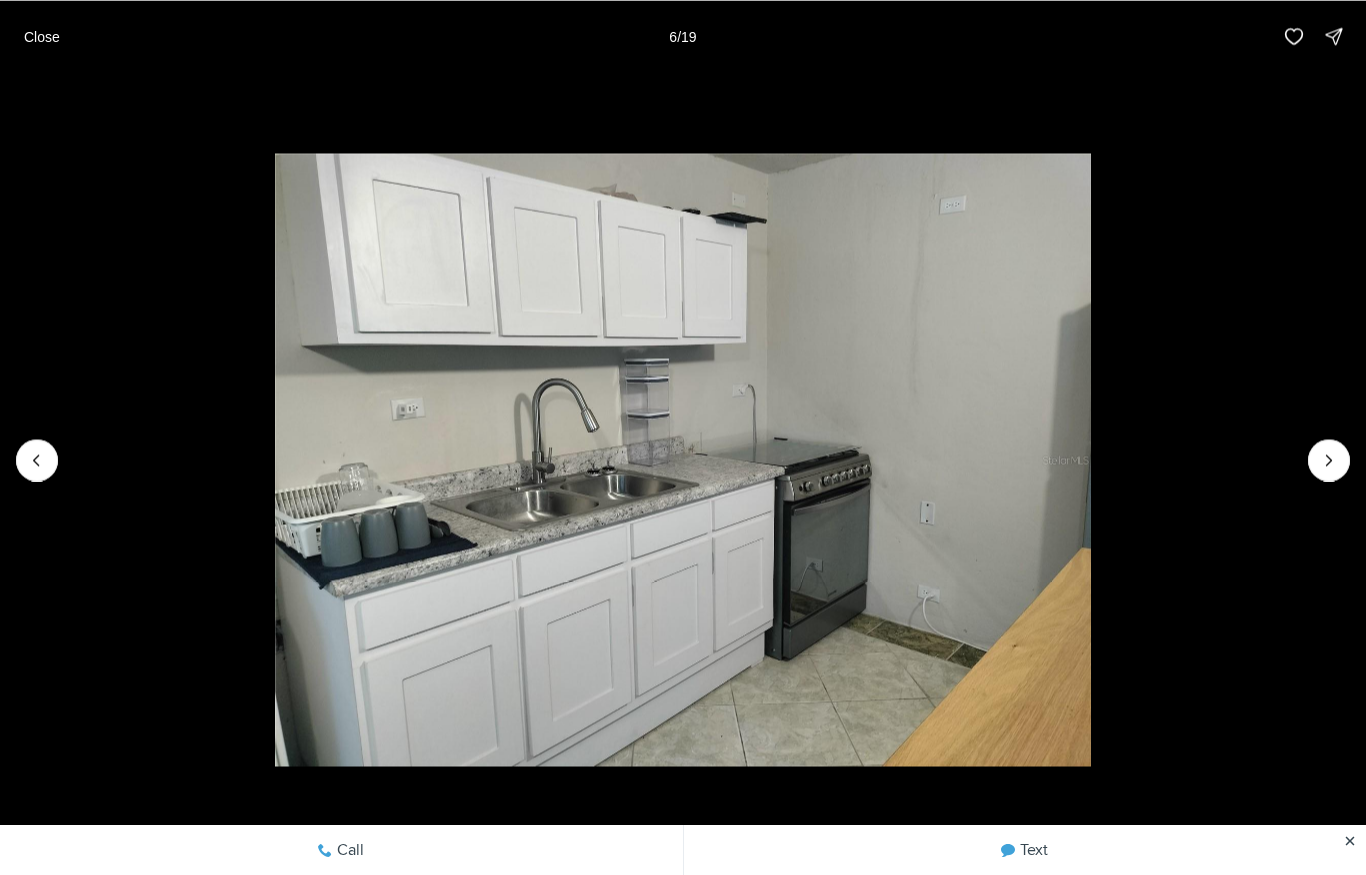 click at bounding box center (683, 459) 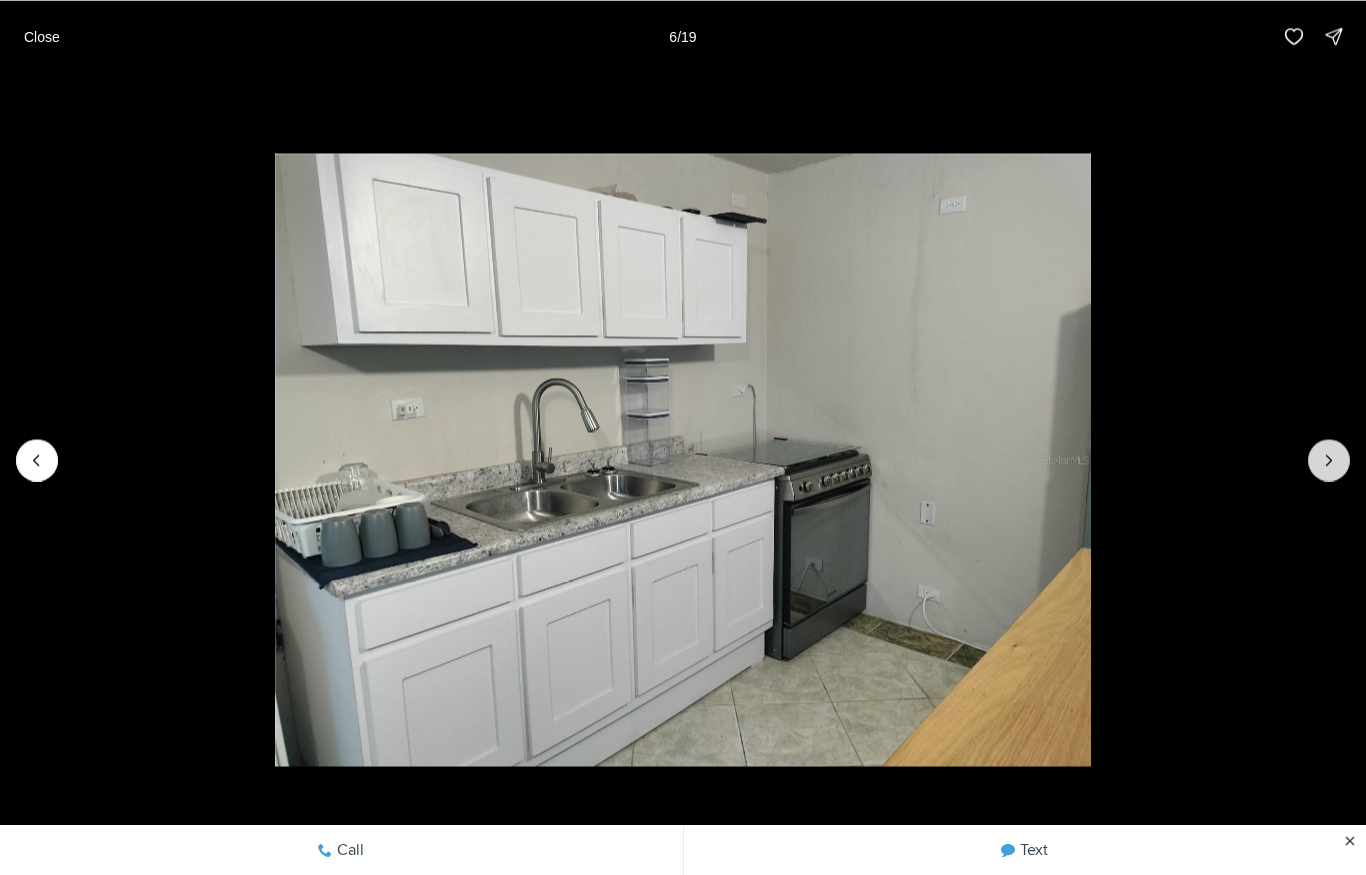 click at bounding box center [1329, 460] 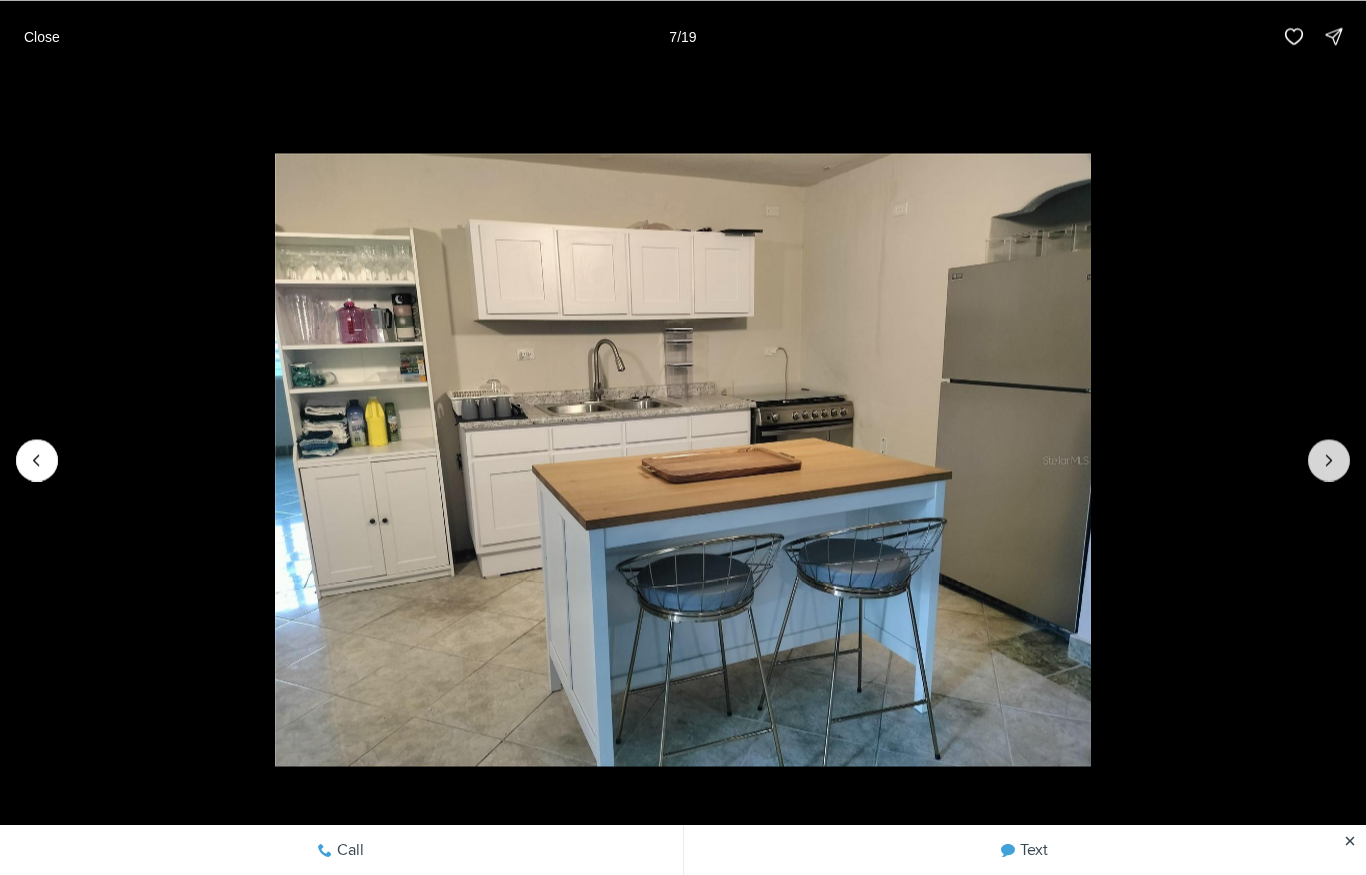 click at bounding box center (1329, 460) 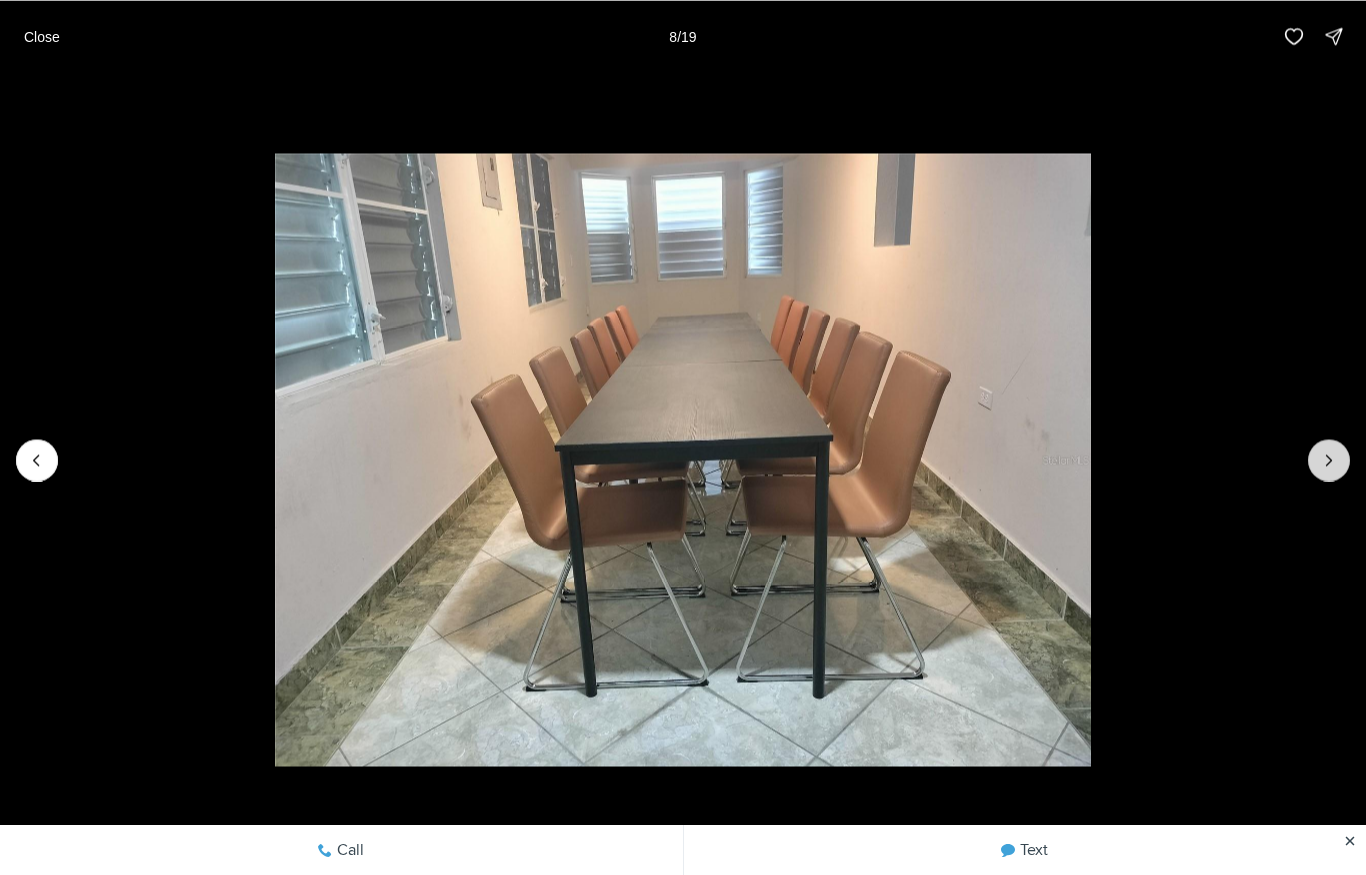 click at bounding box center [1329, 460] 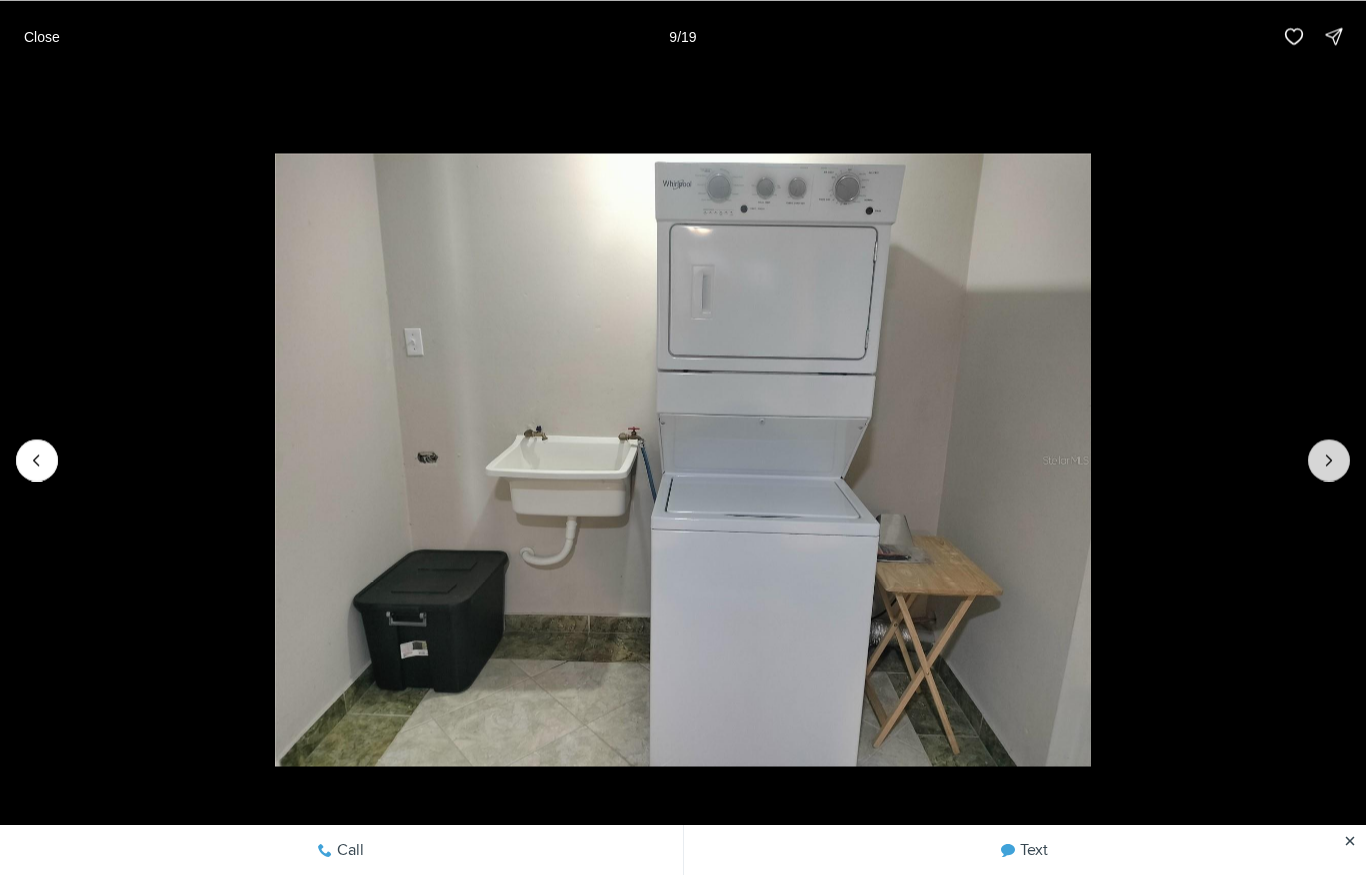 click at bounding box center [1329, 460] 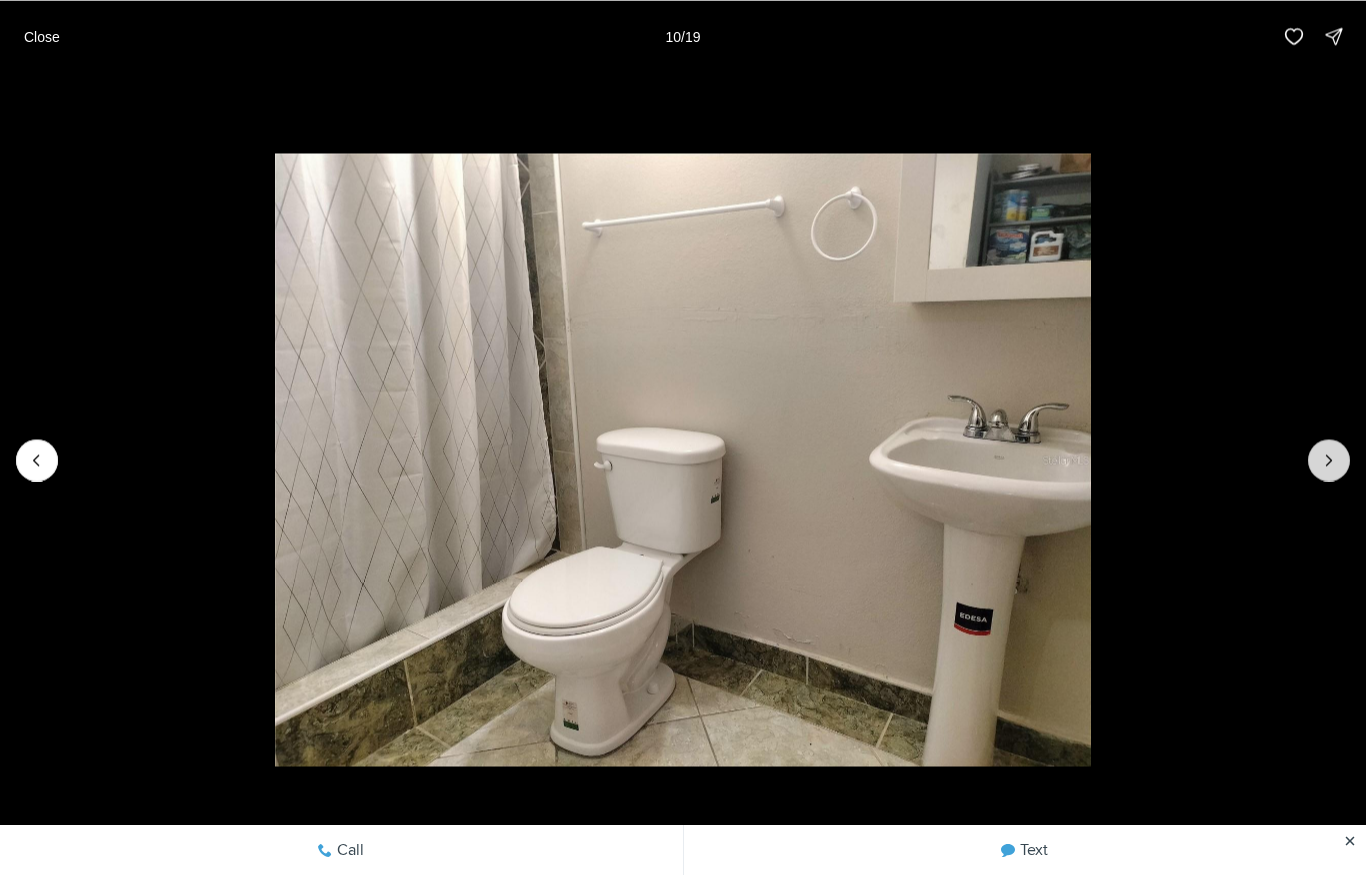 click at bounding box center (1329, 460) 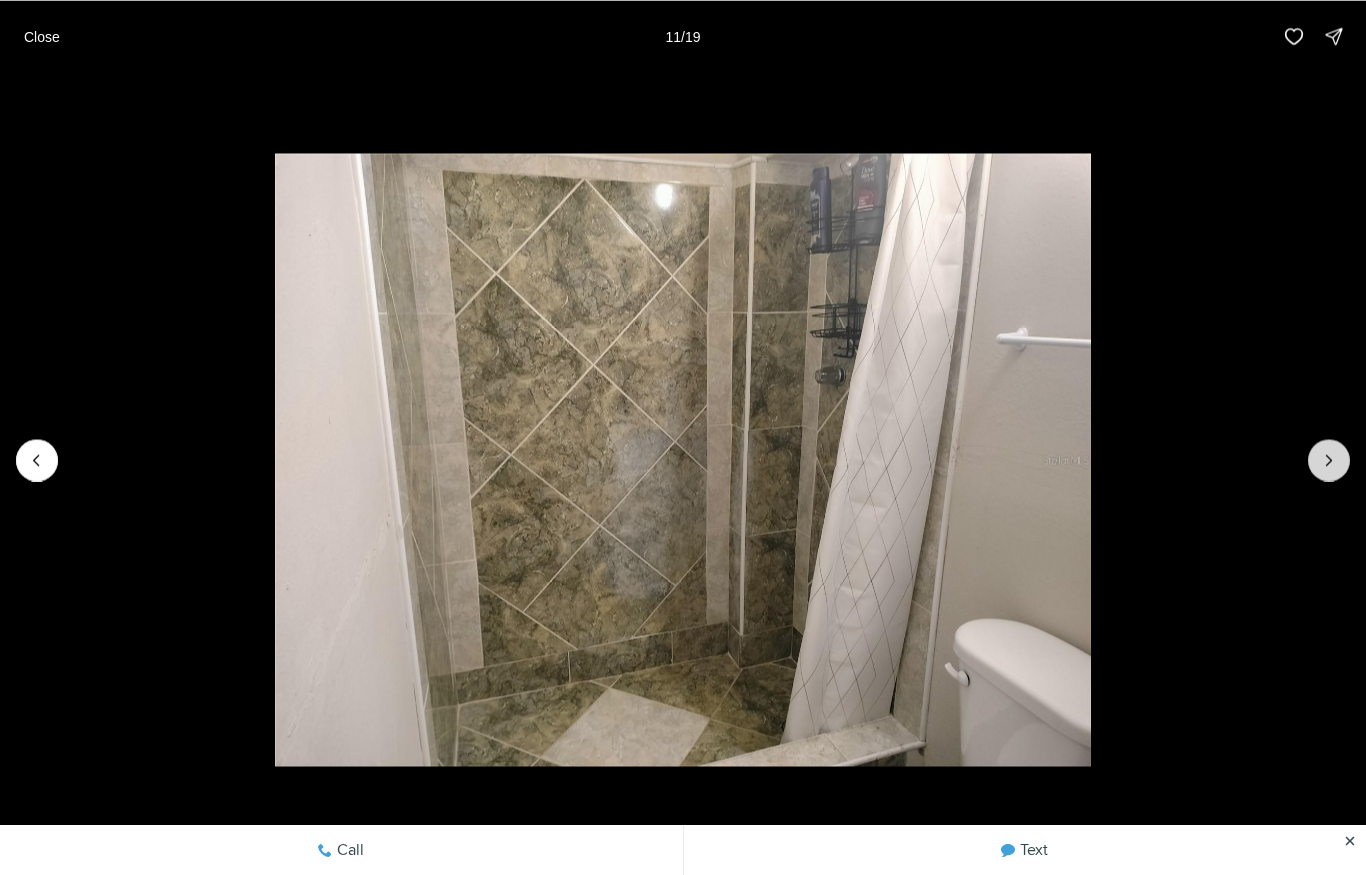click at bounding box center [1329, 460] 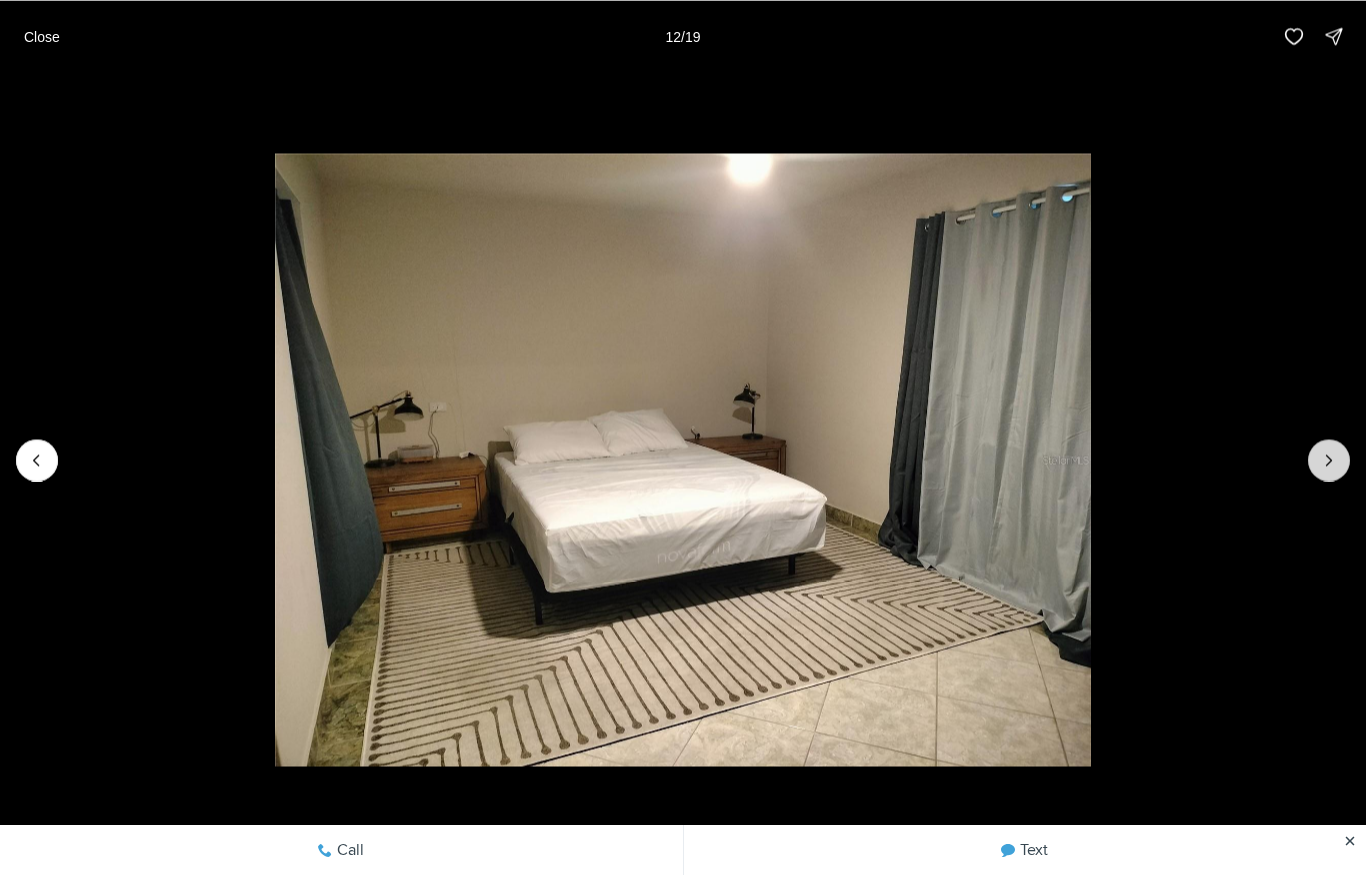 click at bounding box center (1329, 460) 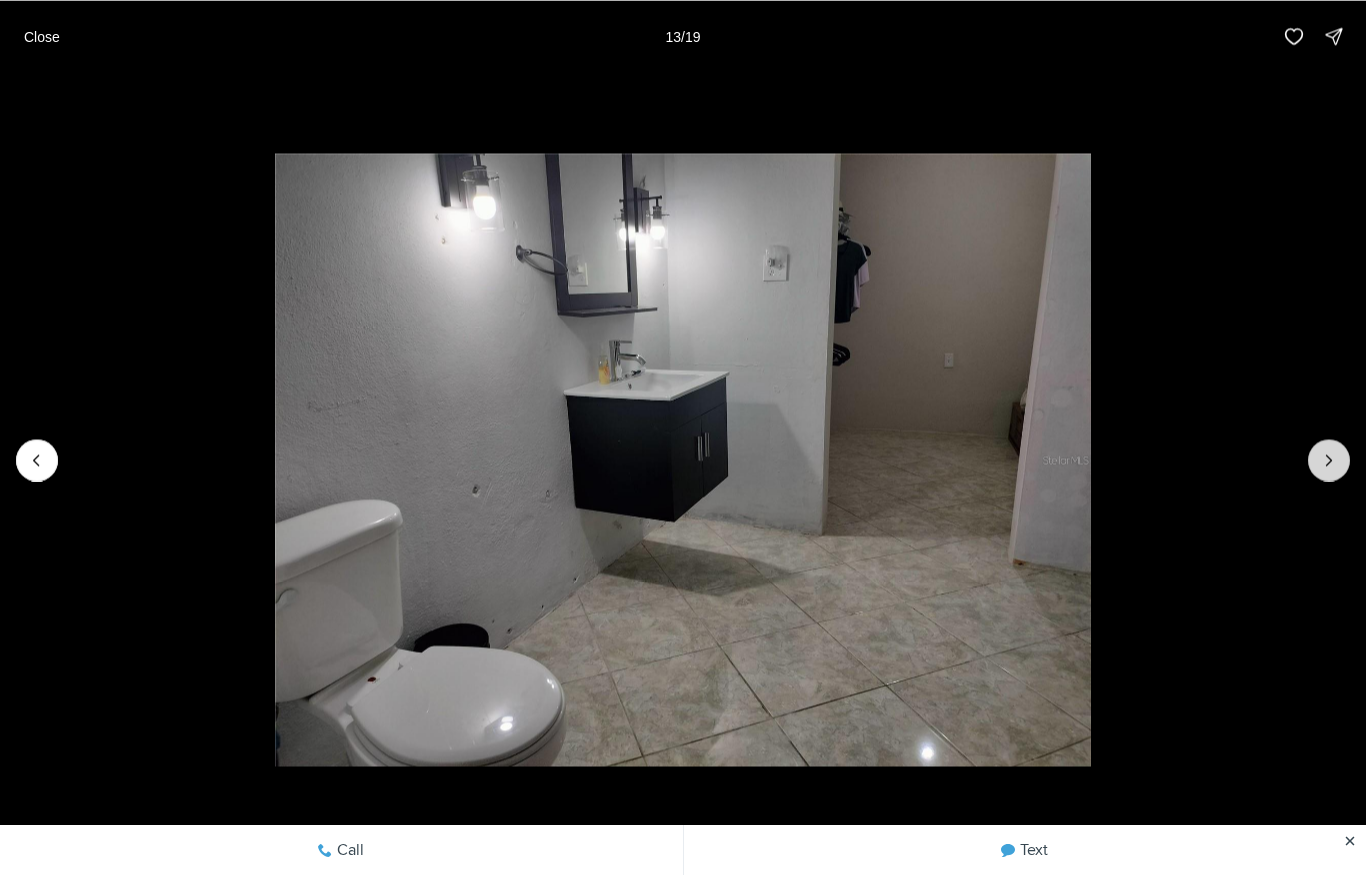 click at bounding box center [1329, 460] 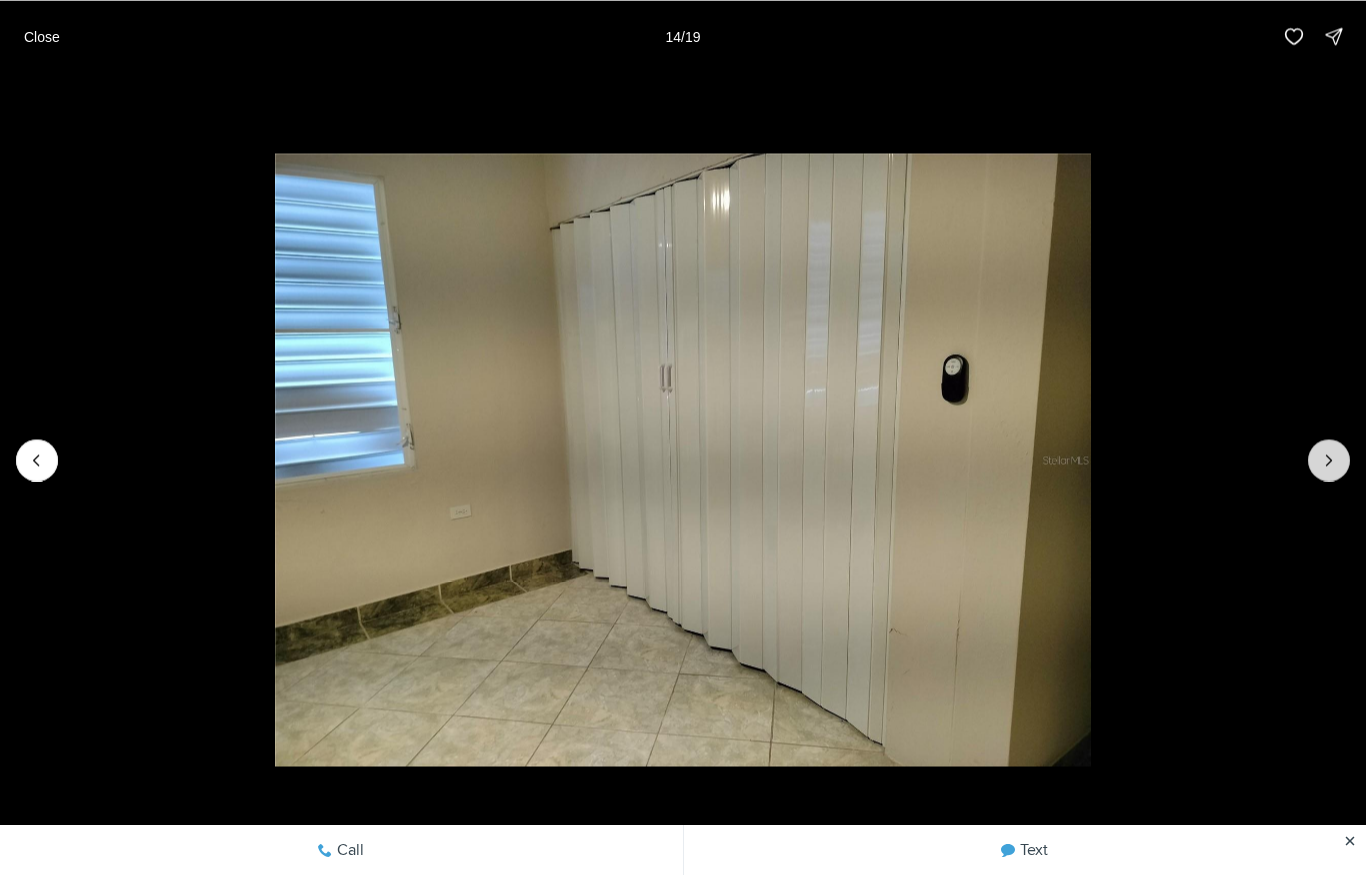 click at bounding box center (1329, 460) 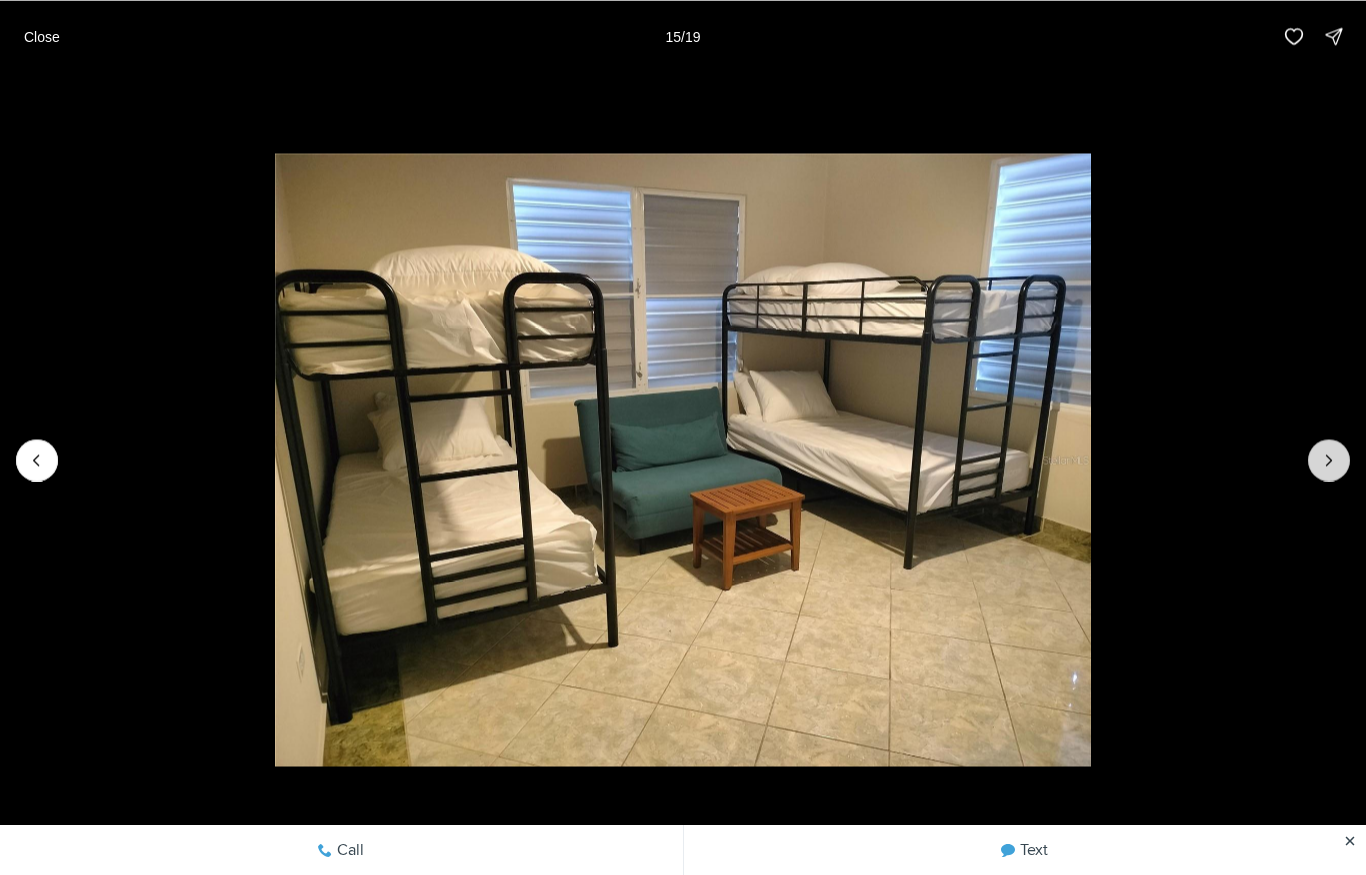 click at bounding box center (1329, 460) 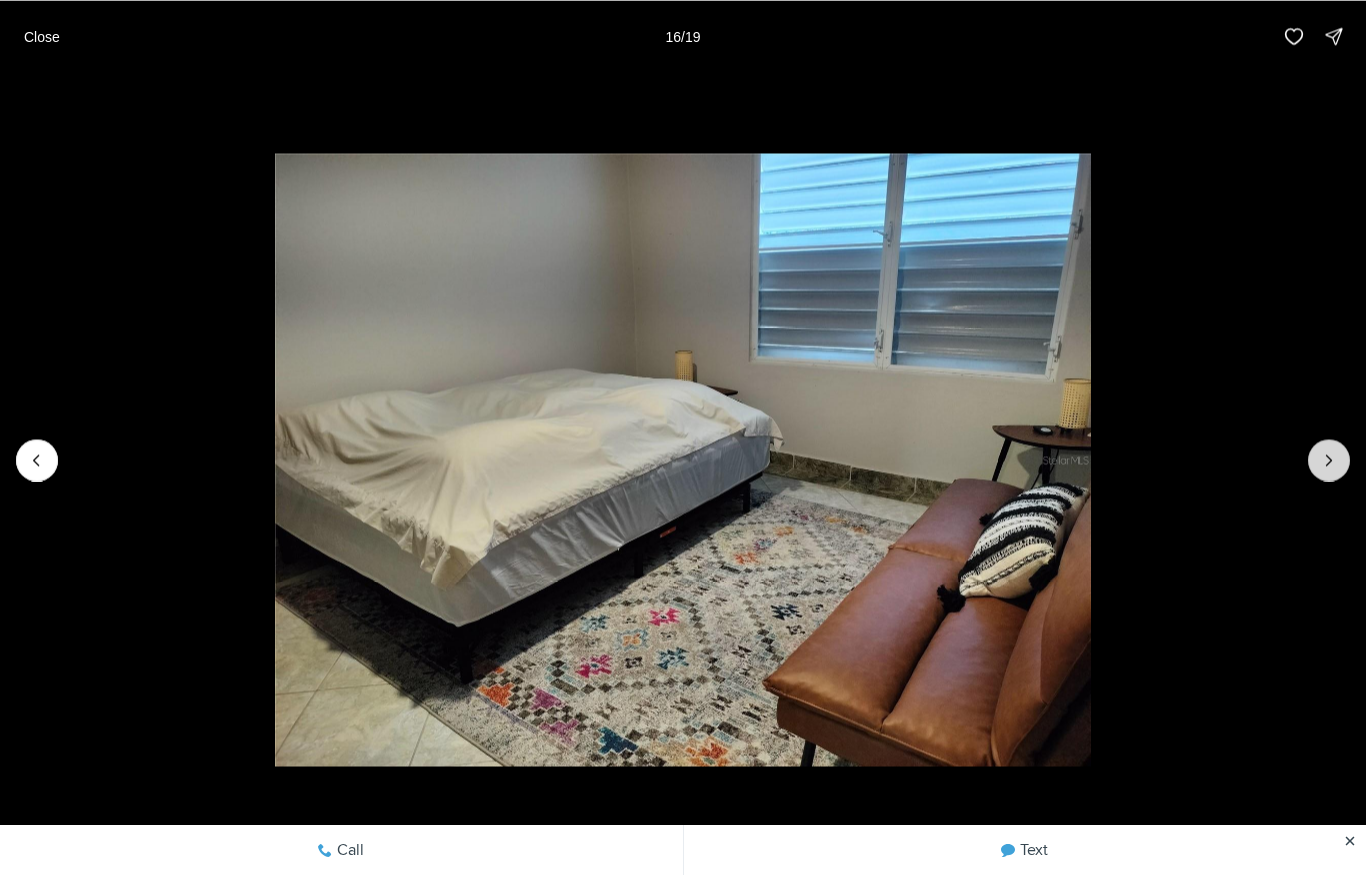 click at bounding box center (1329, 460) 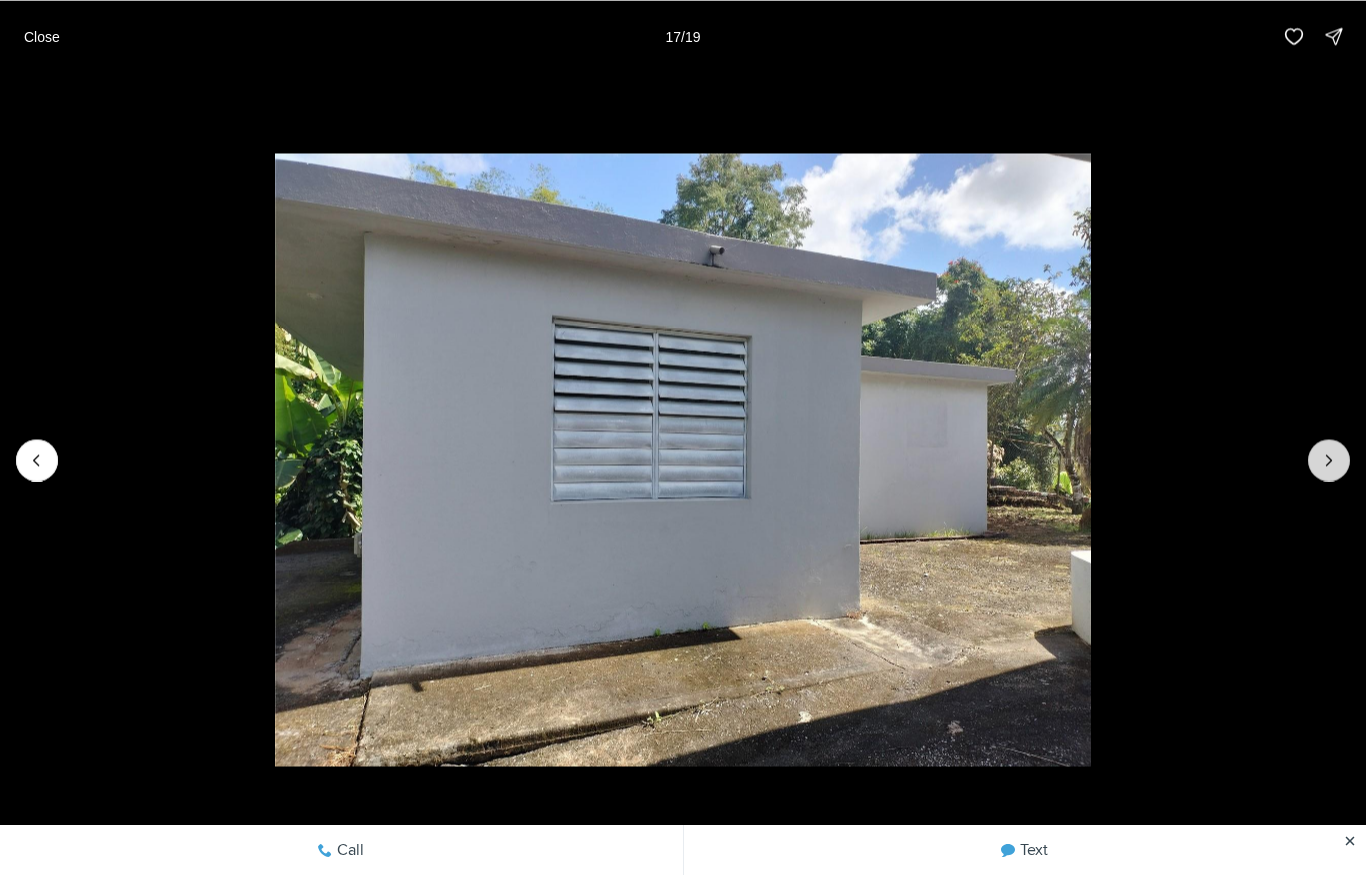 click at bounding box center [1329, 460] 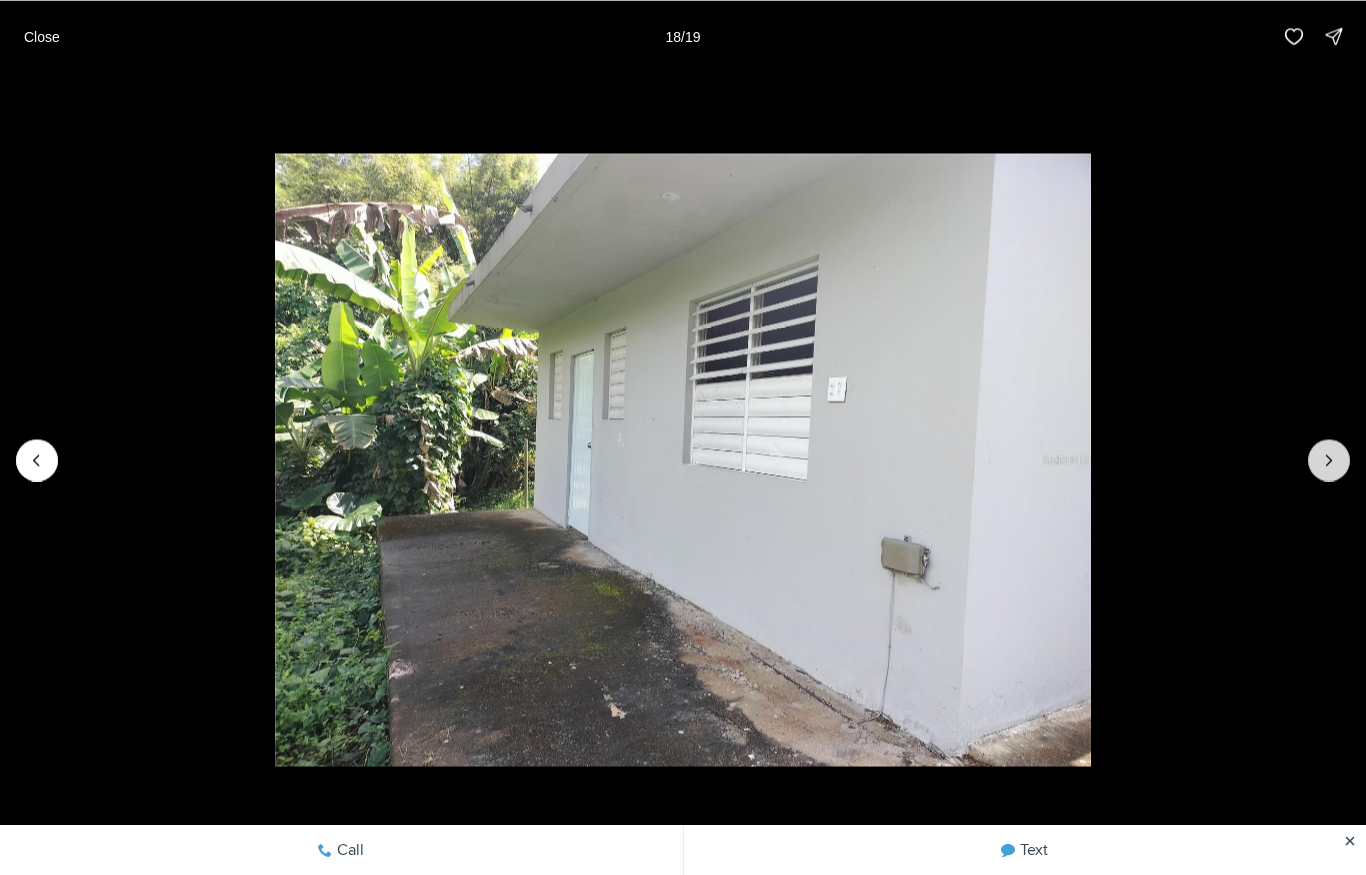 click at bounding box center [1329, 460] 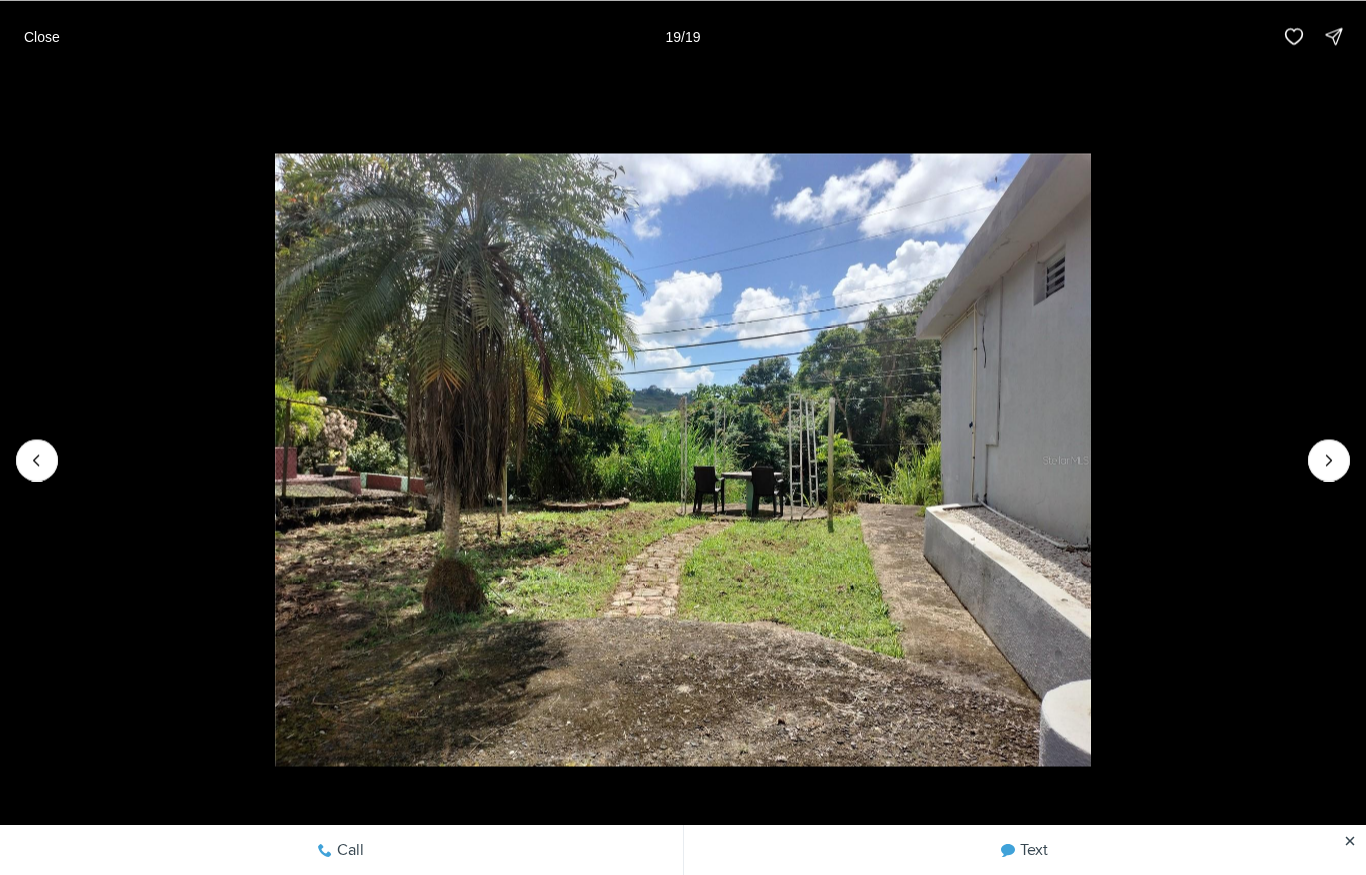 click at bounding box center [683, 459] 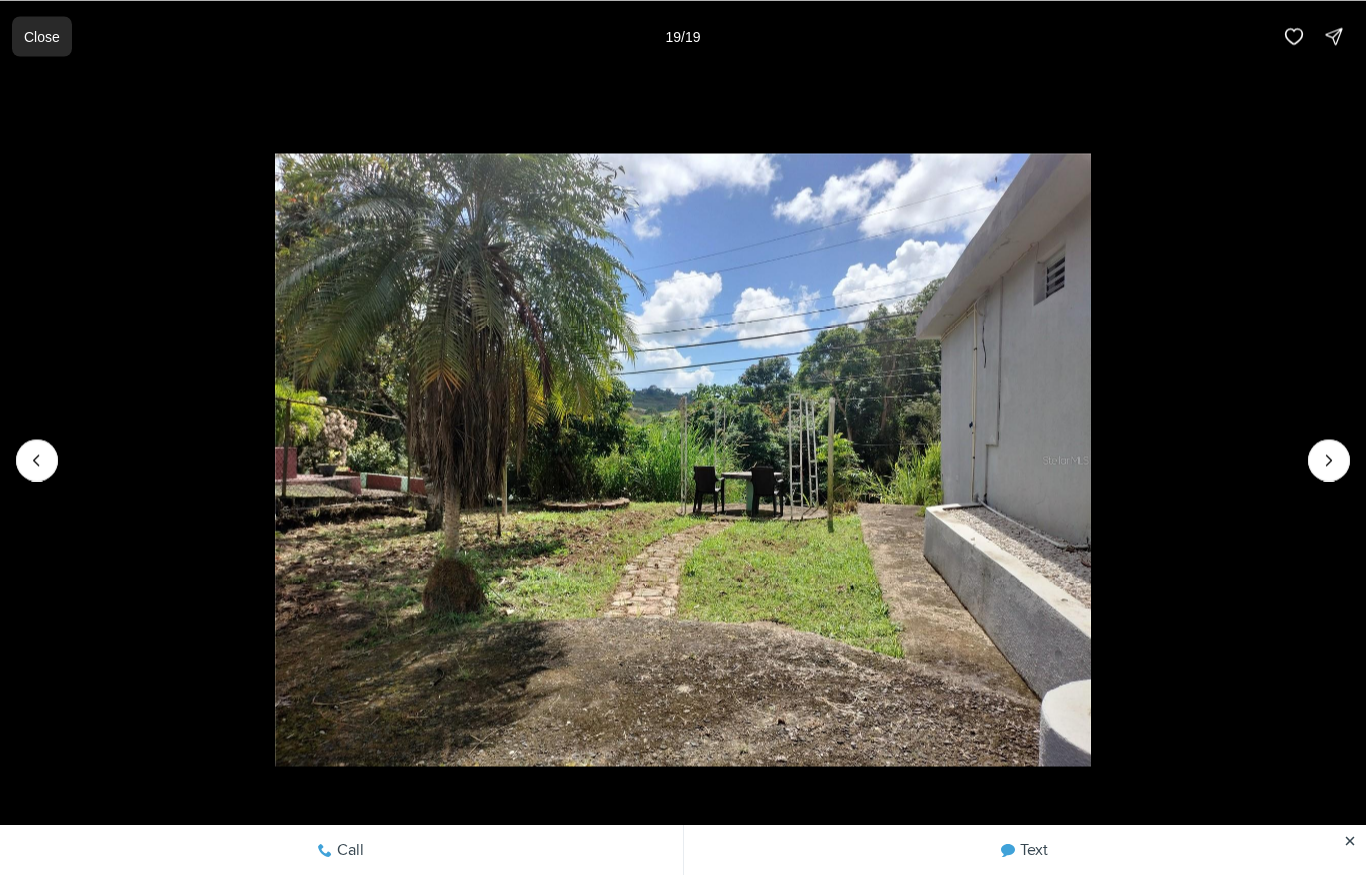 click on "Close" at bounding box center (42, 36) 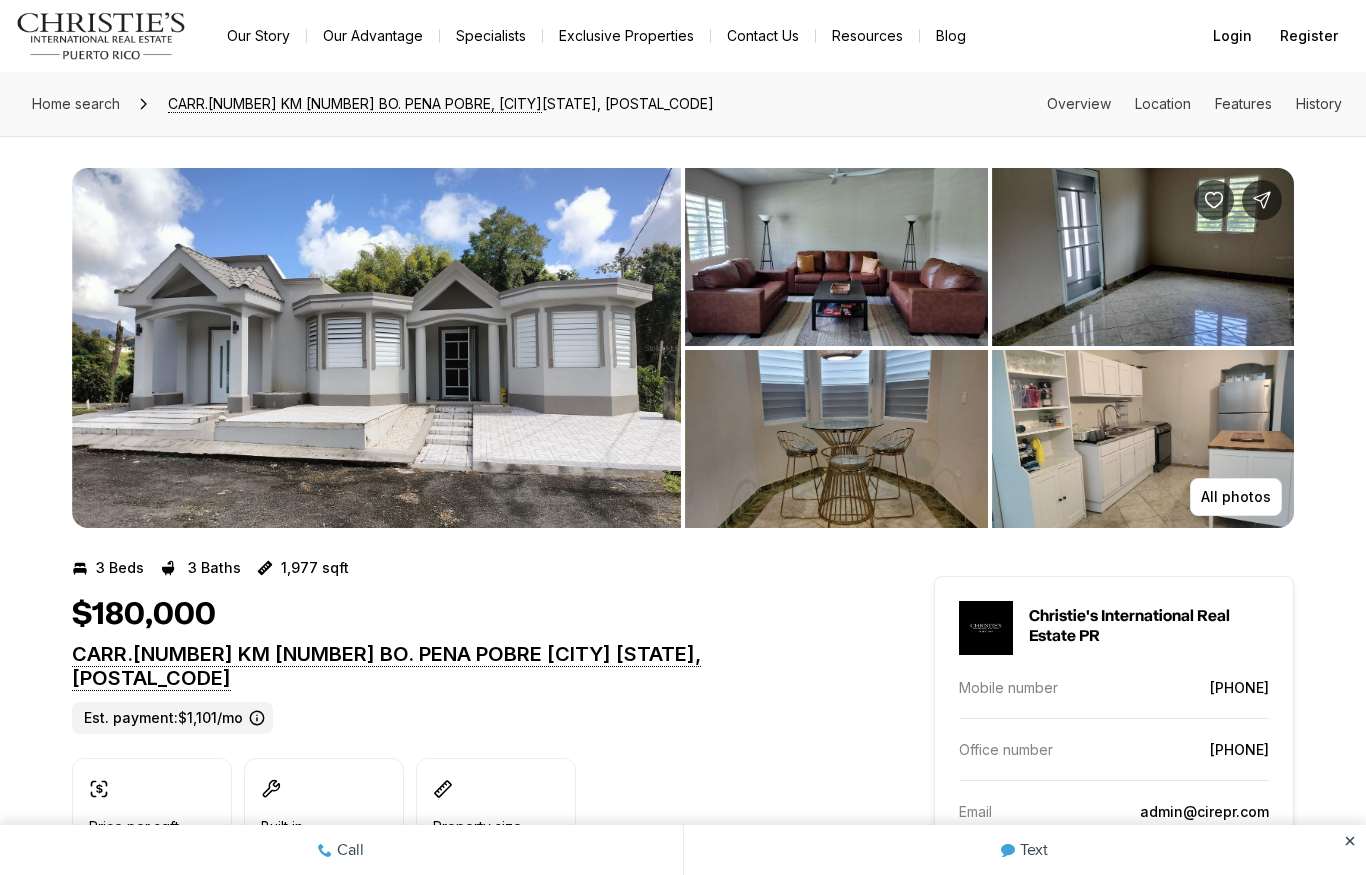 click at bounding box center [376, 348] 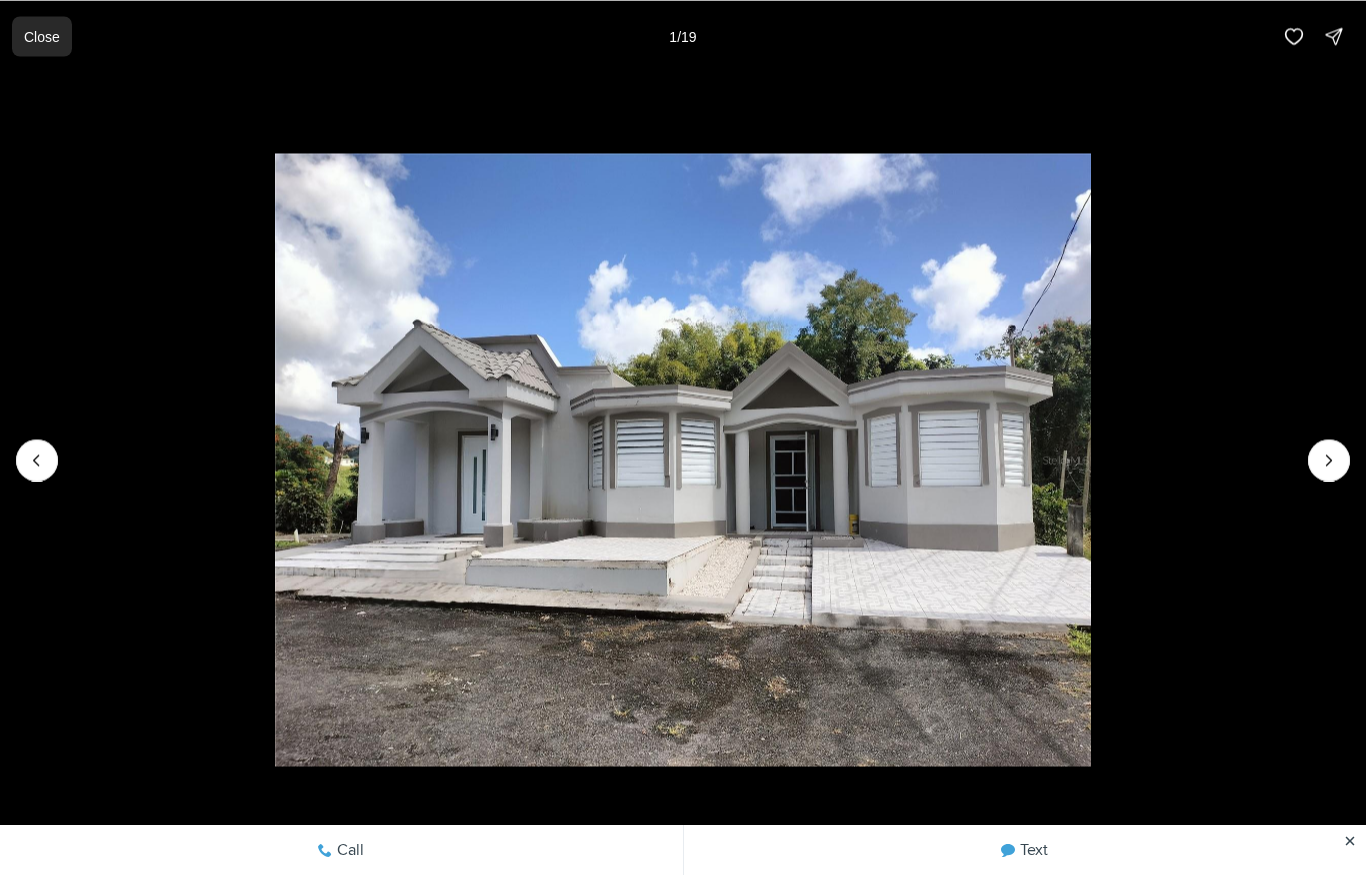 click on "Close" at bounding box center (42, 36) 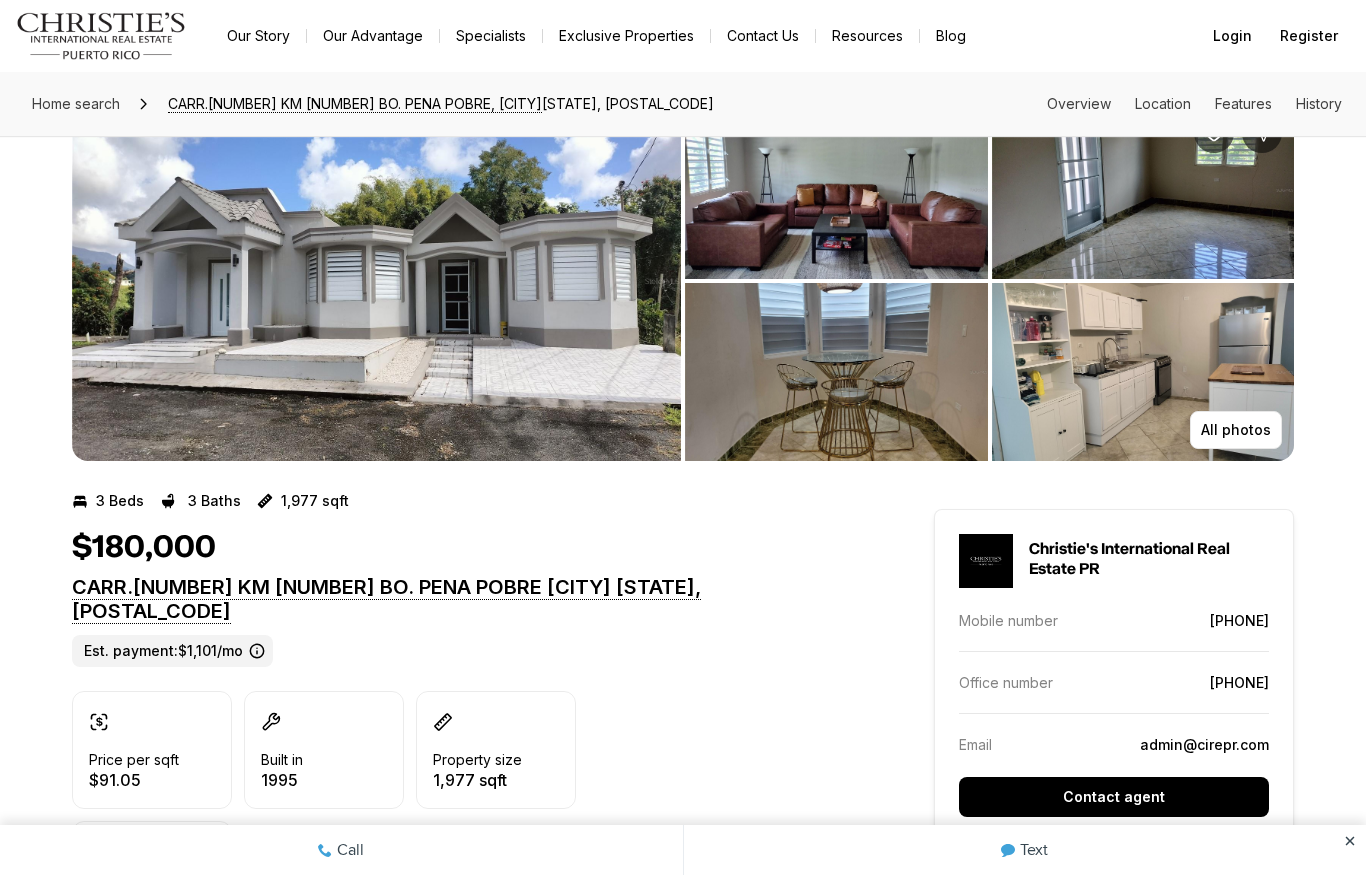scroll, scrollTop: 0, scrollLeft: 0, axis: both 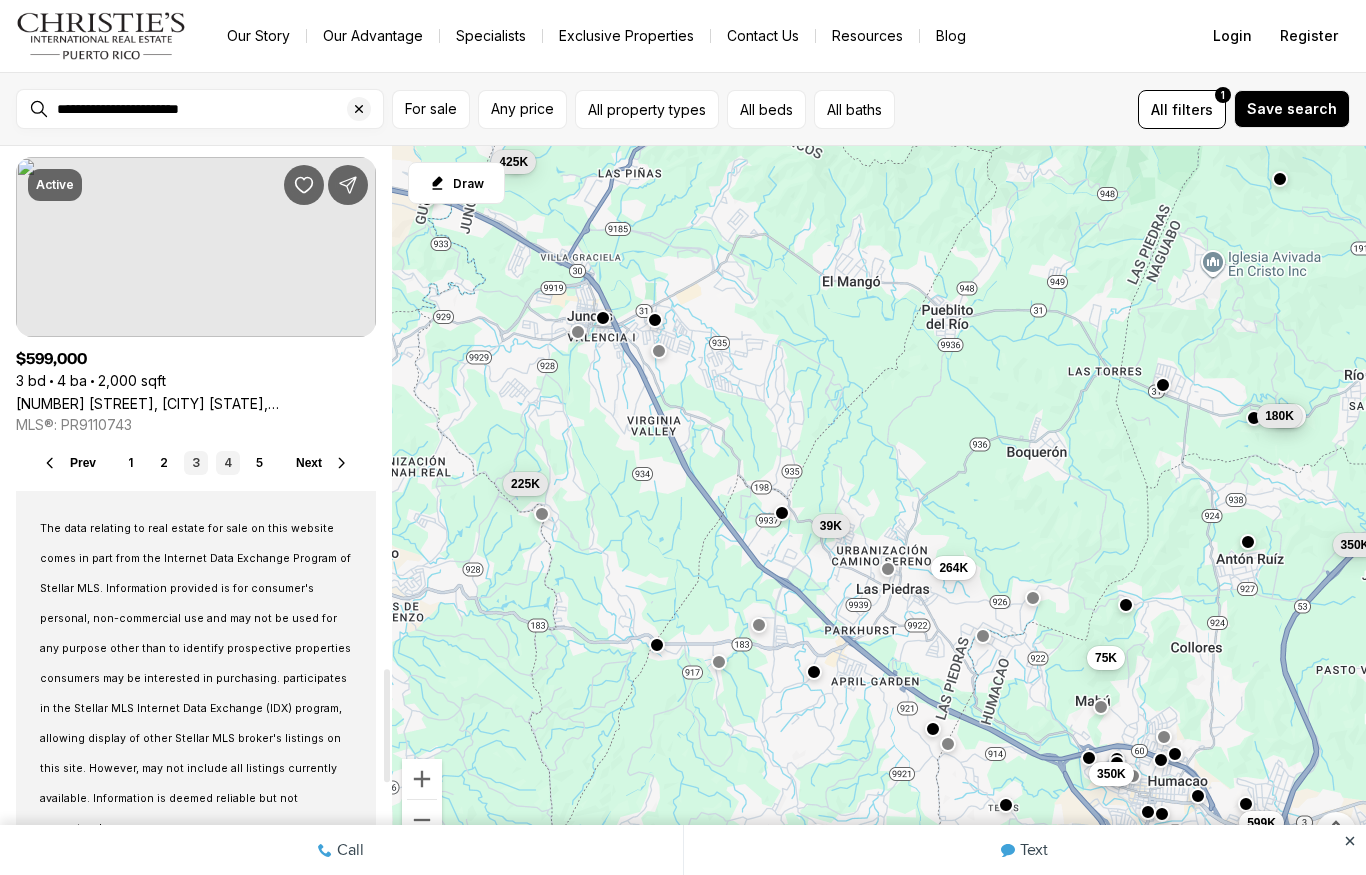 click on "4" at bounding box center [228, 463] 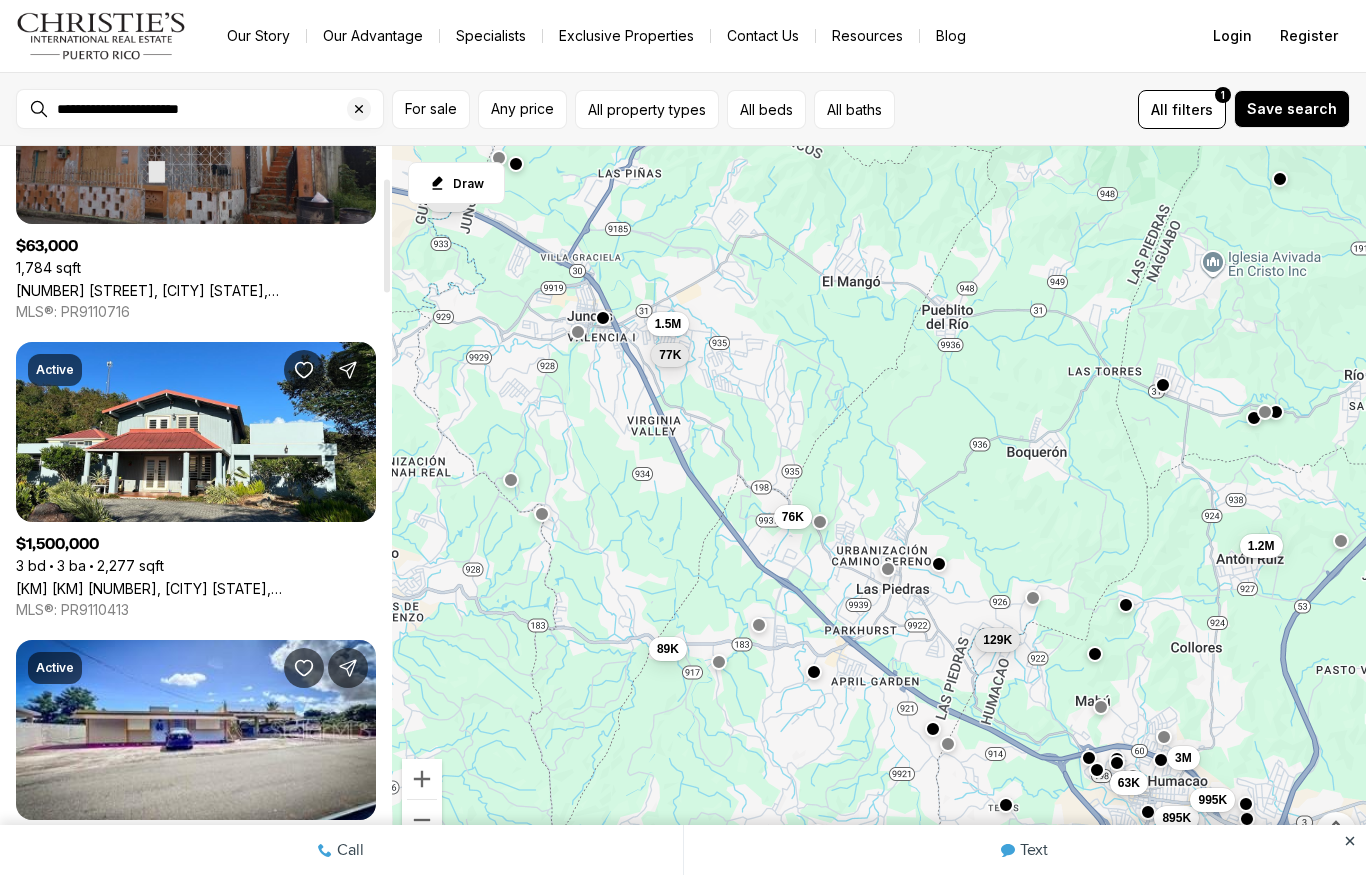 scroll, scrollTop: 203, scrollLeft: 0, axis: vertical 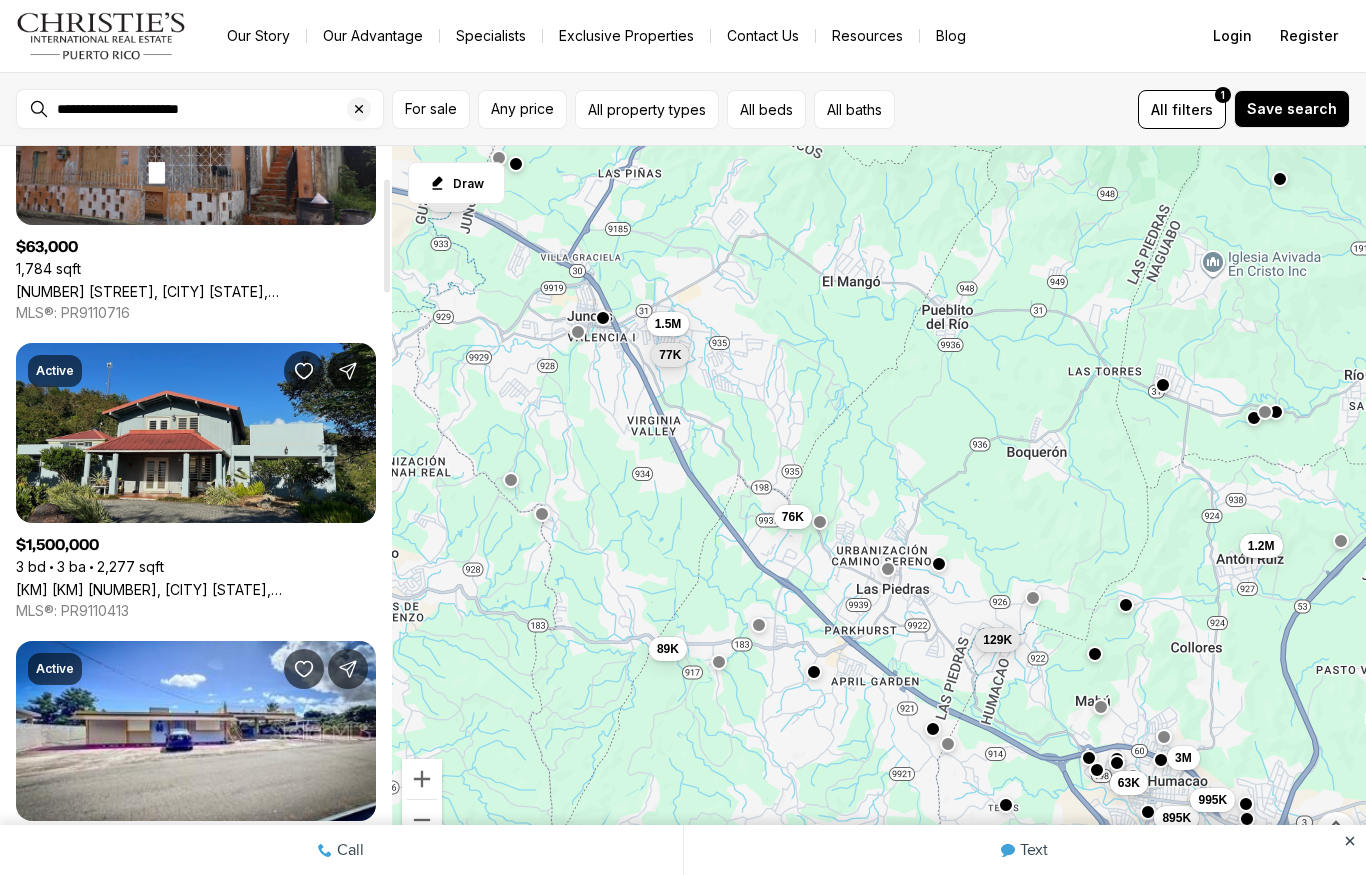 click on "[NUMBER] [STREET], [CITY], [STATE], [POSTAL_CODE]" at bounding box center (196, 589) 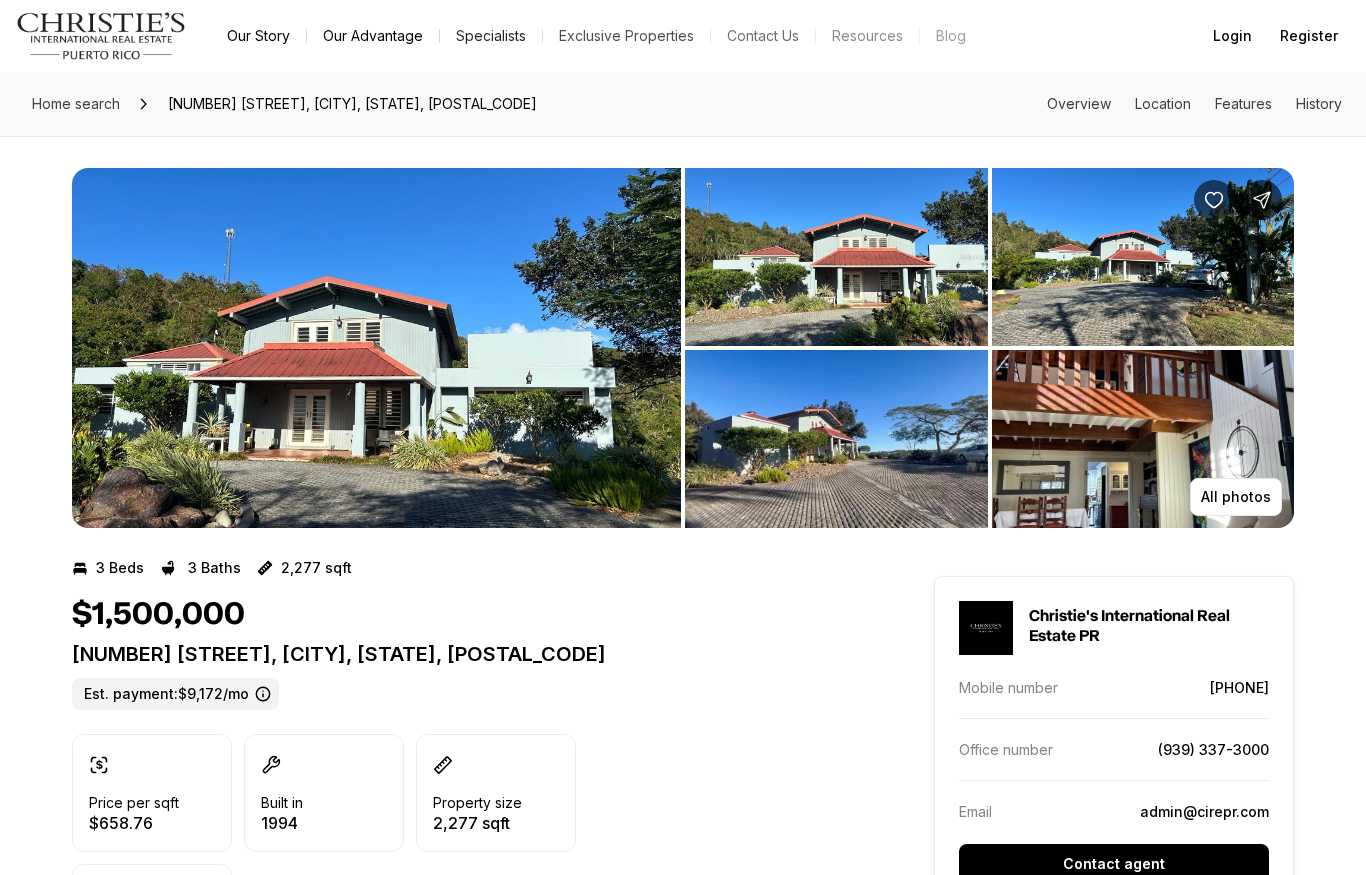 scroll, scrollTop: 0, scrollLeft: 0, axis: both 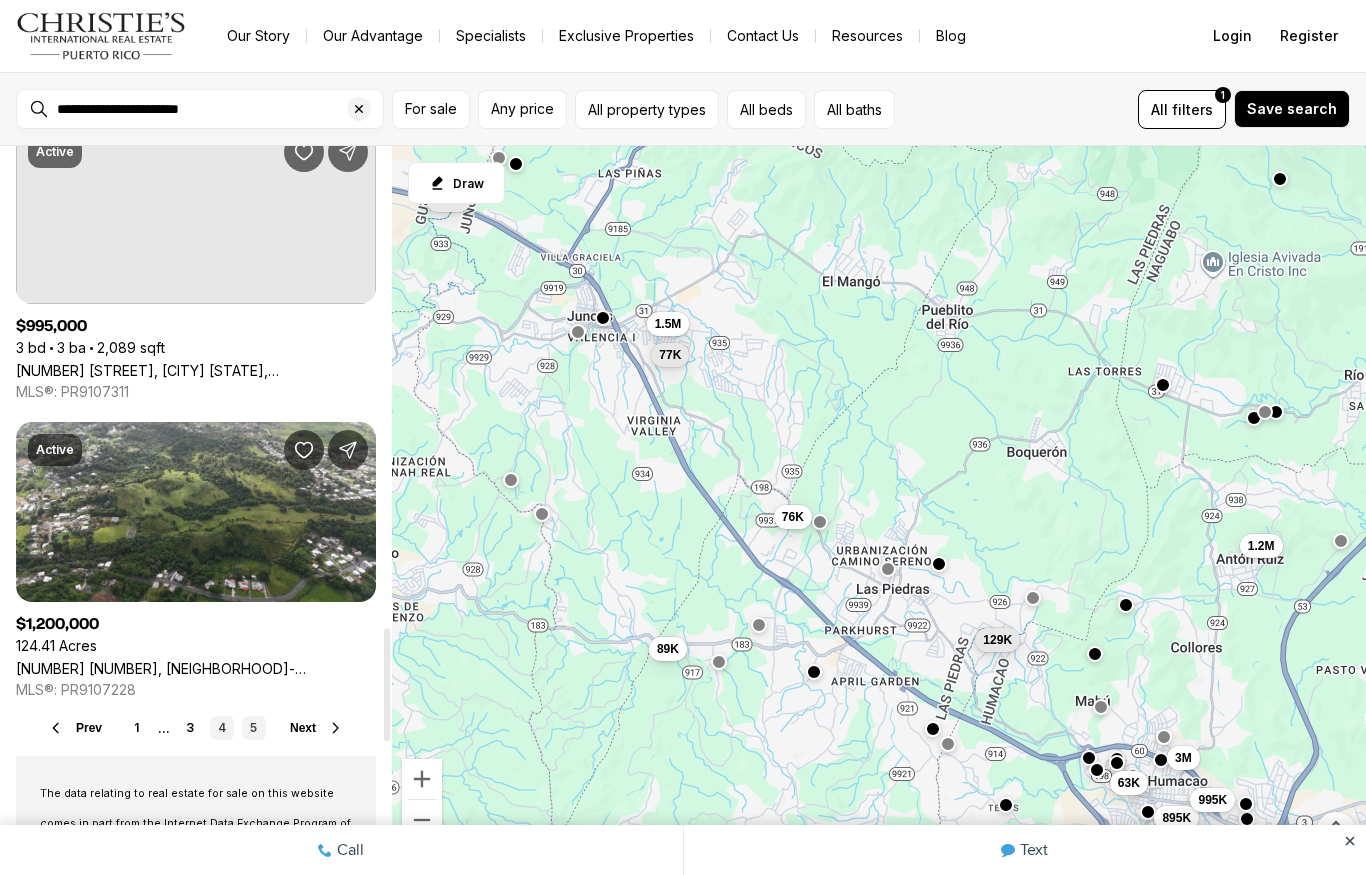 click on "5" at bounding box center (254, 728) 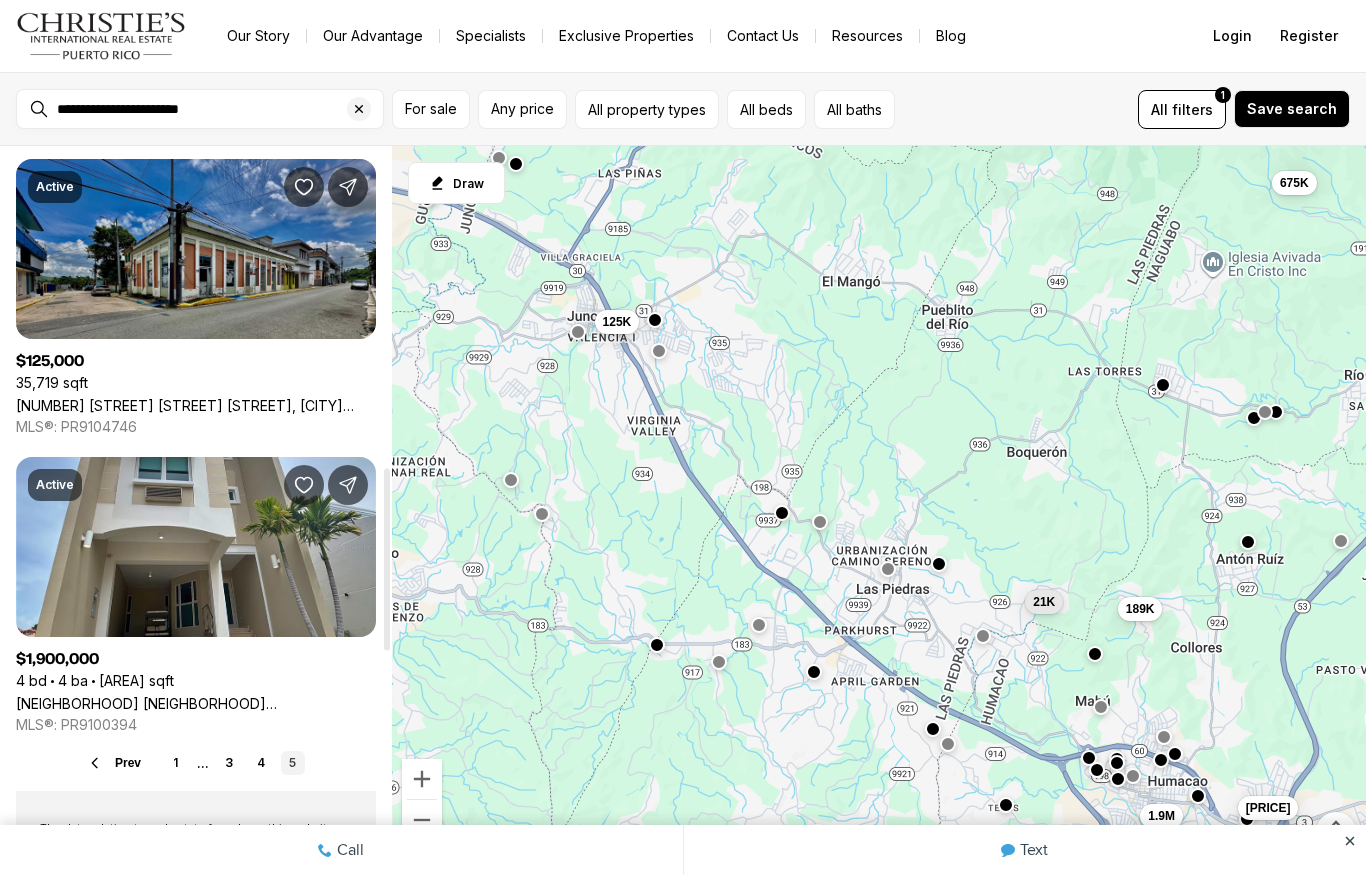 scroll, scrollTop: 1281, scrollLeft: 0, axis: vertical 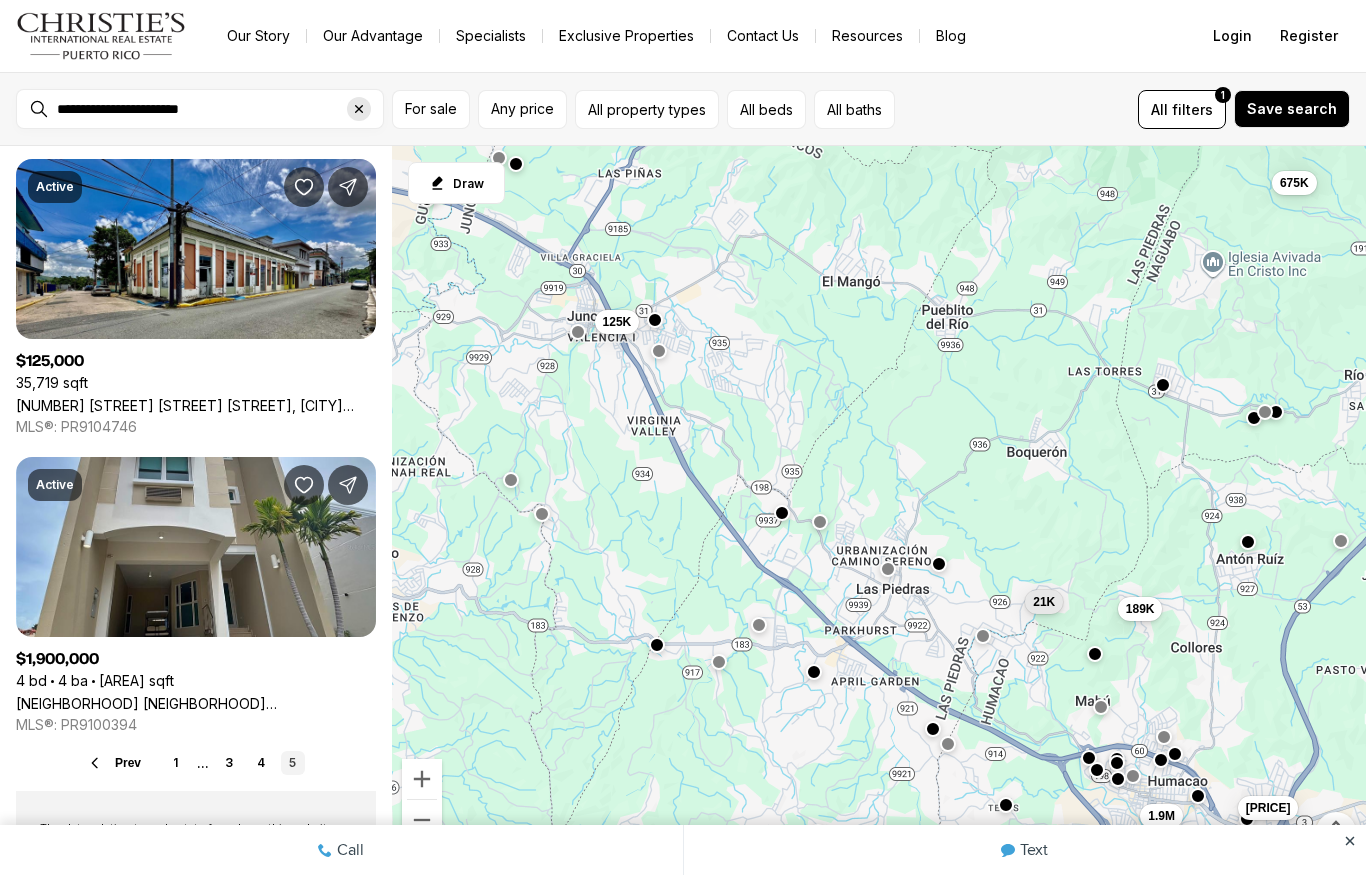 click at bounding box center [359, 109] 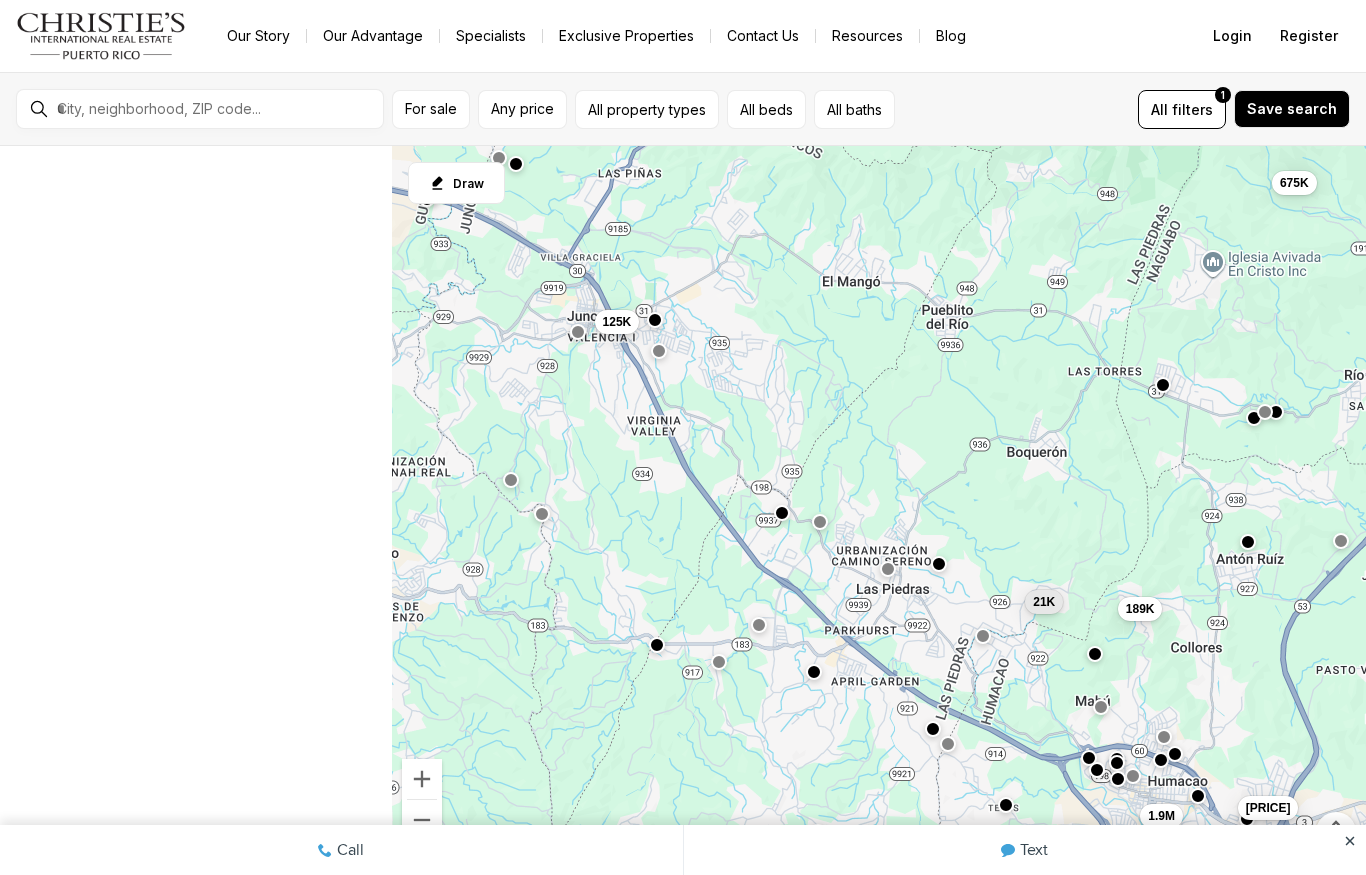 scroll, scrollTop: 965, scrollLeft: 0, axis: vertical 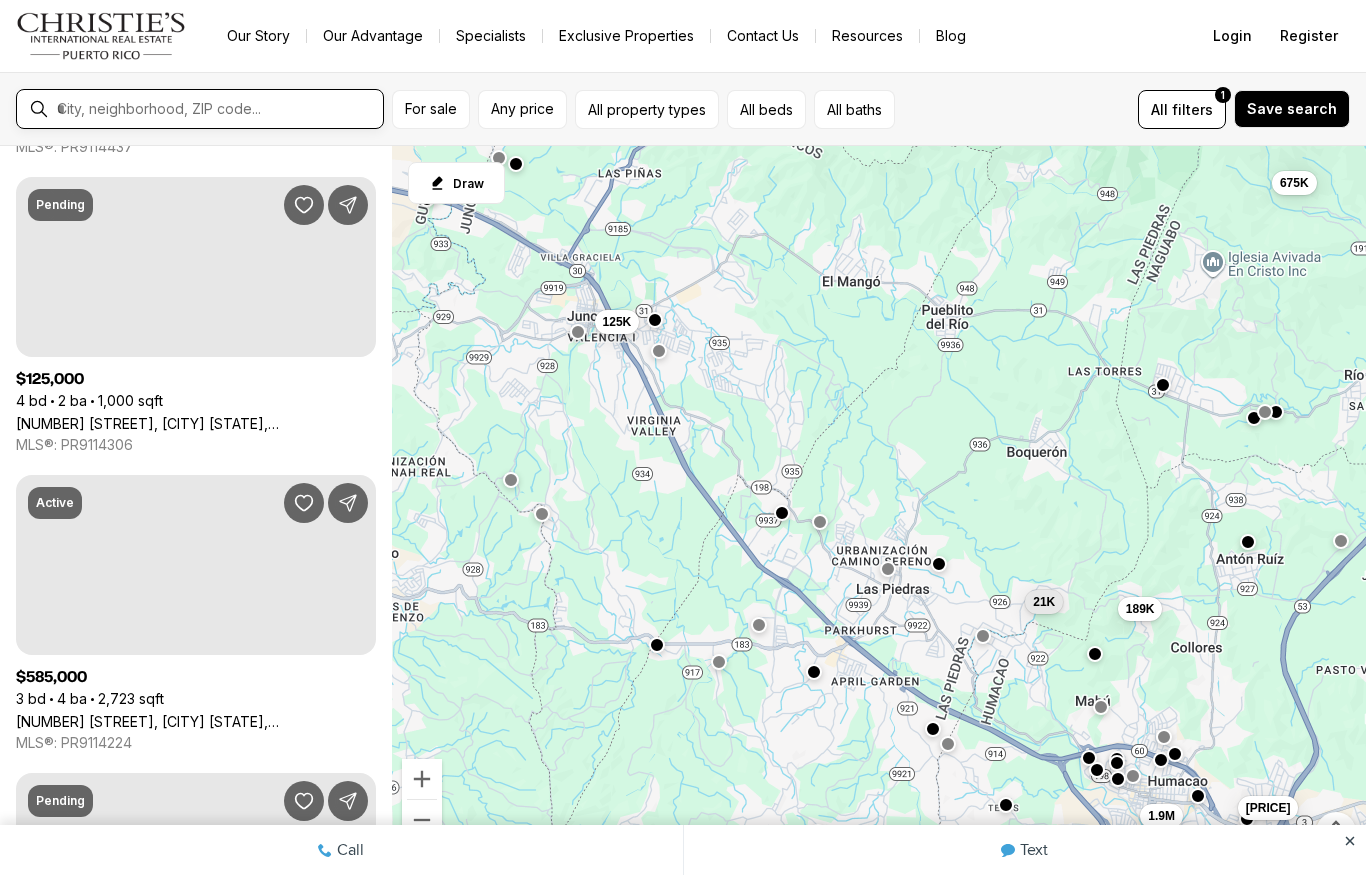 click at bounding box center [216, 109] 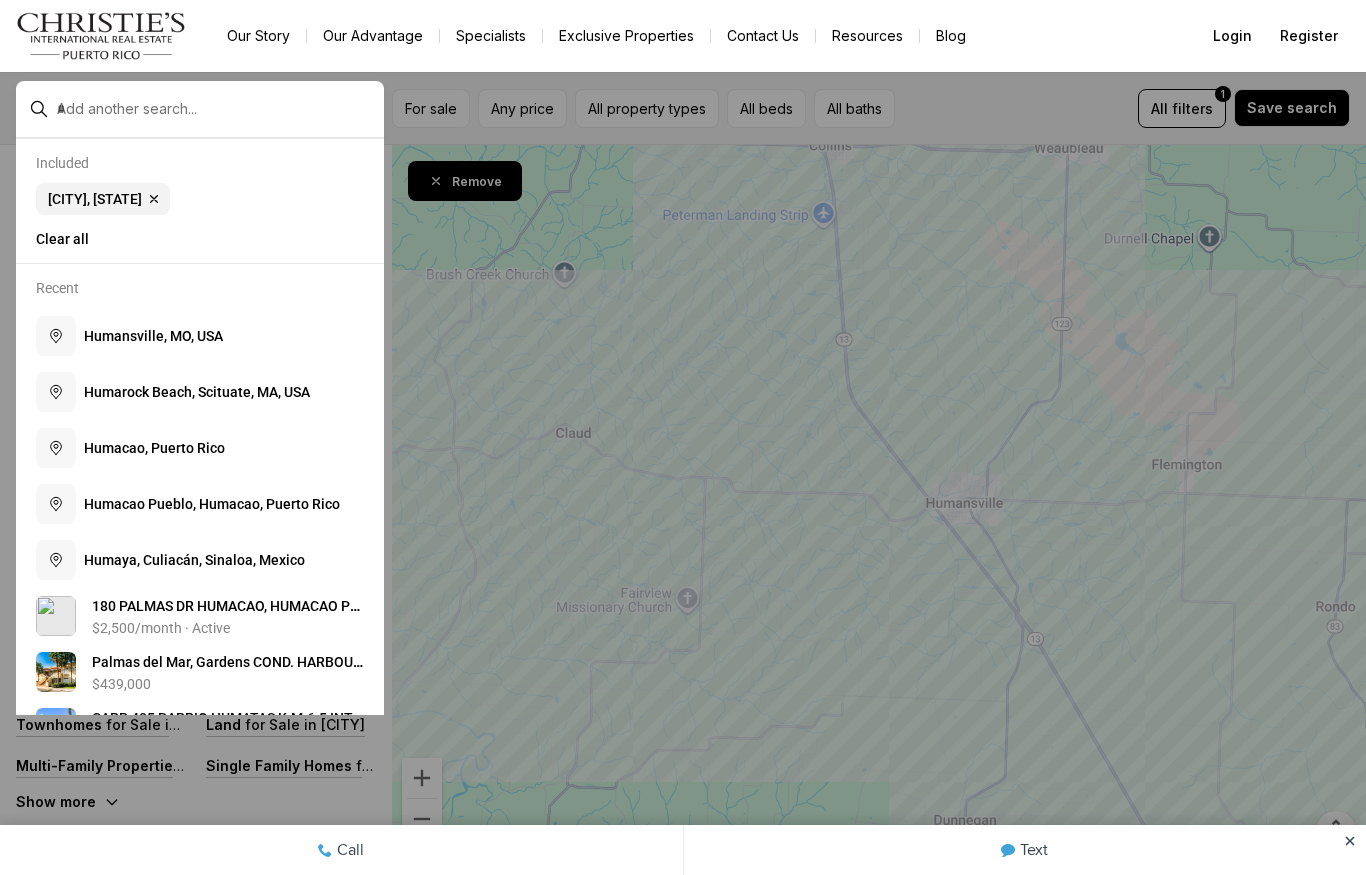 click at bounding box center [216, 109] 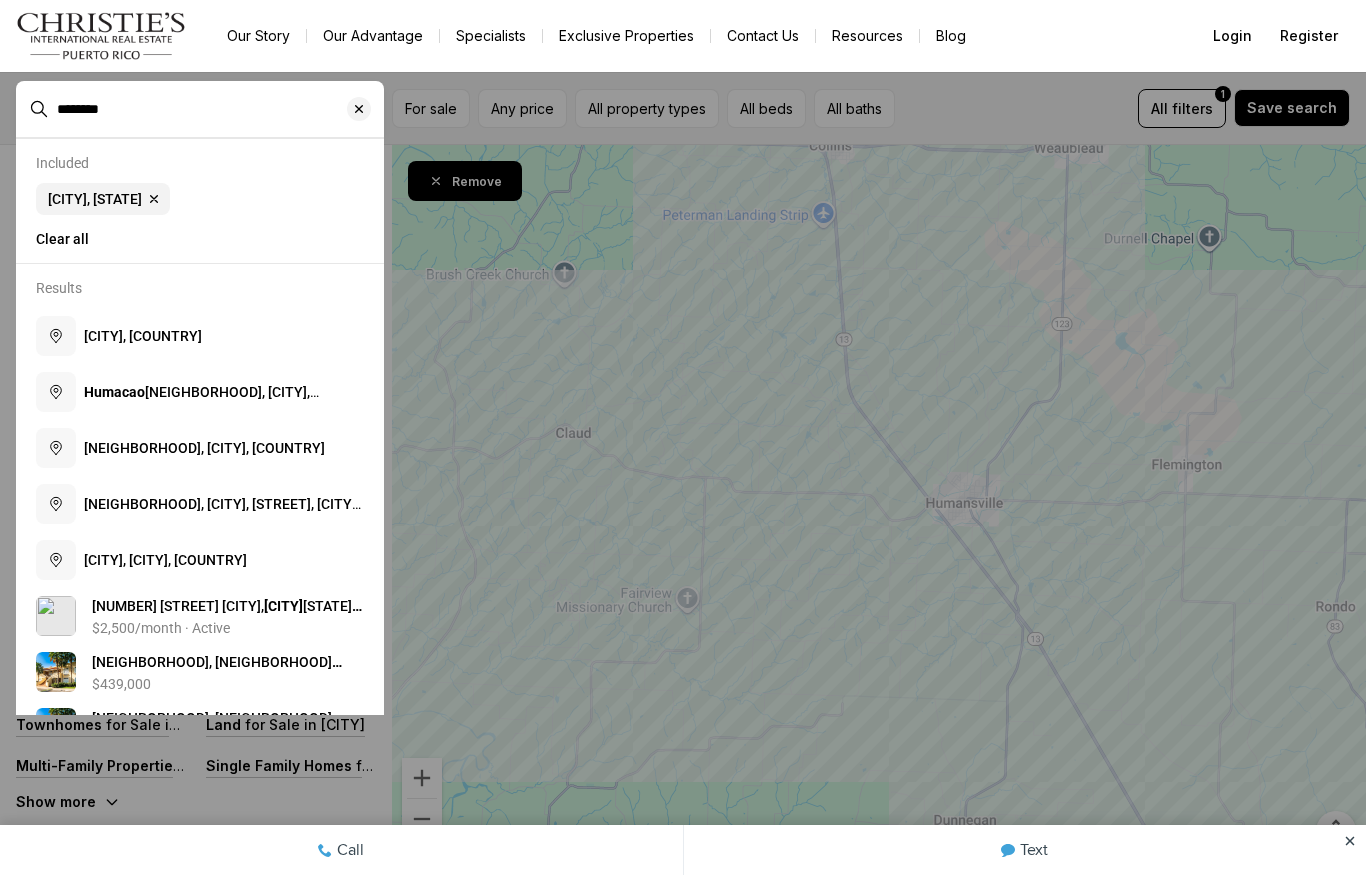 type on "*******" 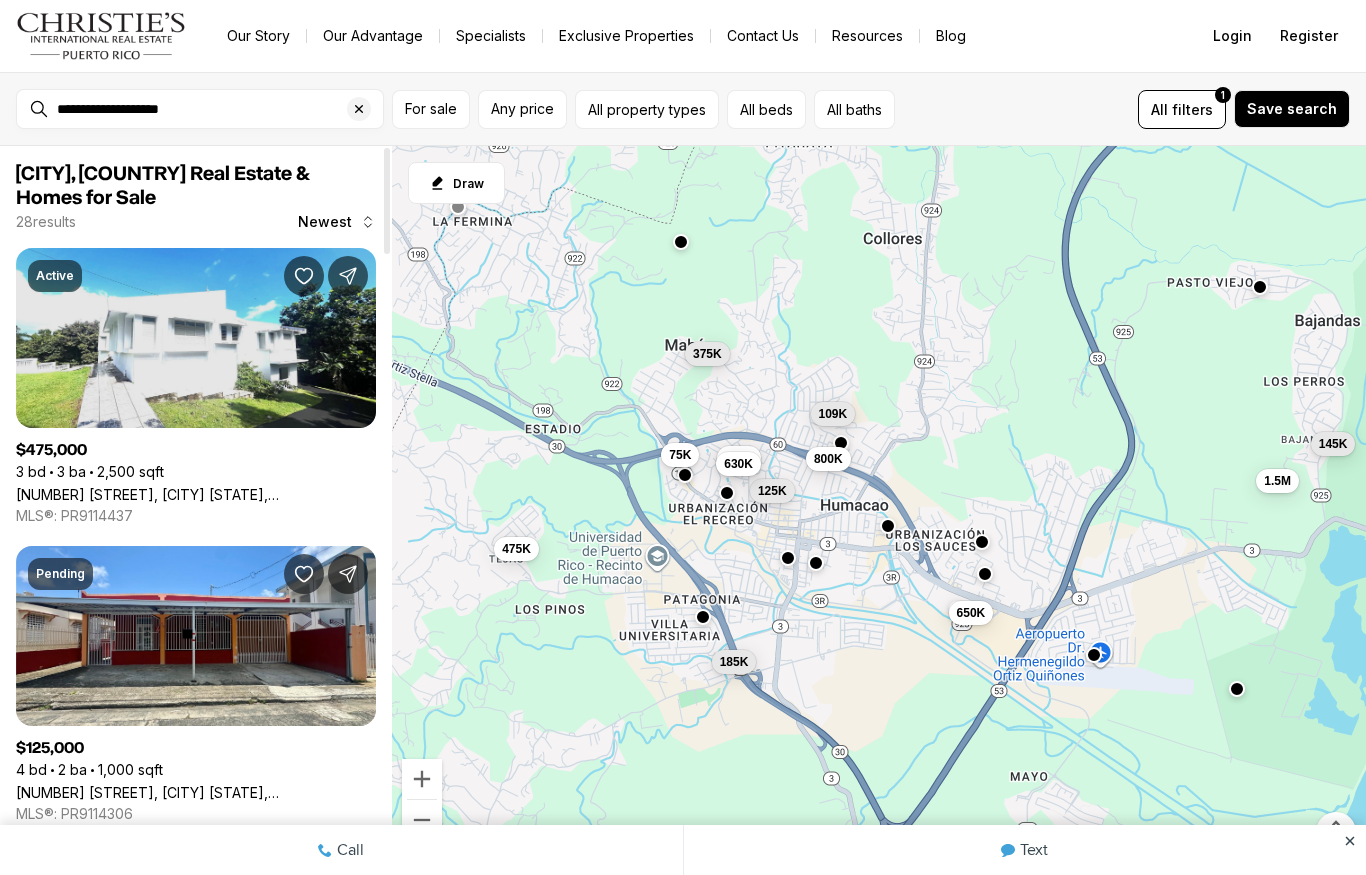 click on "[NUMBER] [NEIGHBORHOOD], [CITY] [STATE], [POSTAL_CODE]" at bounding box center (196, 494) 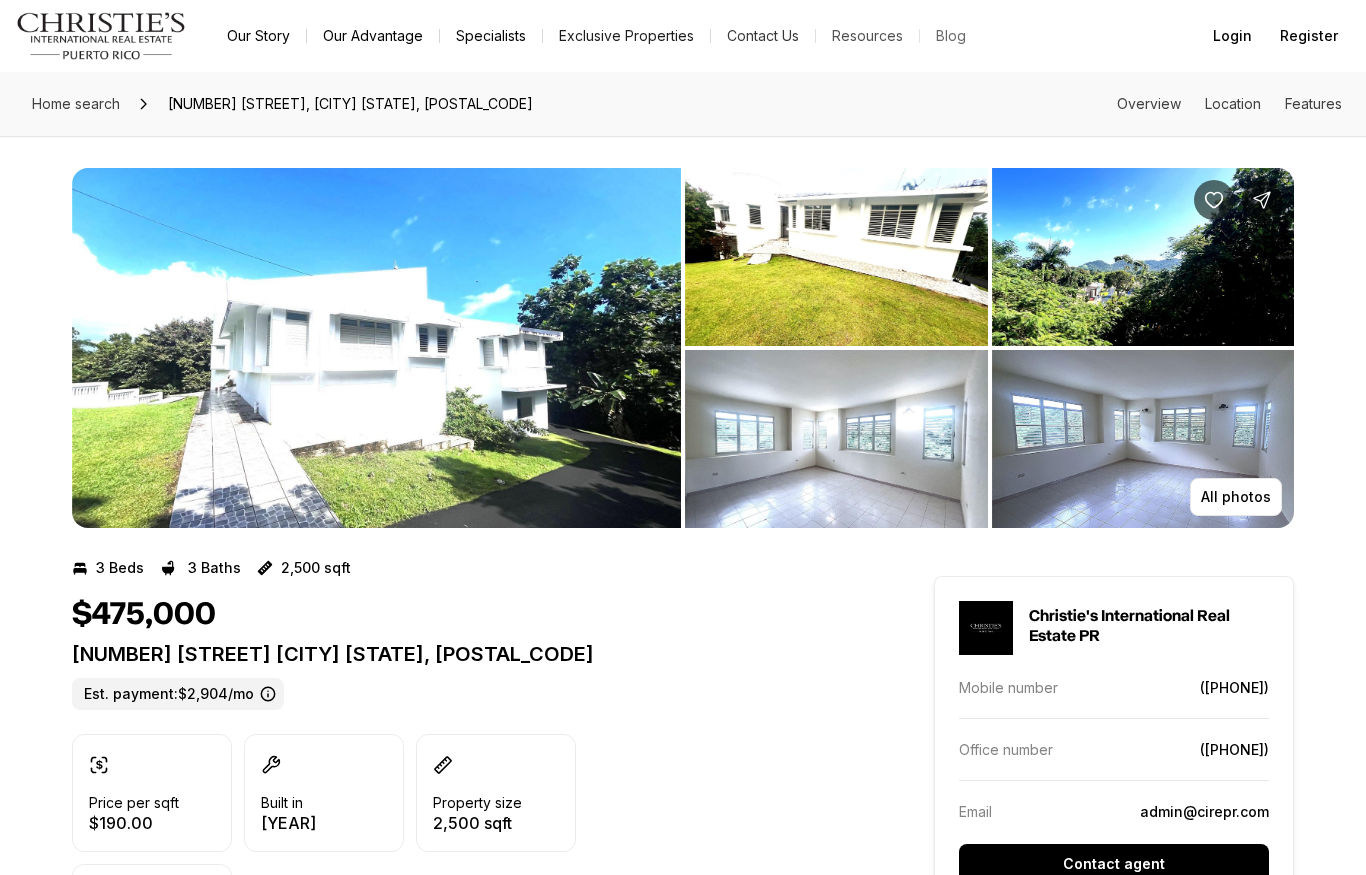 scroll, scrollTop: 0, scrollLeft: 0, axis: both 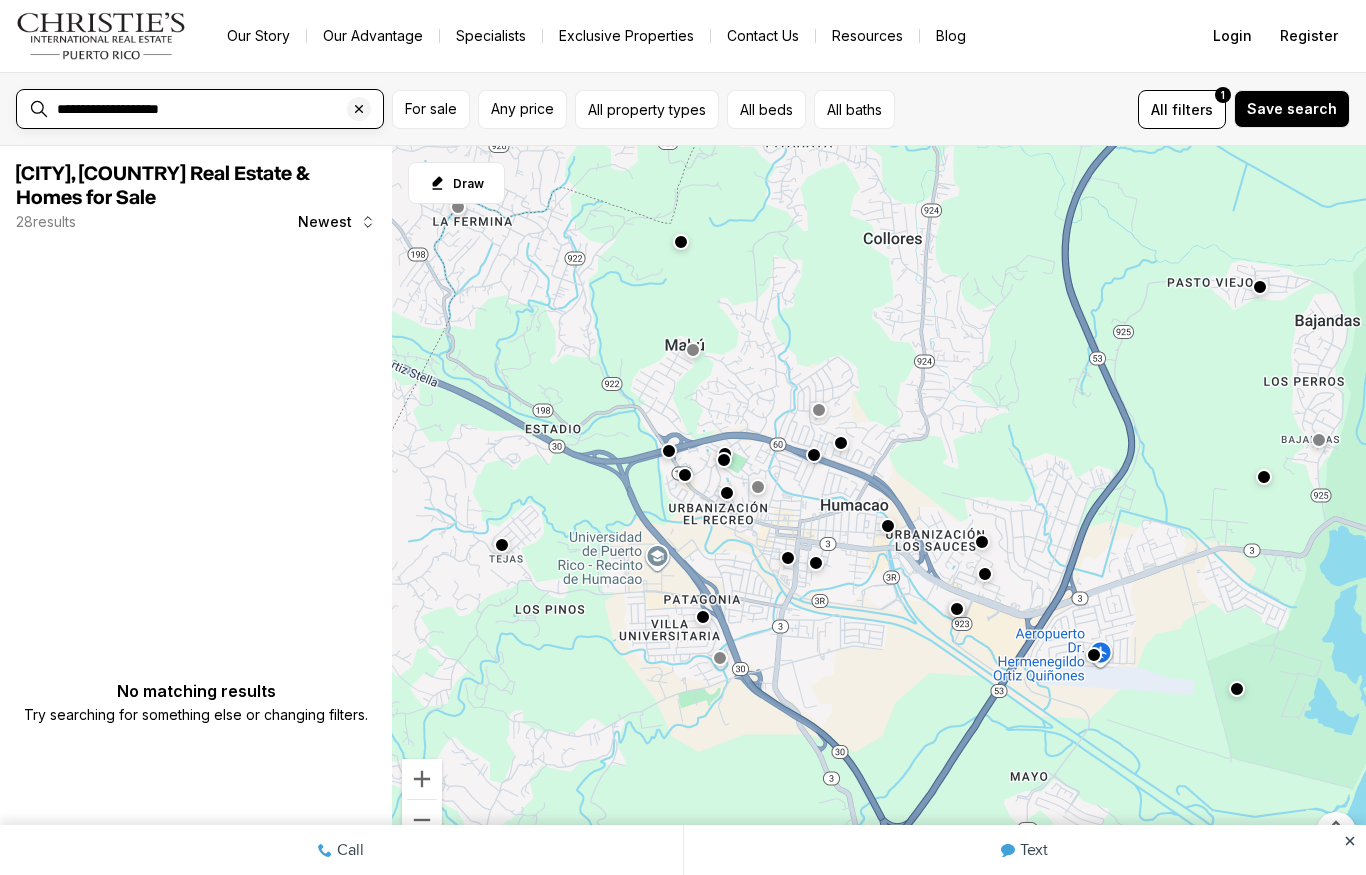 click on "**********" at bounding box center (216, 109) 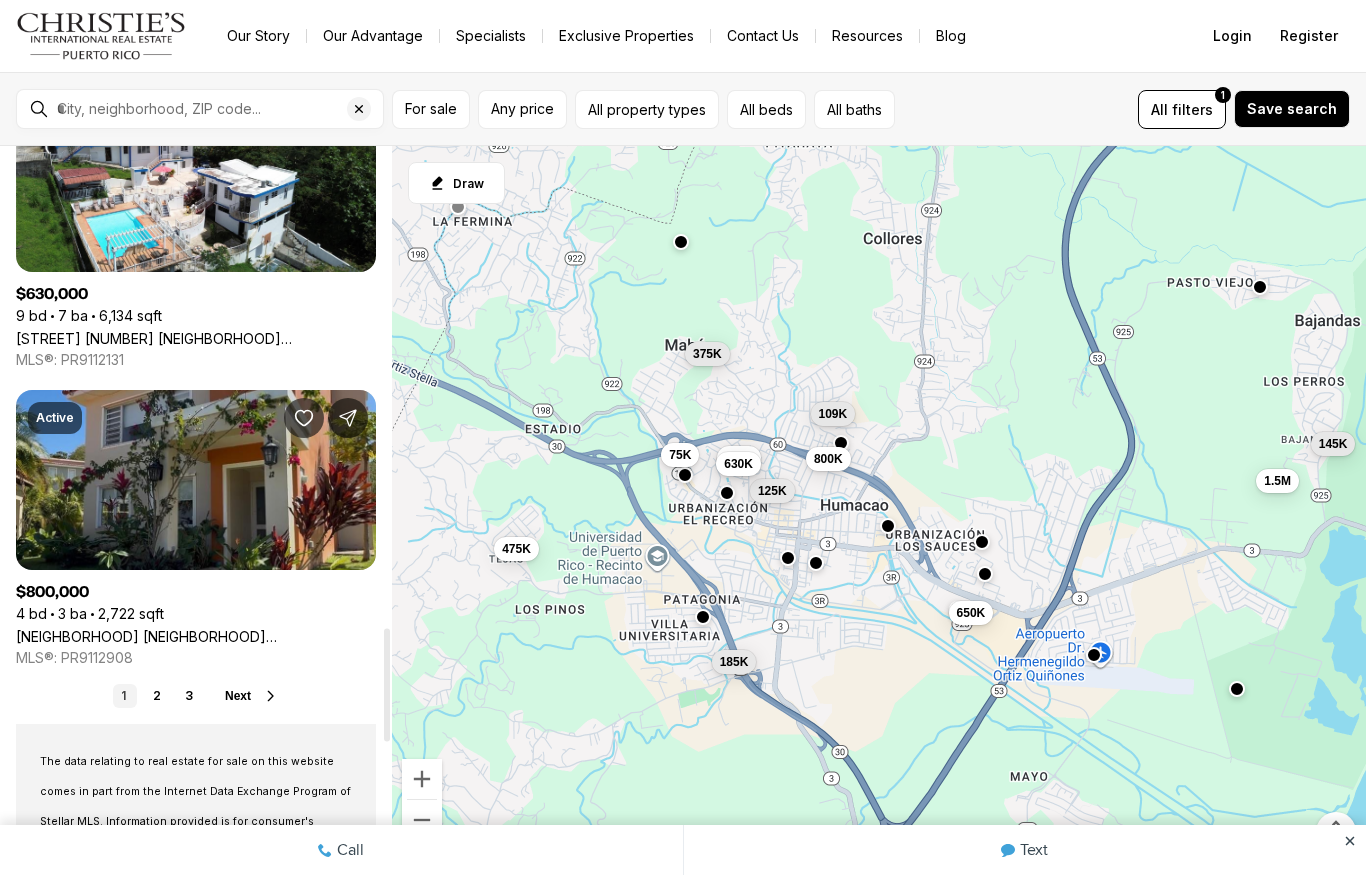 scroll, scrollTop: 3346, scrollLeft: 0, axis: vertical 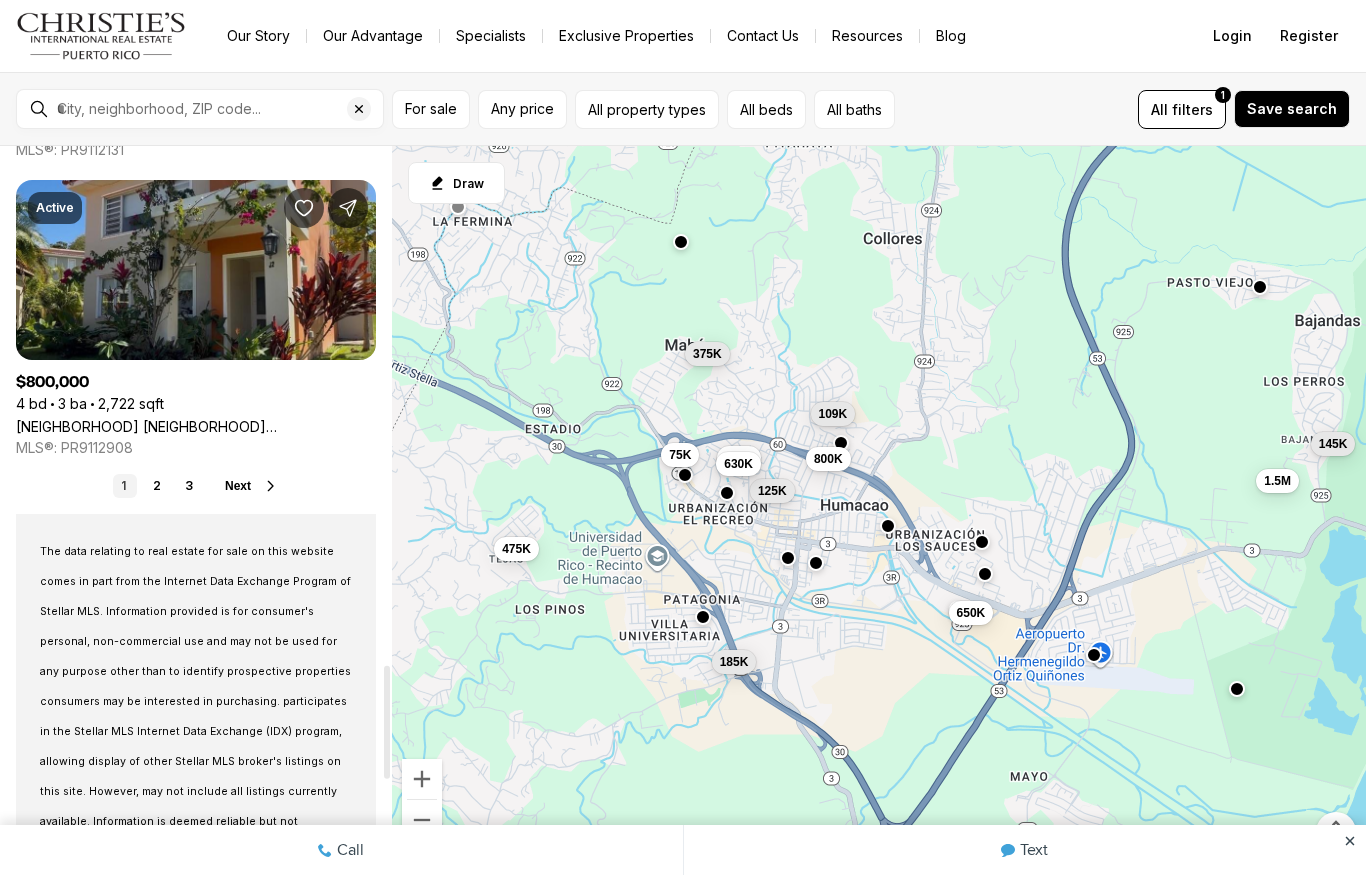 click on "2" at bounding box center [157, 486] 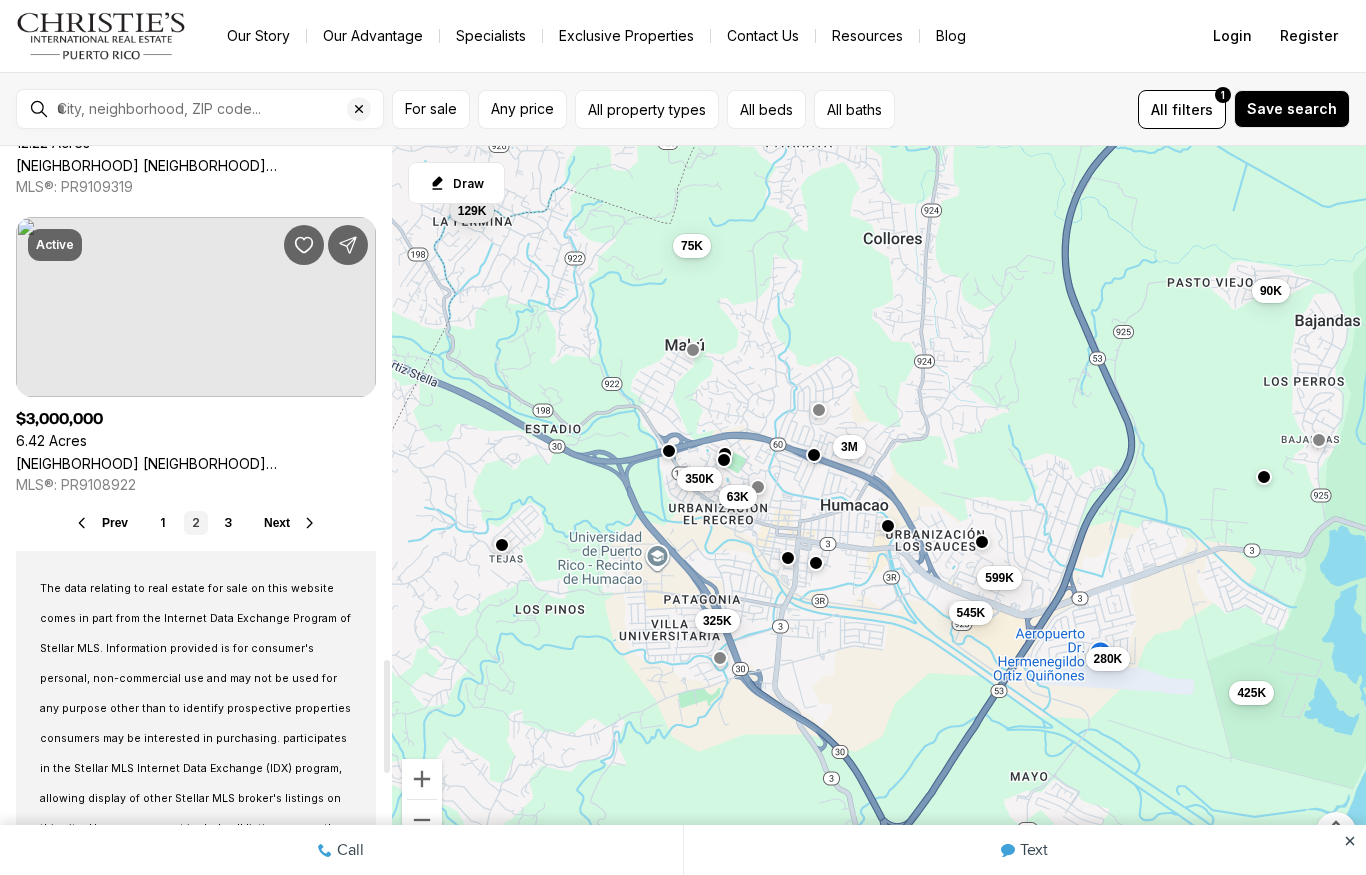 scroll, scrollTop: 3309, scrollLeft: 0, axis: vertical 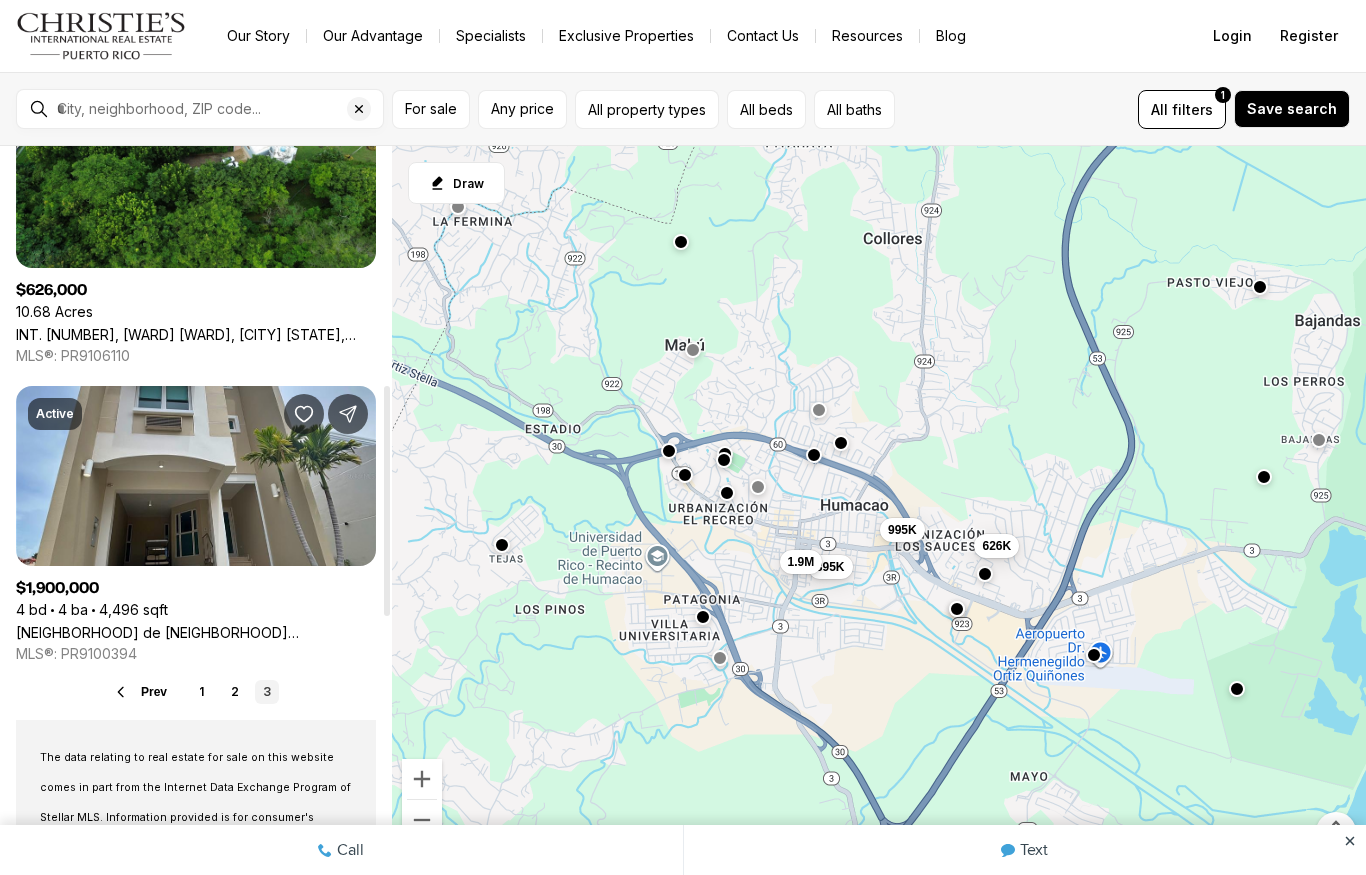 click at bounding box center (216, 109) 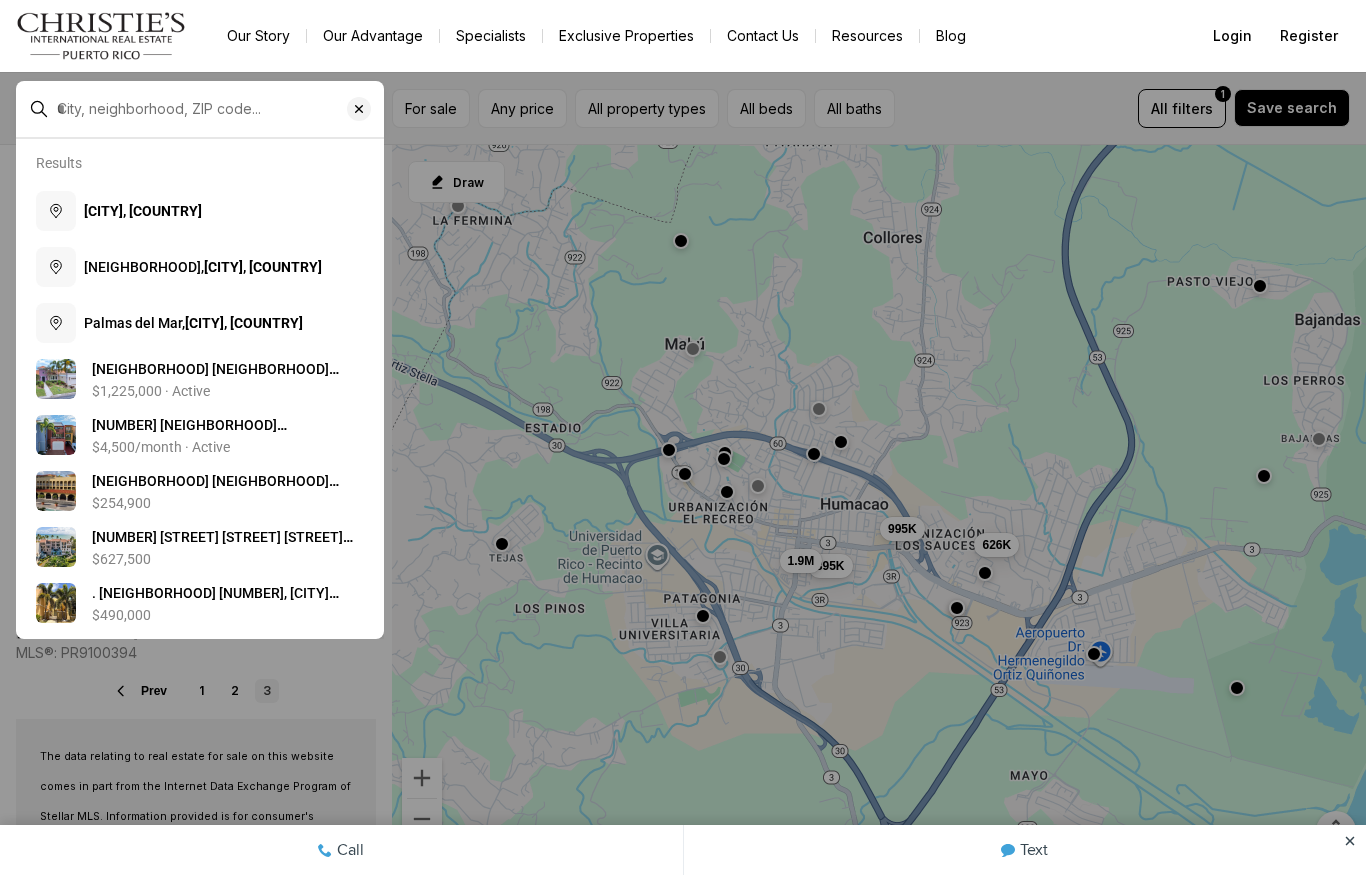 click at bounding box center [216, 109] 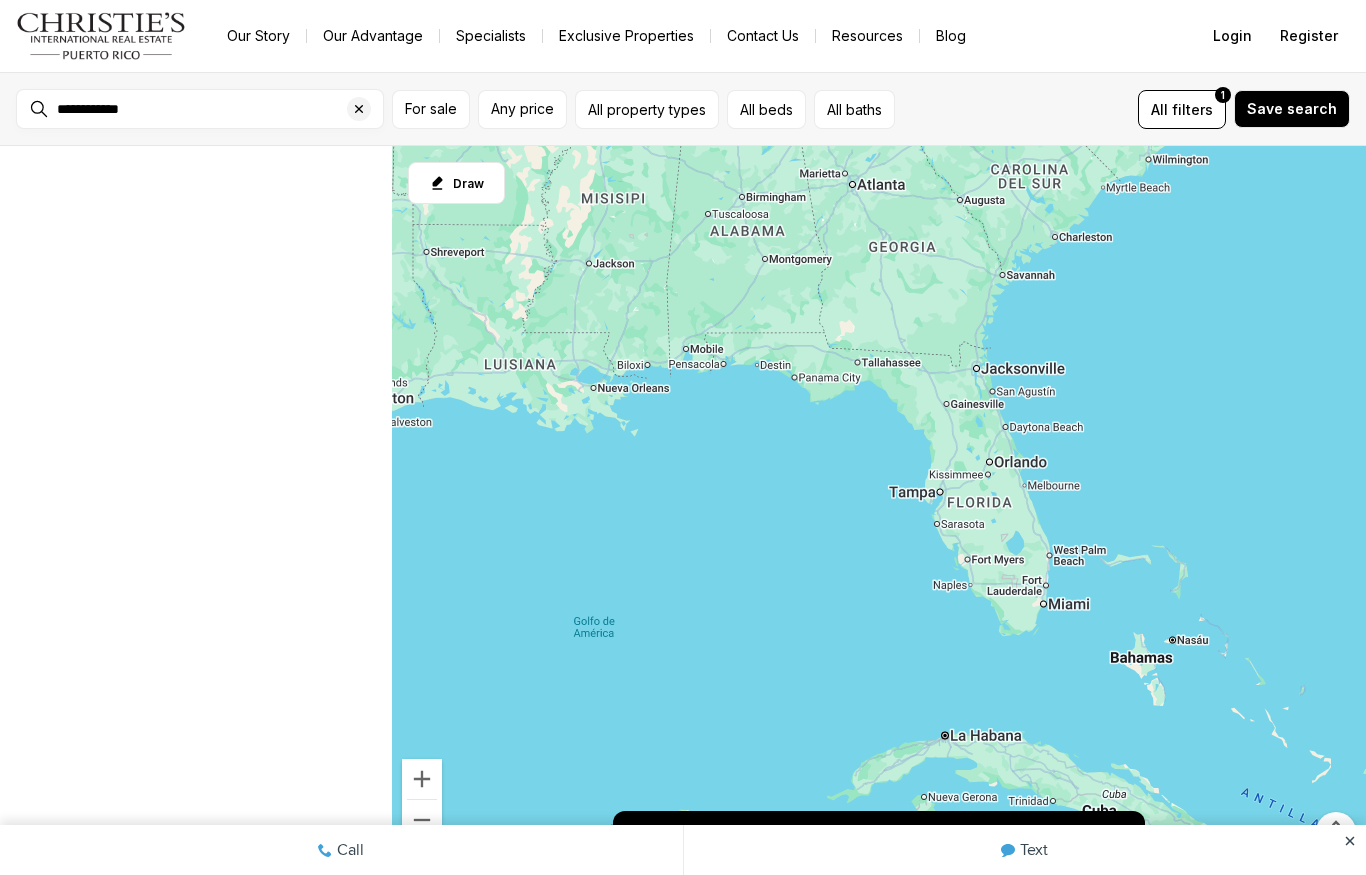 scroll, scrollTop: 0, scrollLeft: 0, axis: both 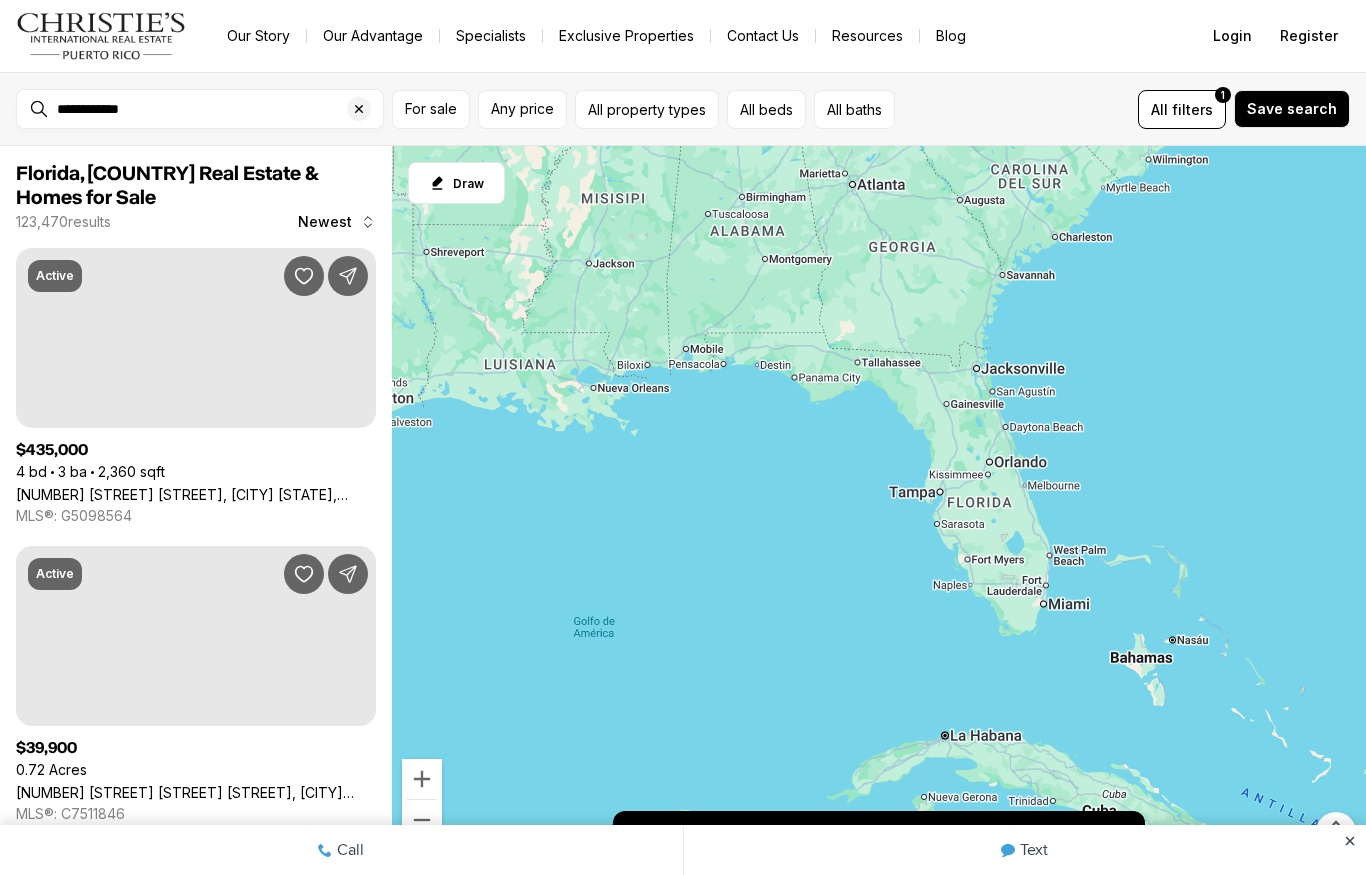 click on "Florida, [COUNTRY] Real Estate & Homes for Sale [NUMBER] results Newest Active [NUMBER] bd [NUMBER] ba [NUMBER] sqft [NUMBER] [STREET] [STREET], [CITY] [STATE], [POSTAL_CODE] MLS®: G5098564 Active [NUMBER] [NUMBER] Acres [NUMBER] [STREET] [STREET] [STREET], [CITY] [STATE], [POSTAL_CODE] MLS®: C7511846 Active [NUMBER] bd [NUMBER] ba [NUMBER] sqft [NUMBER] [STREET] [STREET] [STREET], [CITY] [STATE], [POSTAL_CODE] MLS®: O6325227 Active $[NUMBER] [NUMBER] ba [NUMBER] sqft [NUMBER] [STREET] [STREET] #[NUMBER], [CITY] [STATE], [POSTAL_CODE] MLS®: TB8404696 Active [NUMBER] bd [NUMBER] ba [NUMBER] sqft [NUMBER] [STREET] [STREET], [CITY] [STATE], [POSTAL_CODE] MLS®: O6323806 Active $[NUMBER] [NUMBER] Acres [NUMBER] [STREET] [STREET] [STREET], [CITY] [STATE], [POSTAL_CODE] MLS®: C7512134 Active $[NUMBER] [NUMBER] Acres [NUMBER] [STREET] [STREET] [STREET], [CITY] [STATE], [POSTAL_CODE] MLS®: OM705090 Active [NUMBER] bd [NUMBER] ba [NUMBER] sqft [NUMBER] [STREET] [STREET] [STREET], [CITY] [STATE], [POSTAL_CODE] MLS®: O6325208 Active [NUMBER] bd [NUMBER] ba [NUMBER] sqft [NUMBER] [STREET] [STREET] [STREET], [CITY] [STATE], [POSTAL_CODE] MLS®: TB8405168 Active $[NUMBER] [NUMBER] Acres LOT [NUMBER] [STREET] [STREET], [CITY] [STATE], [POSTAL_CODE] MLS®: N6139601 Active" at bounding box center (683, 473) 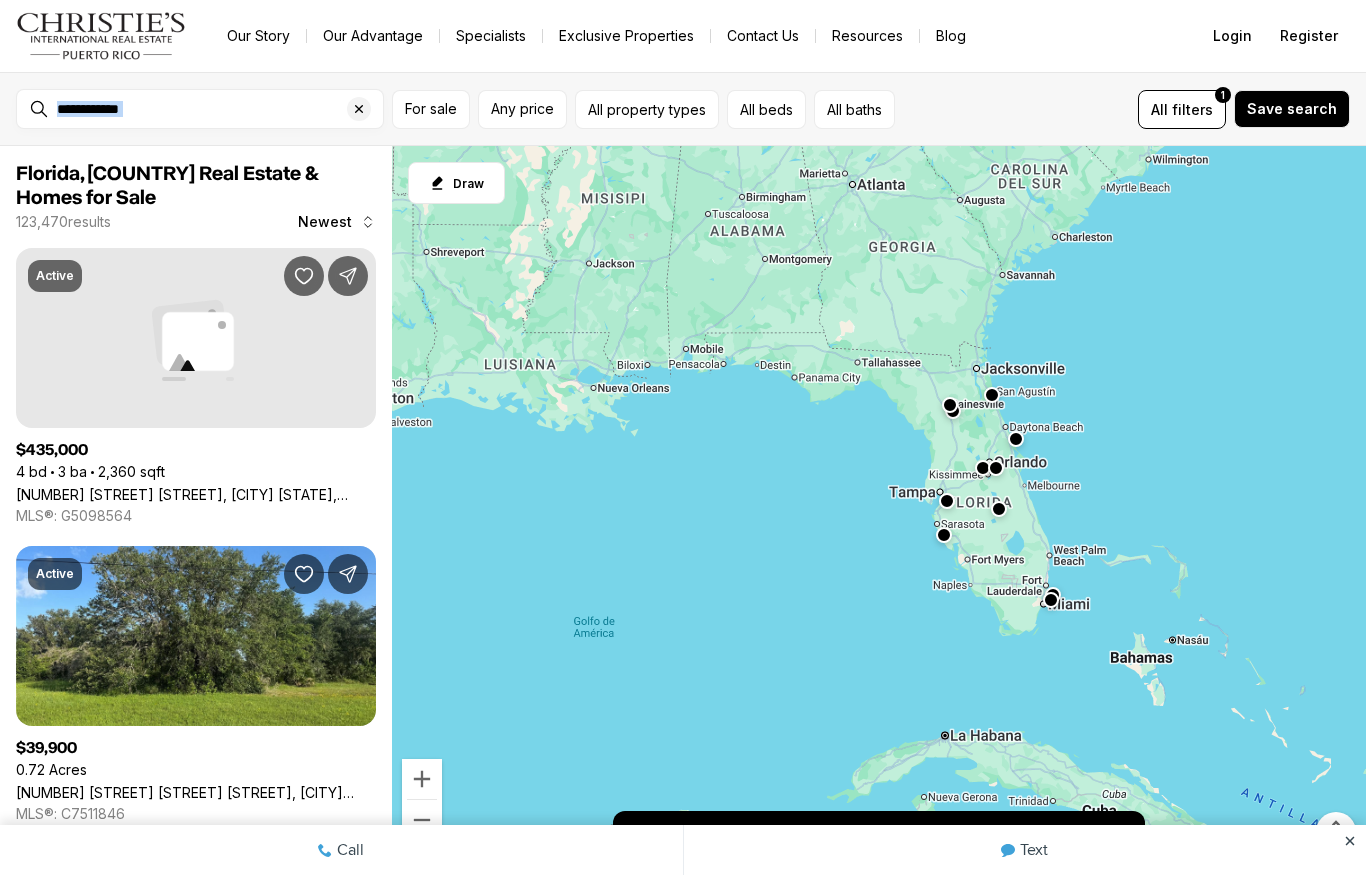 click at bounding box center (359, 109) 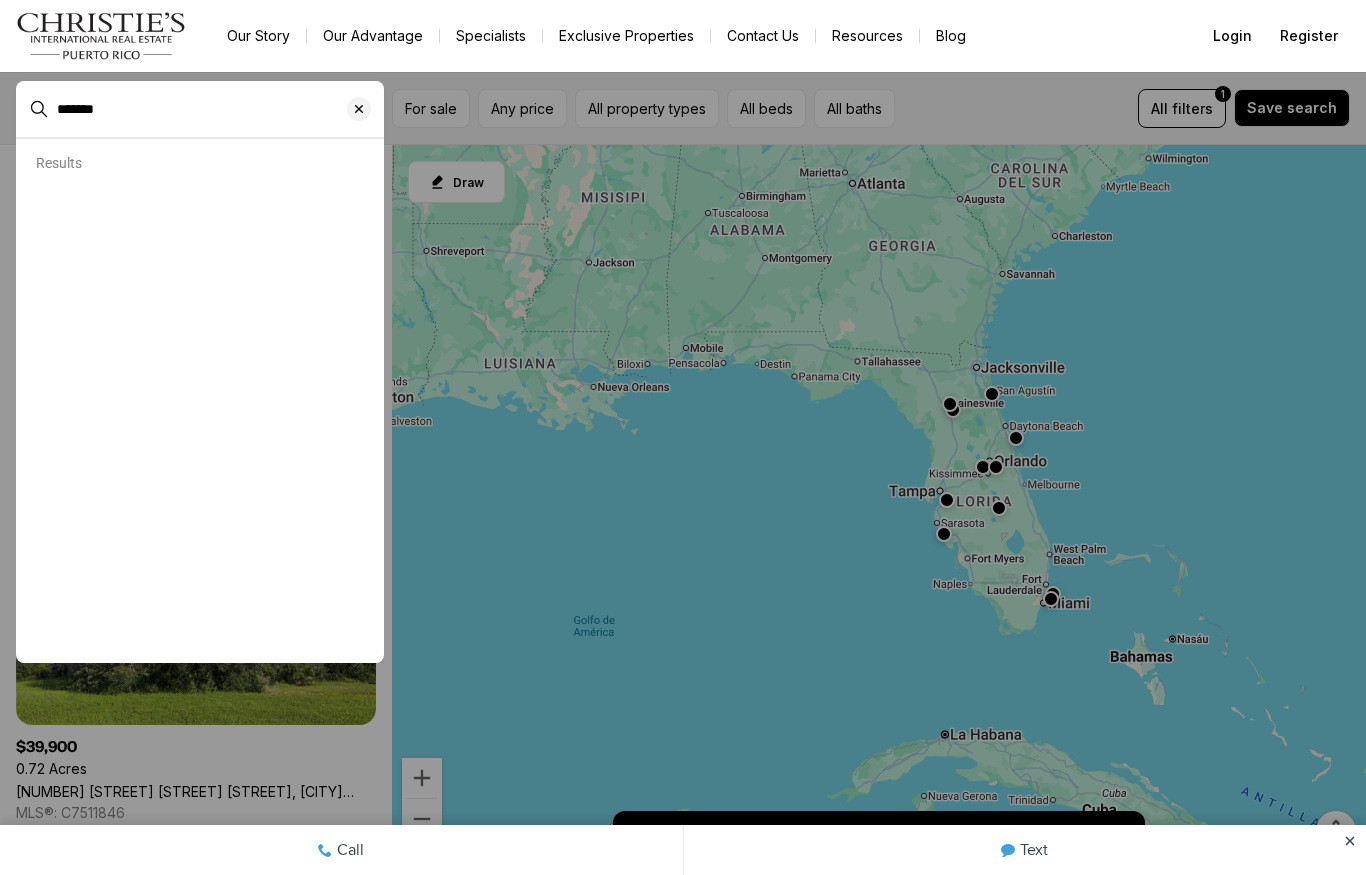 type on "*******" 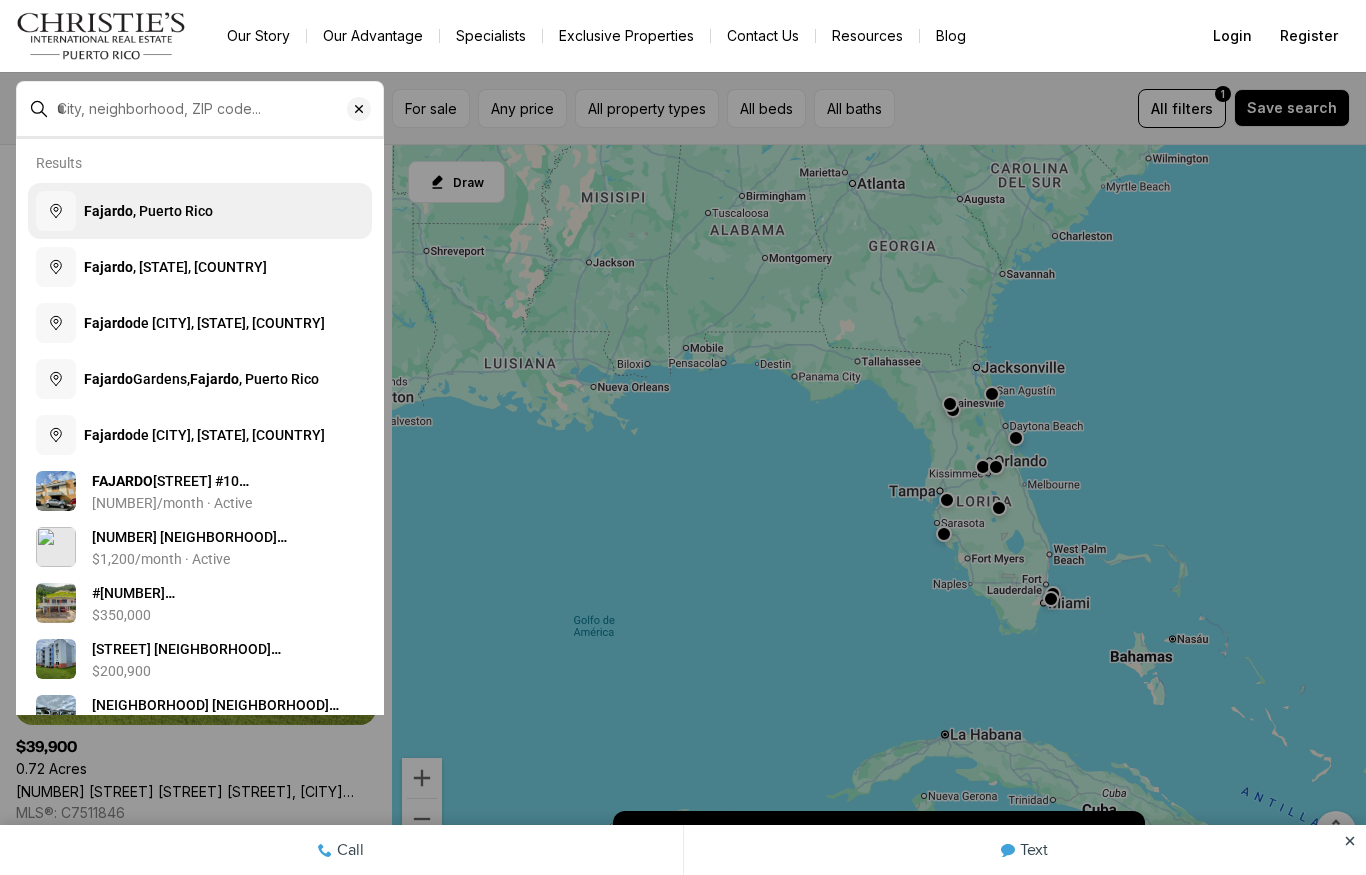 click on "[CITY], [COUNTRY]" at bounding box center (200, 211) 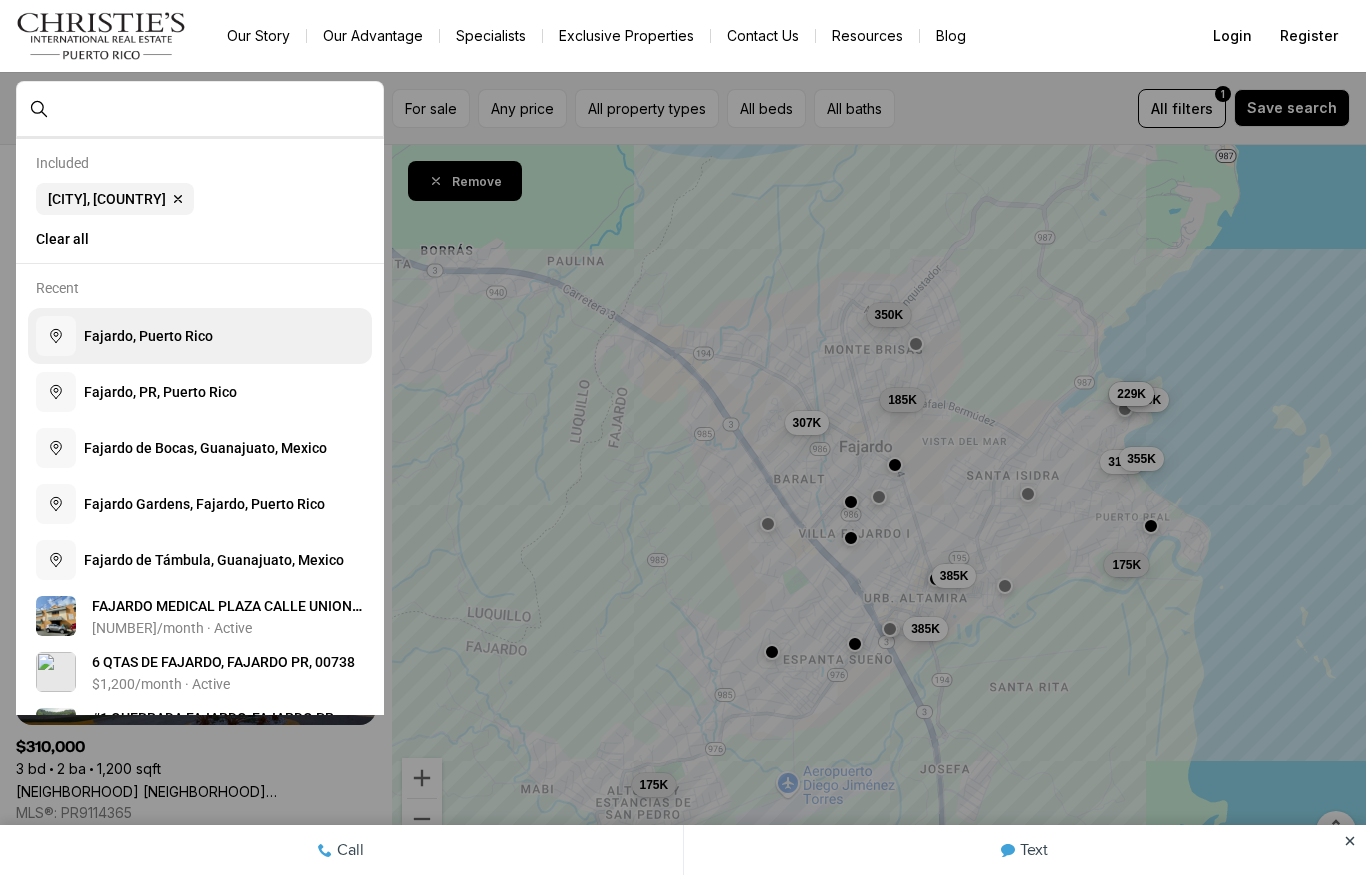 click on "[CITY], [COUNTRY]" at bounding box center (200, 336) 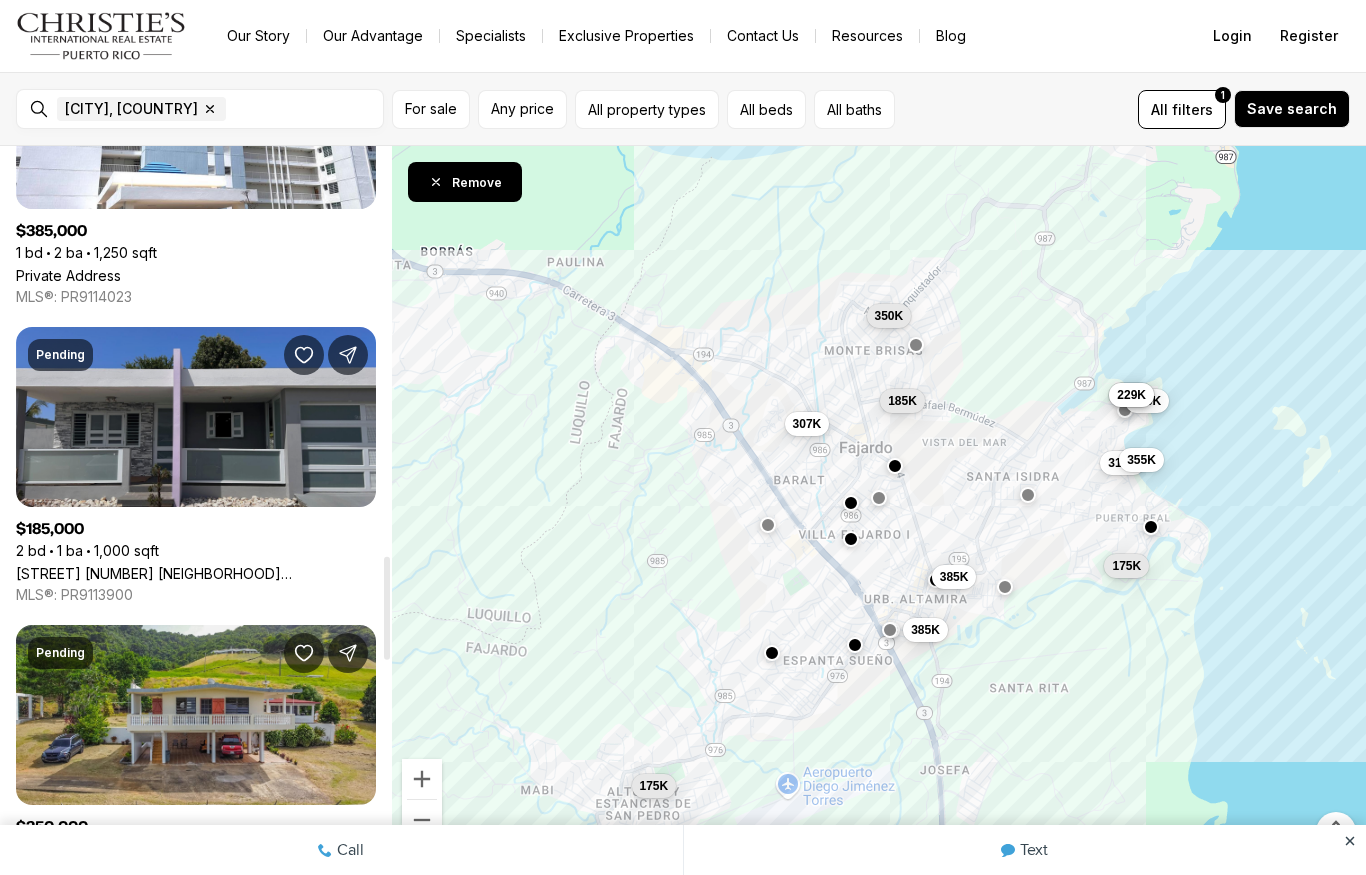 scroll, scrollTop: 2901, scrollLeft: 0, axis: vertical 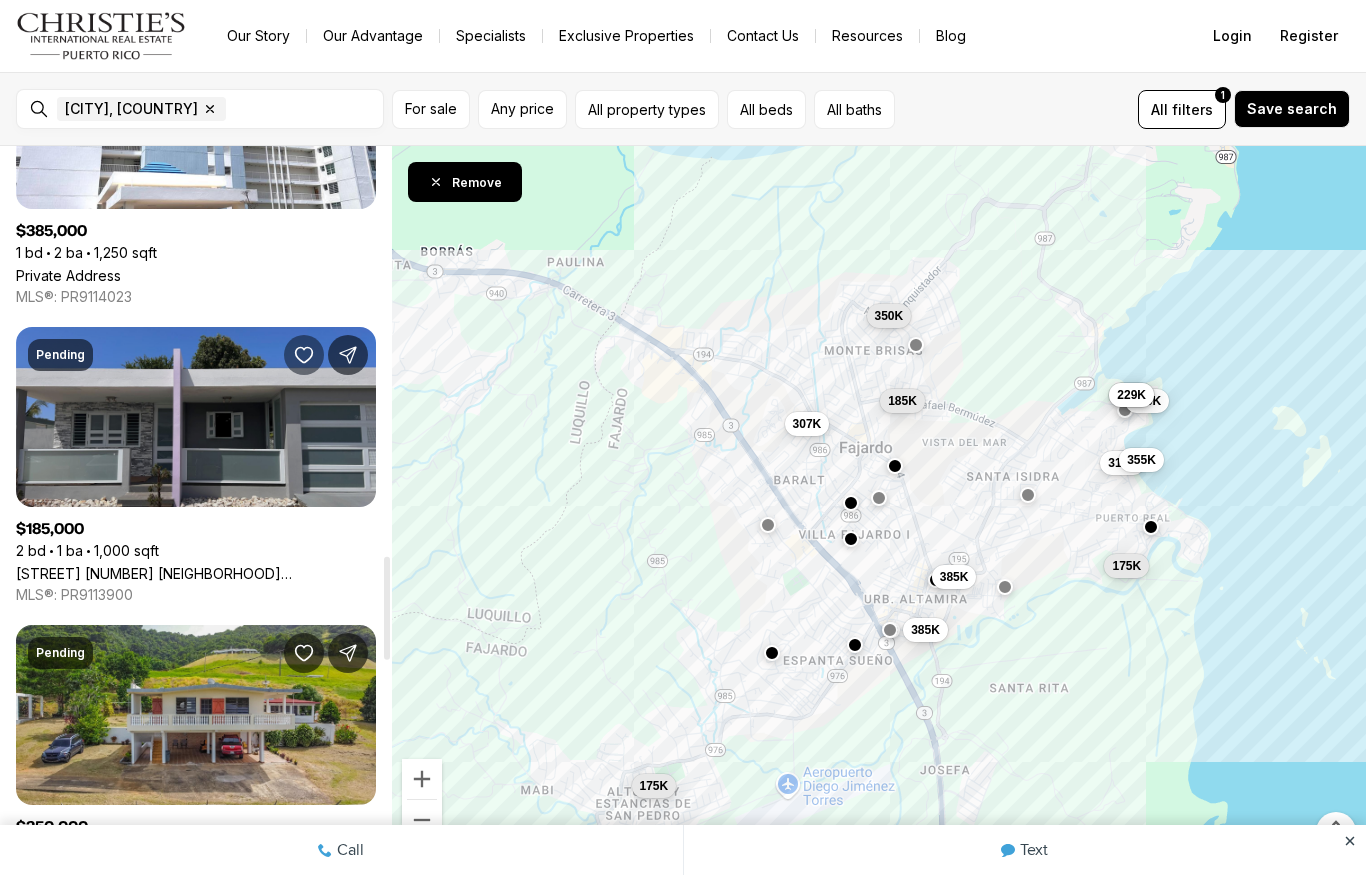 click at bounding box center [304, 355] 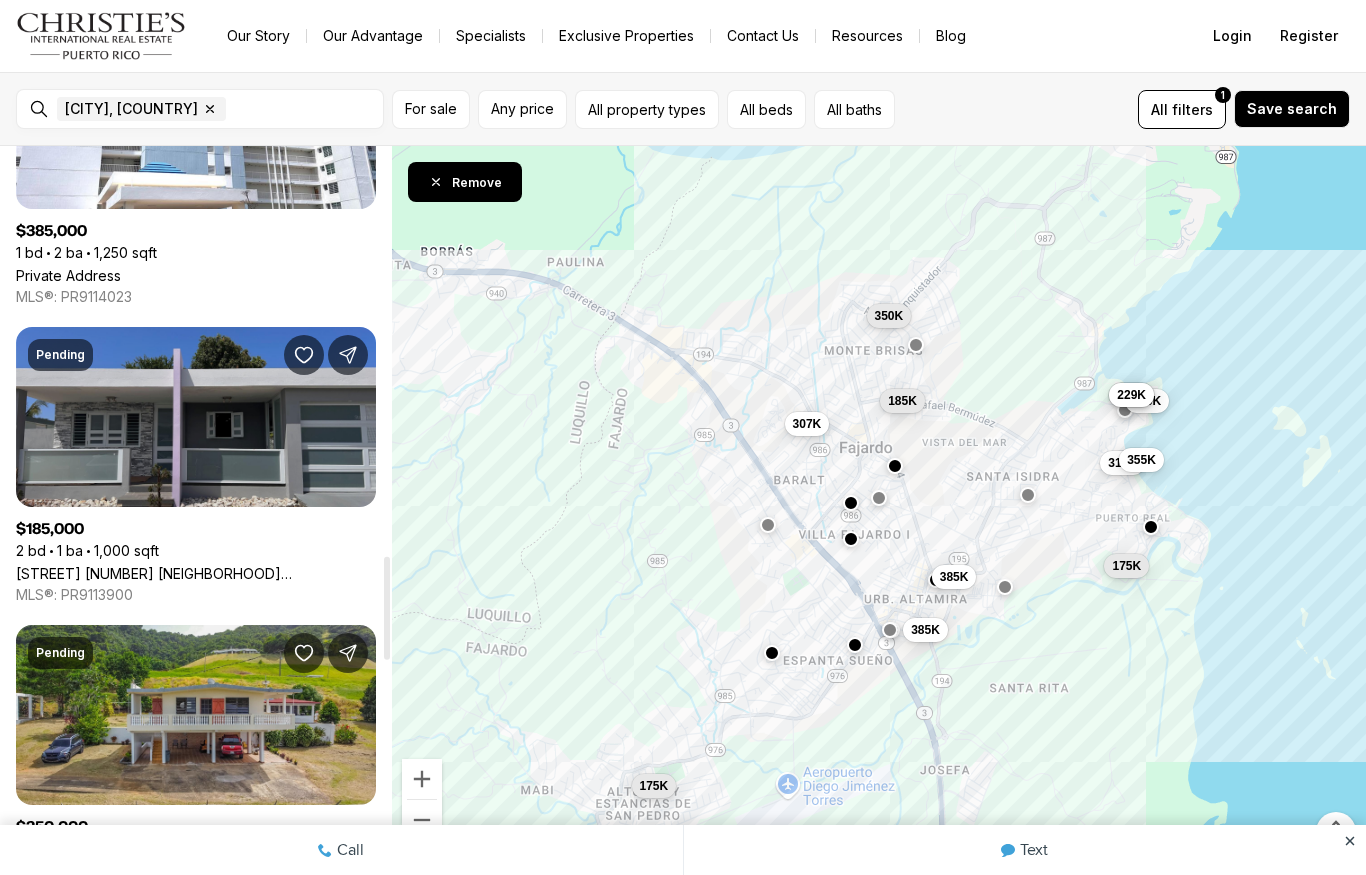 click on "[STREET] [NUMBER] [NEIGHBORHOOD] [NEIGHBORHOOD], [CITY] [STATE], [POSTAL_CODE]" at bounding box center [196, 573] 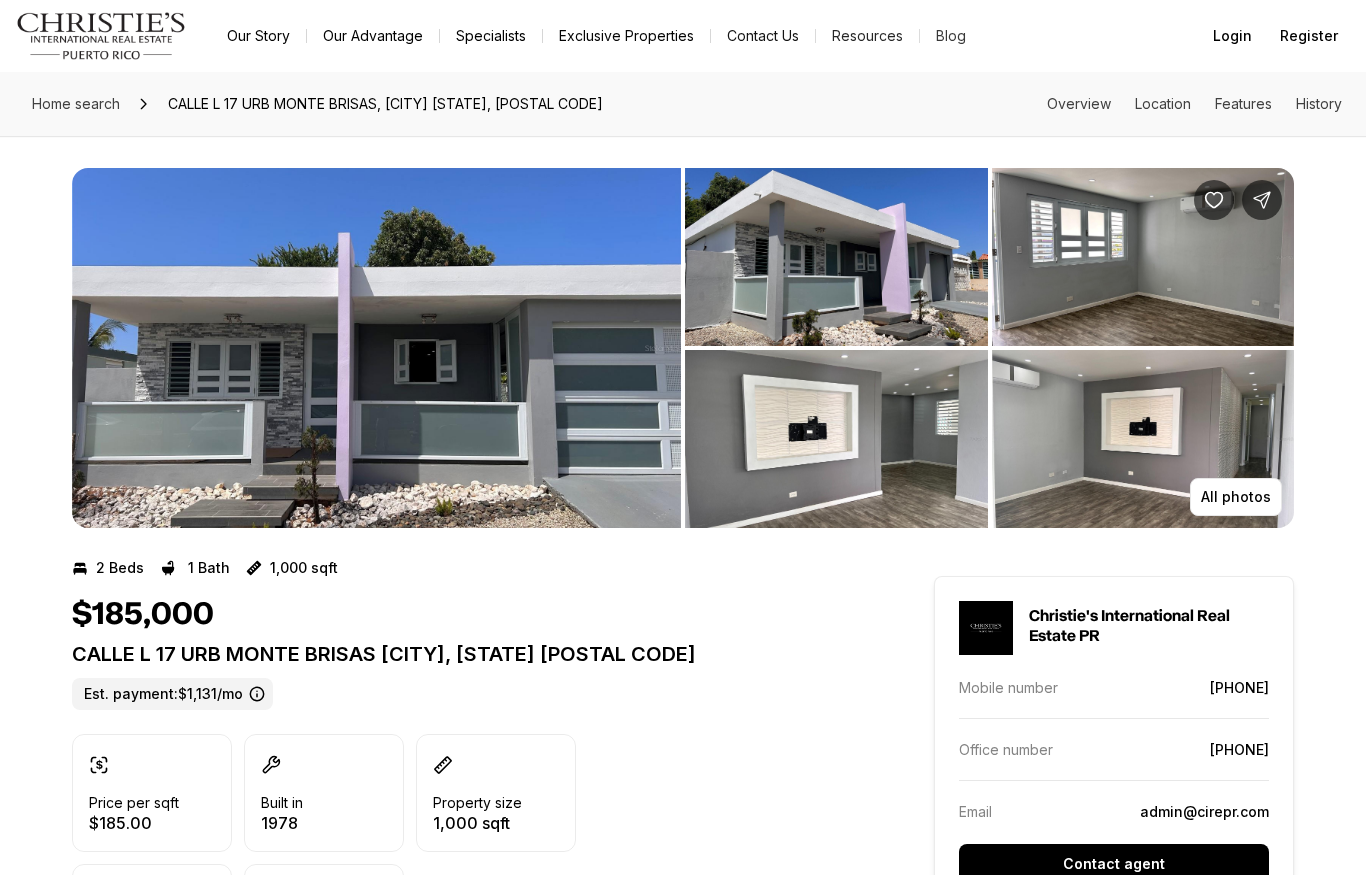 scroll, scrollTop: 0, scrollLeft: 0, axis: both 